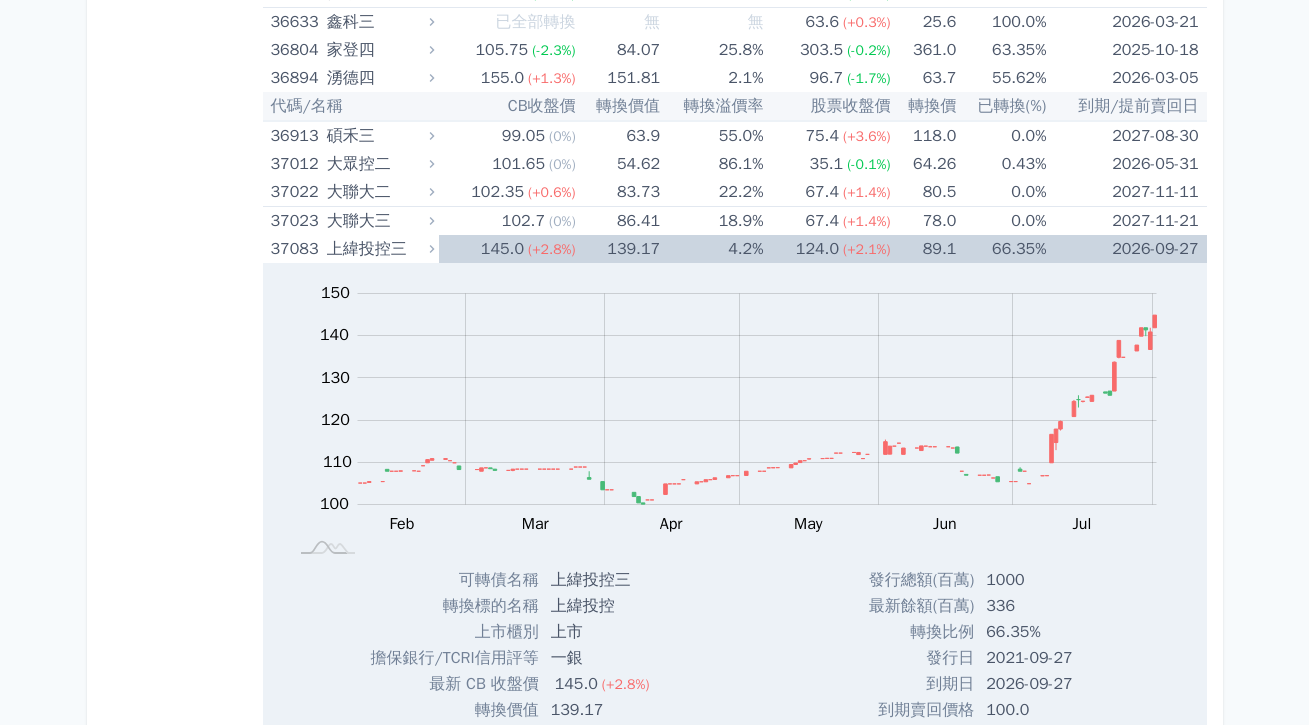 scroll, scrollTop: 4966, scrollLeft: 0, axis: vertical 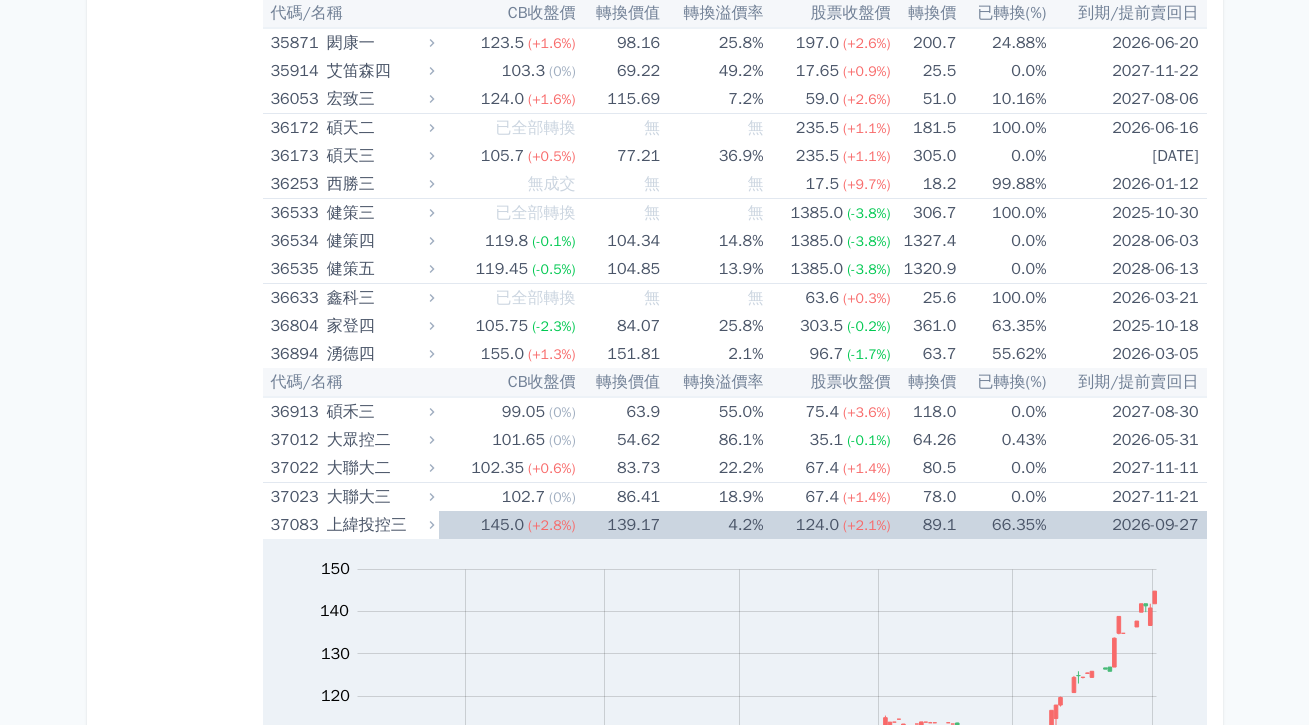 click on "按代號排序
即將/近期發行
一年內到期
轉換比例
低收盤價
轉換價值接近百元
低轉換溢價
CBAS權利金
高賣回報酬率" at bounding box center (183, 2546) 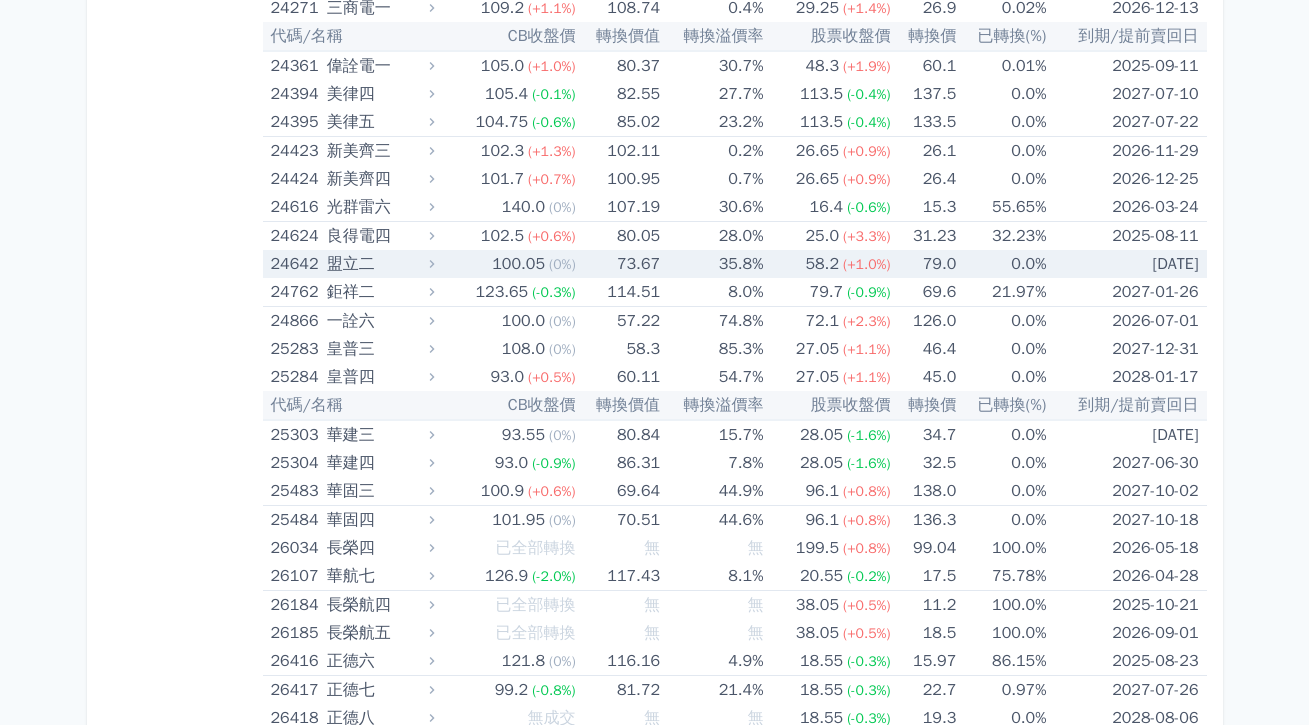 scroll, scrollTop: 0, scrollLeft: 0, axis: both 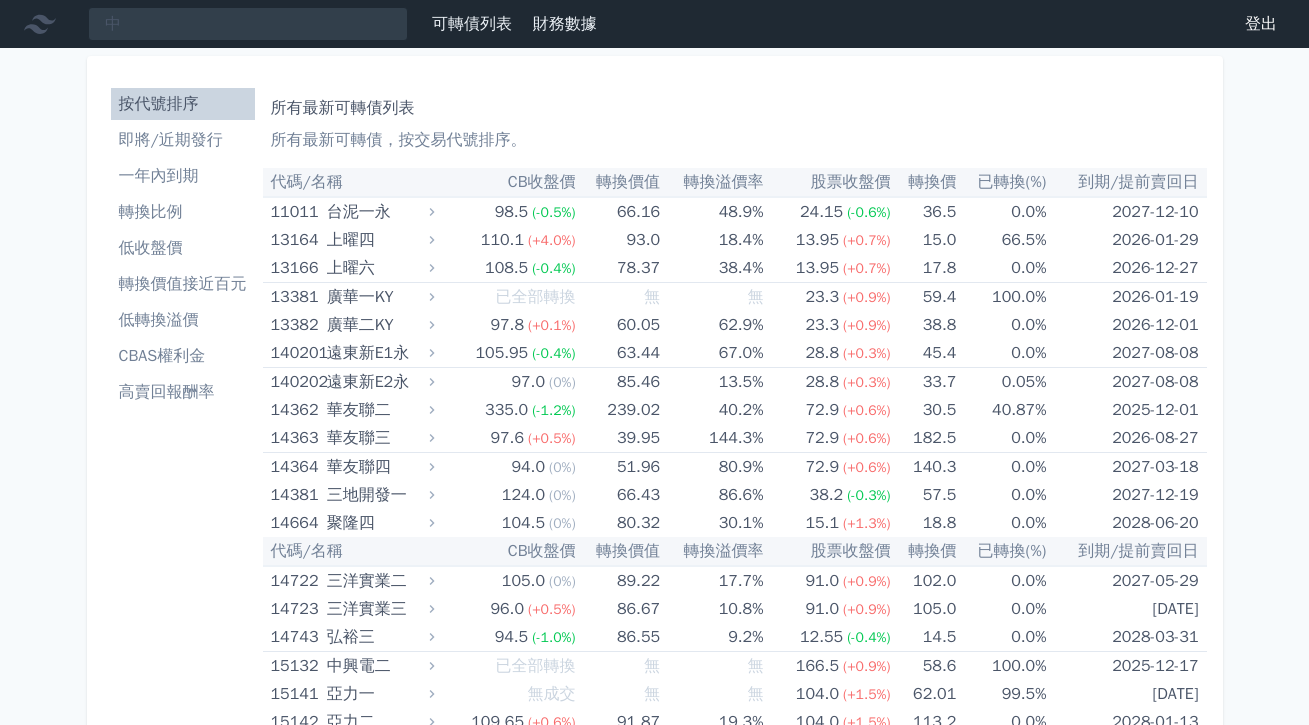 click on "中
17271 中華化一
[PRICE] +[PERCENTAGE]%
15131 中興電一
15132 中興電二
53886 中磊六
58711 中租一KY
62174 中探針四
66681 中揚光一
66682 中揚光二
66683 中揚光三
53887 中磊七
[PRICE] +[PERCENTAGE]%
15601 中砂一
[PRICE] -[PERCENTAGE]%
21043" at bounding box center [654, 24] 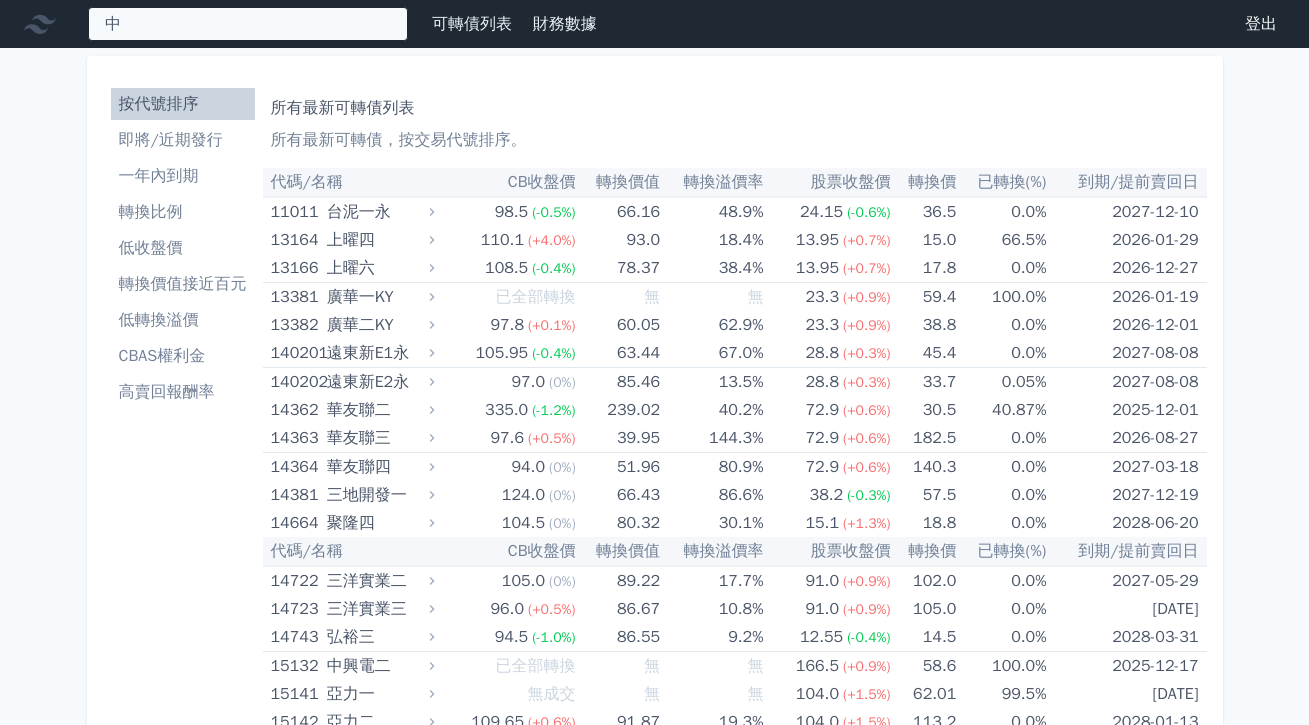 click on "中
17271 中華化一
111.0 +0.00%
15131 中興電一
15132 中興電二
53886 中磊六
58711 中租一KY
62174 中探針四
66681 中揚光一
66682 中揚光二
66683 中揚光三
53887 中磊七
109.5 +5.30%
15601 中砂一
125.4 -1.55%
21043 國際中橡三
97.5 +0.00%" at bounding box center [248, 24] 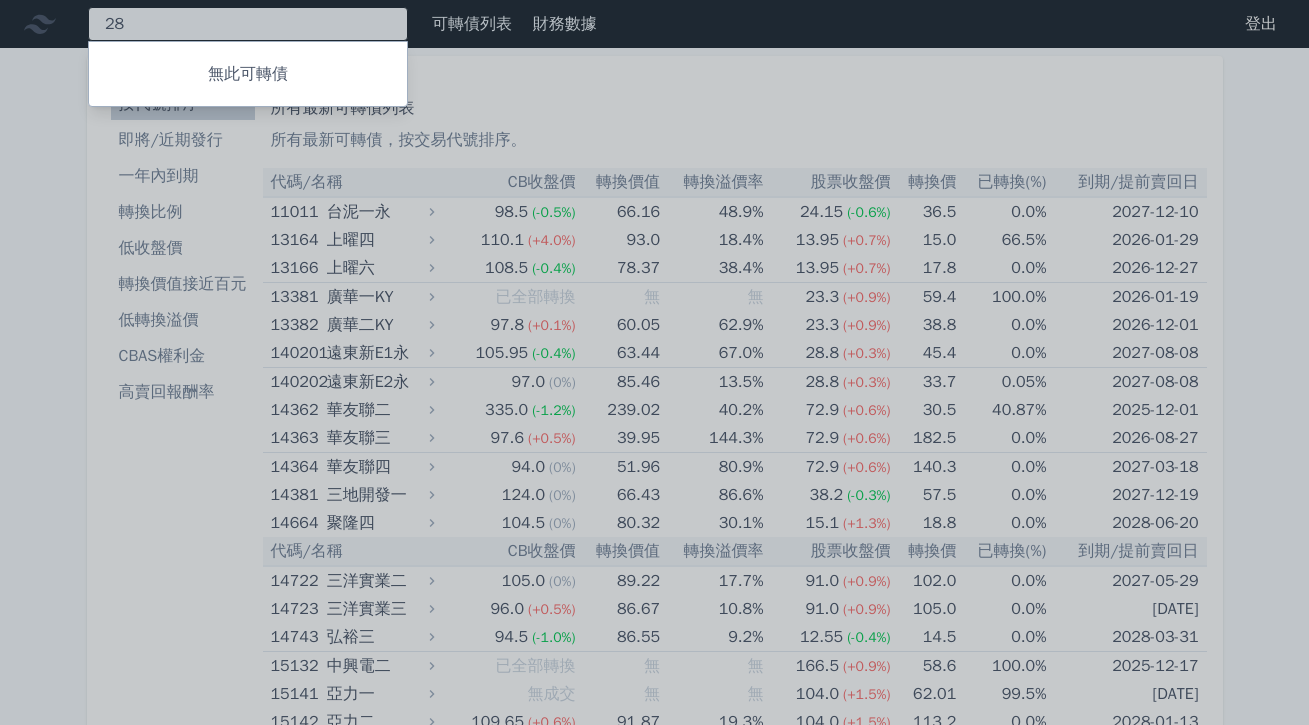 type on "2" 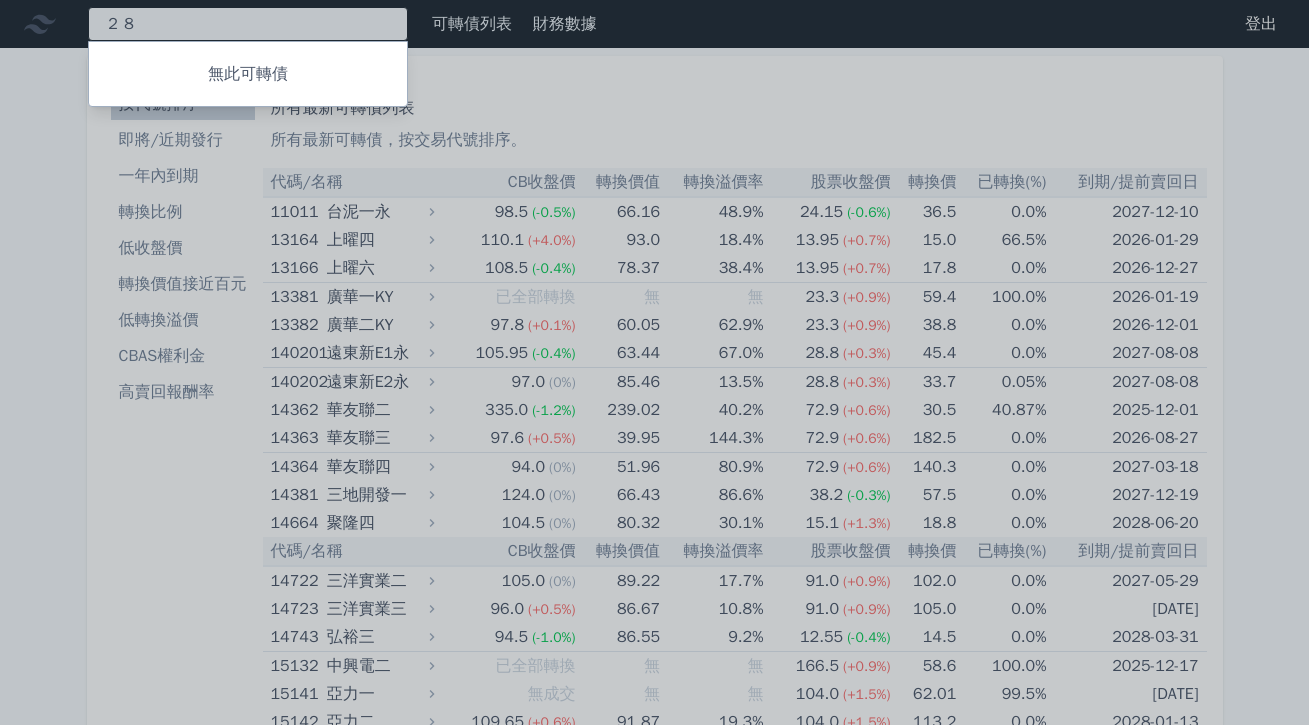 type on "２" 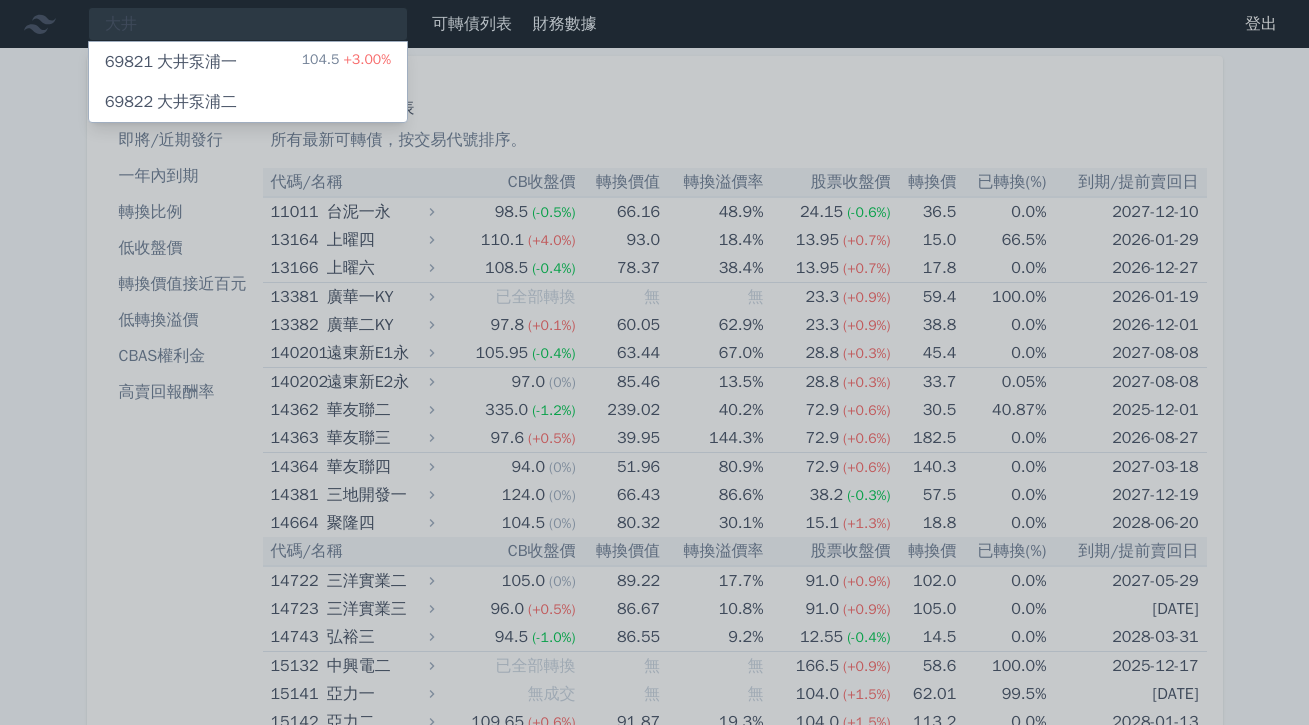 drag, startPoint x: 208, startPoint y: 448, endPoint x: 478, endPoint y: 348, distance: 287.9236 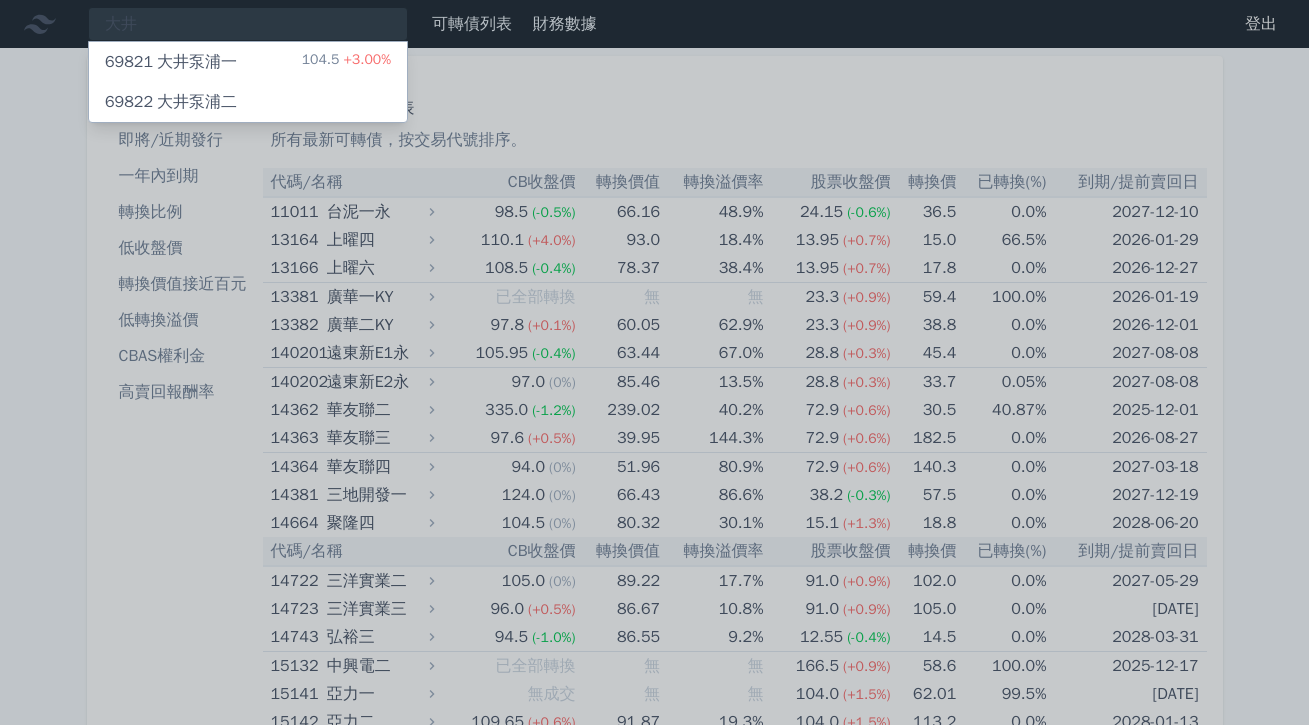 click at bounding box center (654, 362) 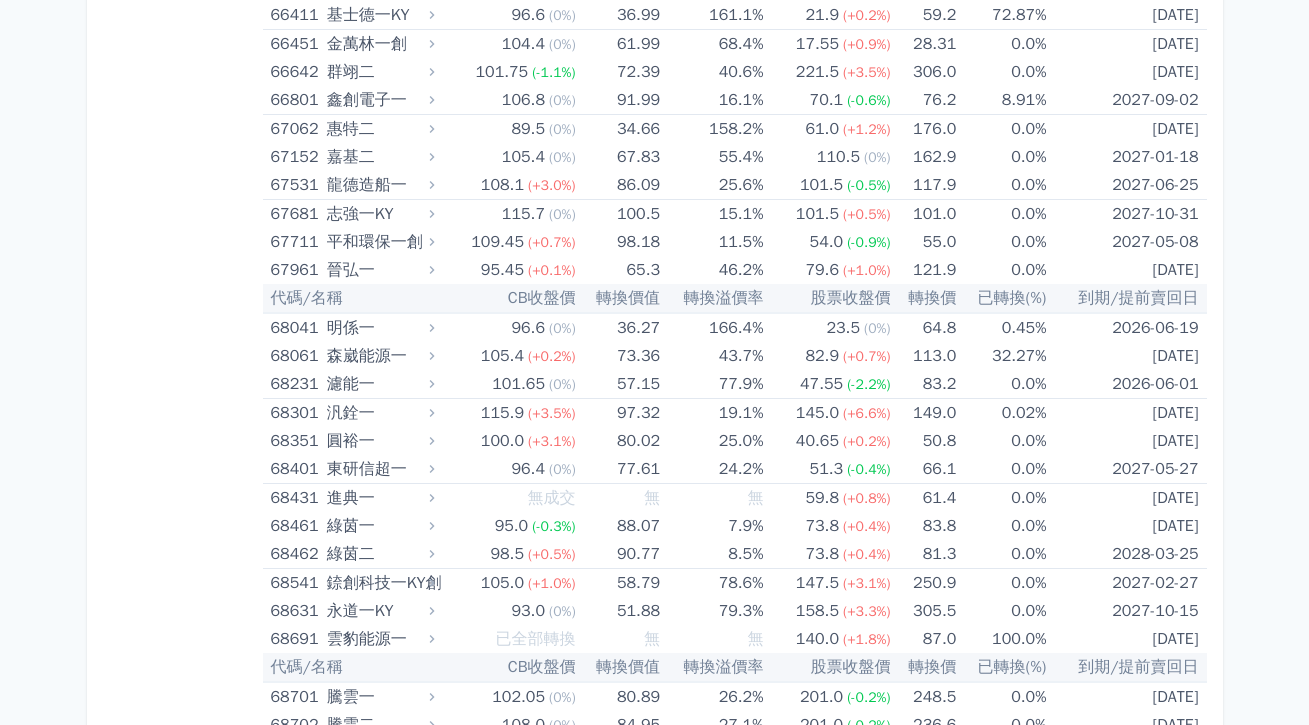 scroll, scrollTop: 12406, scrollLeft: 0, axis: vertical 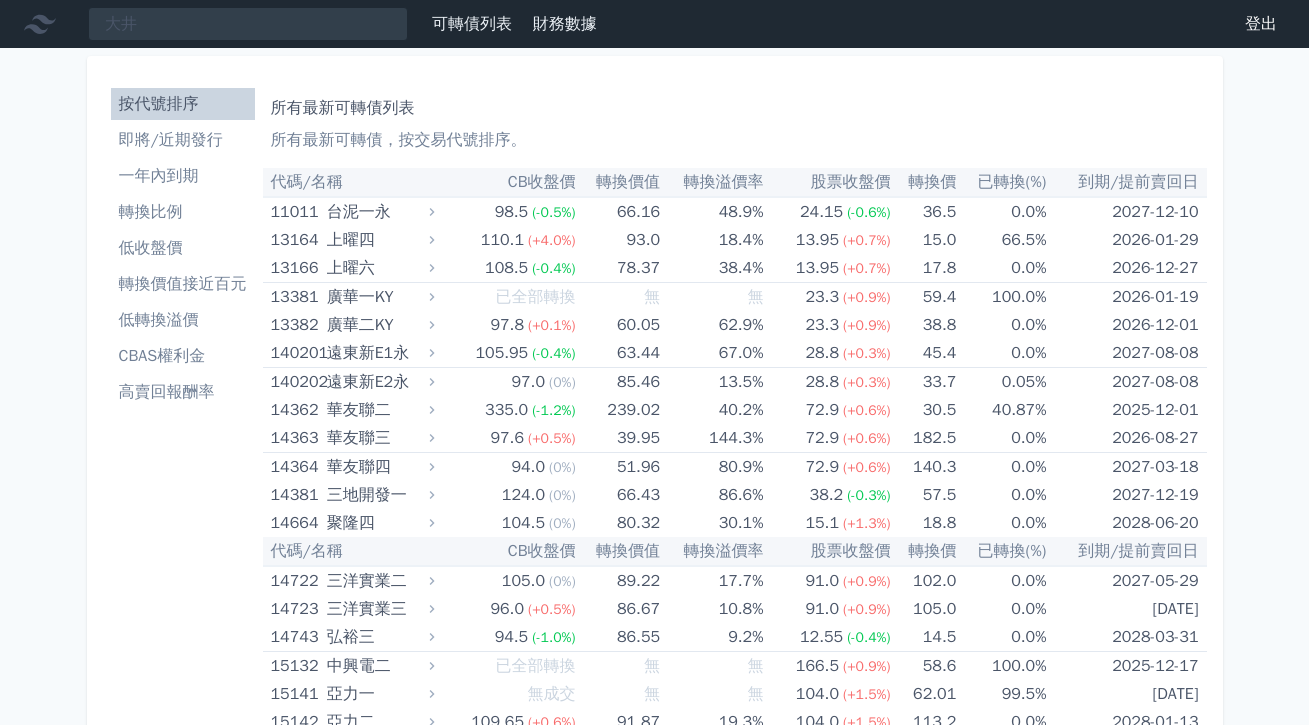 click on "大井
69821 大井泵浦一
[PRICE] +[PERCENTAGE]%
69822 大井泵浦二
可轉債列表
財務數據
可轉債列表
財務數據
登出
登出" at bounding box center (654, 24) 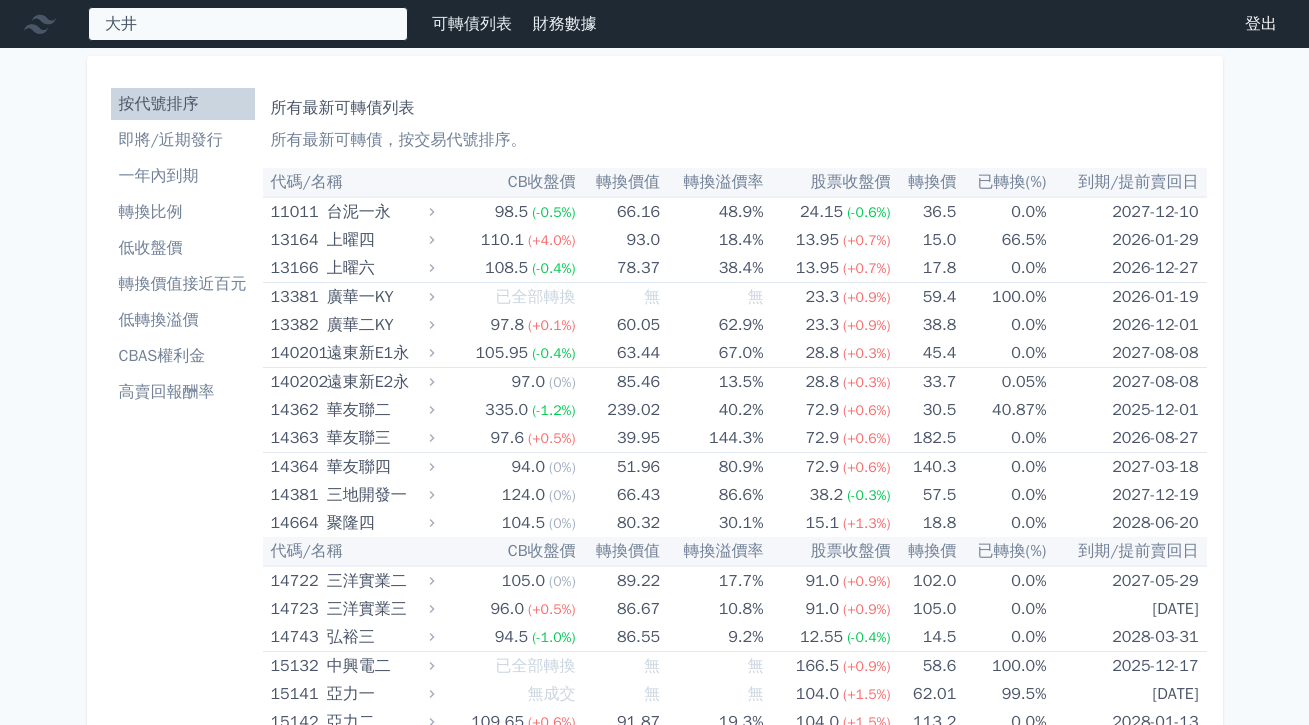 click on "大井
69821 大井泵浦一
[PRICE] +[PERCENTAGE]%
69822 大井泵浦二" at bounding box center [248, 24] 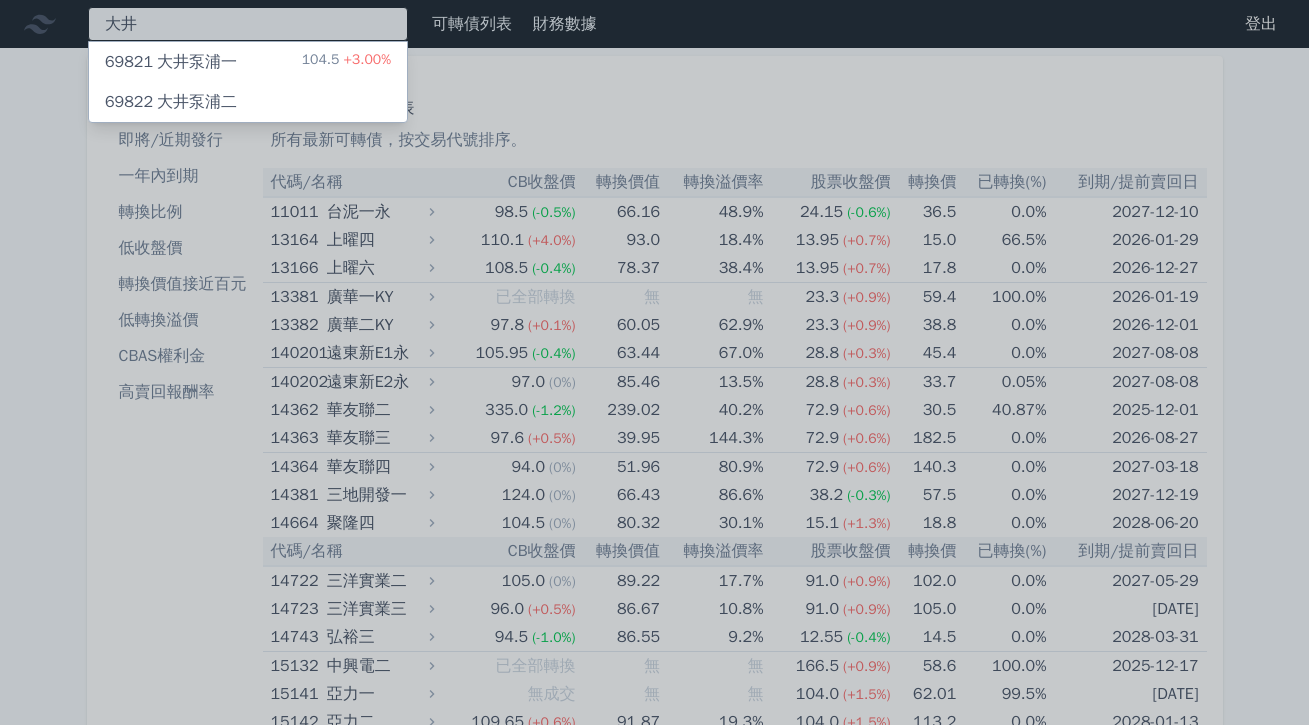type on "大" 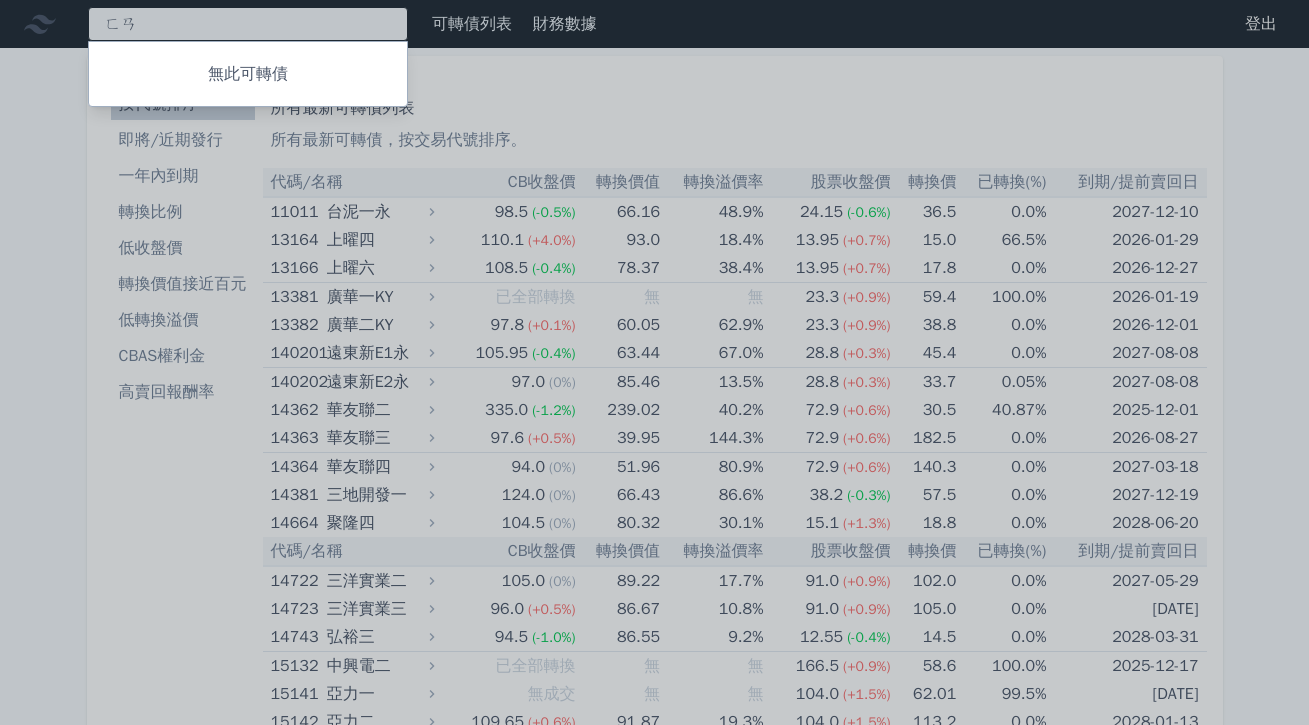 type on "煩" 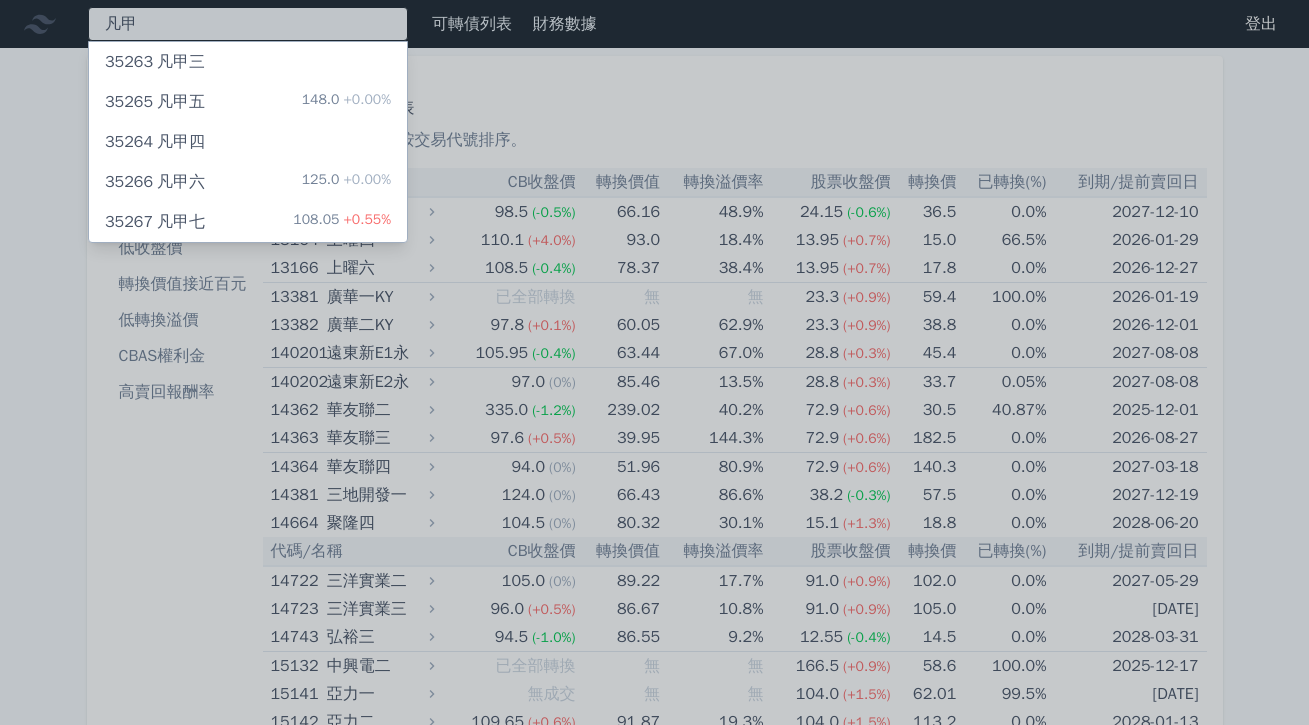 type on "凡" 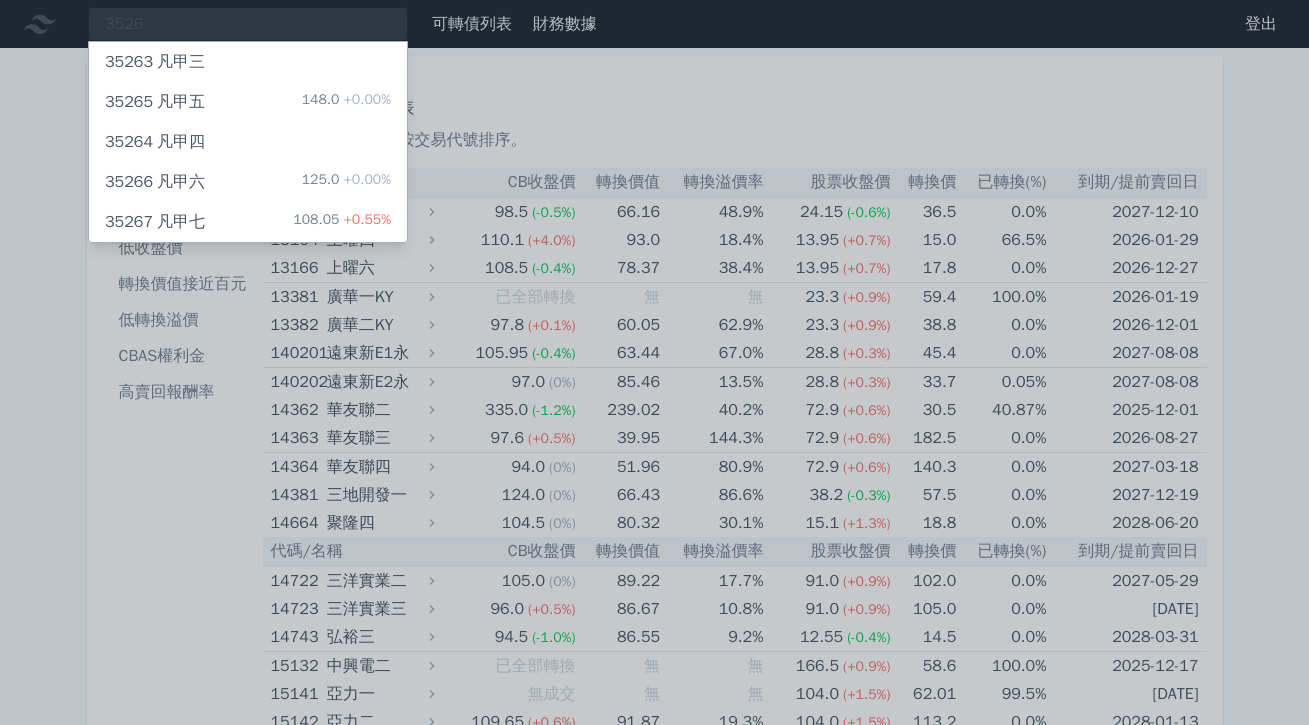 click at bounding box center [654, 362] 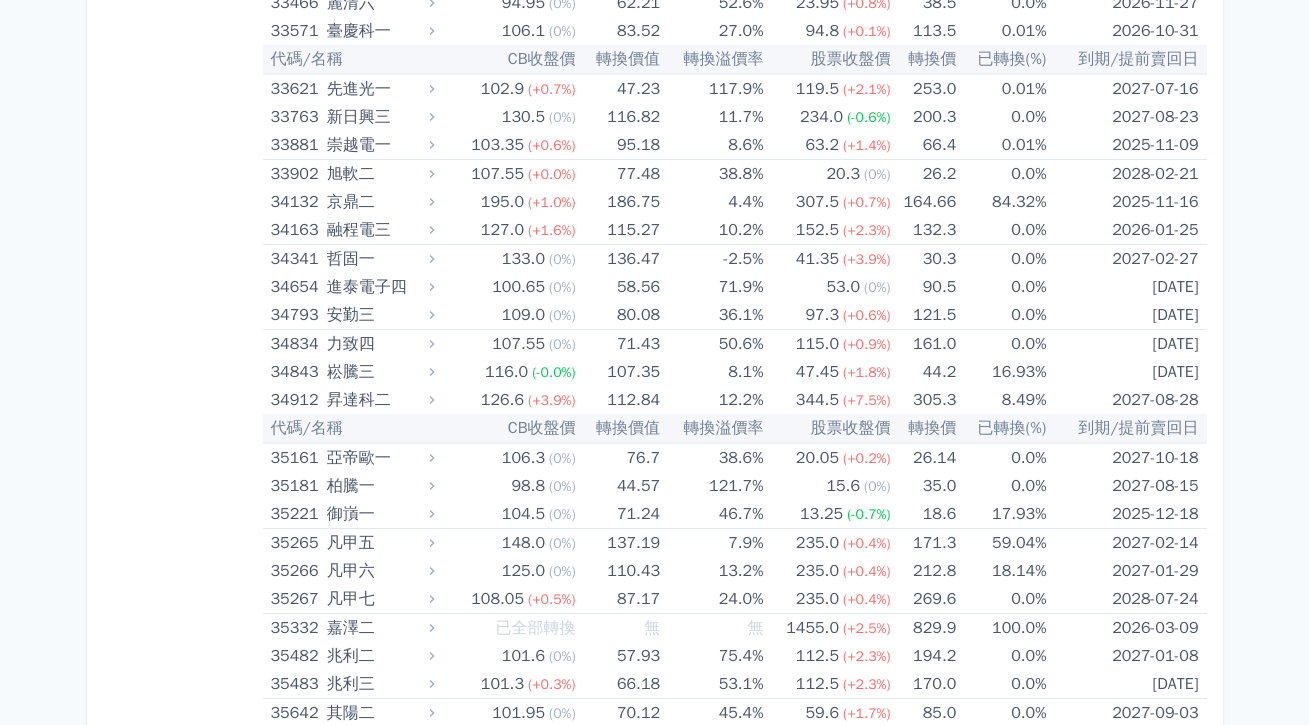 scroll, scrollTop: 4443, scrollLeft: 0, axis: vertical 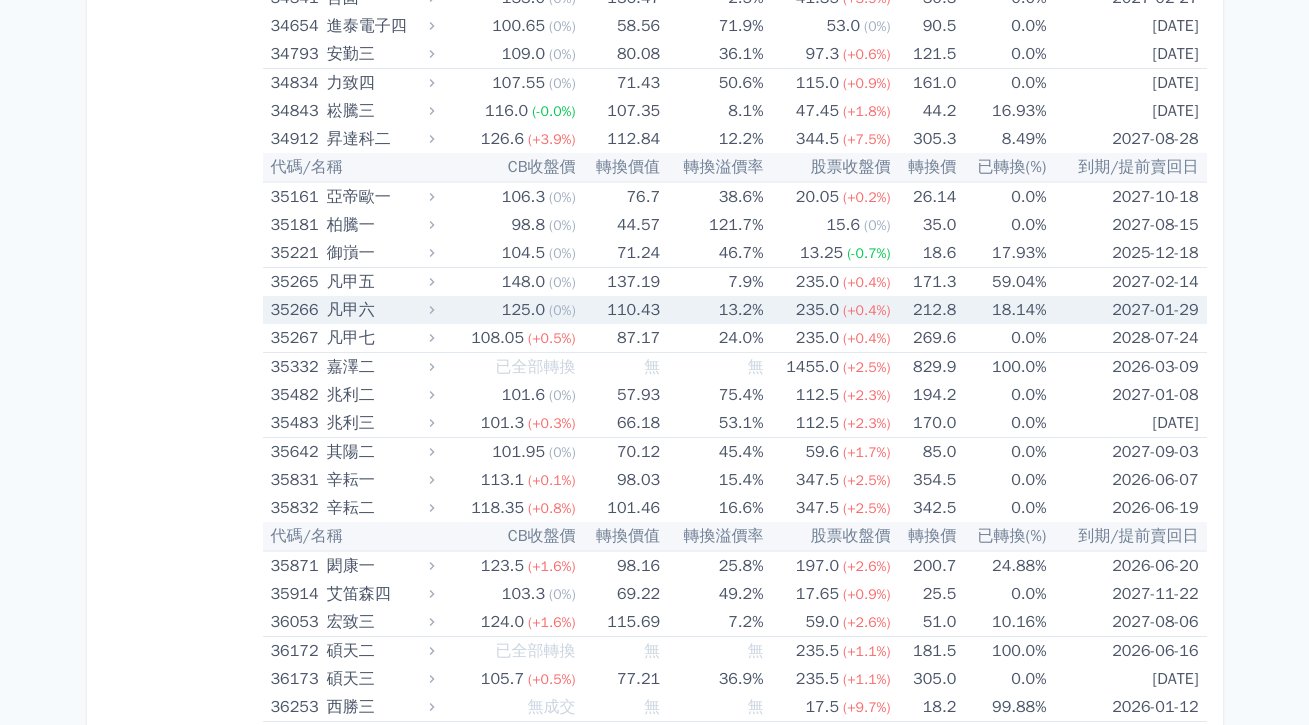 click on "凡甲六" at bounding box center [378, 310] 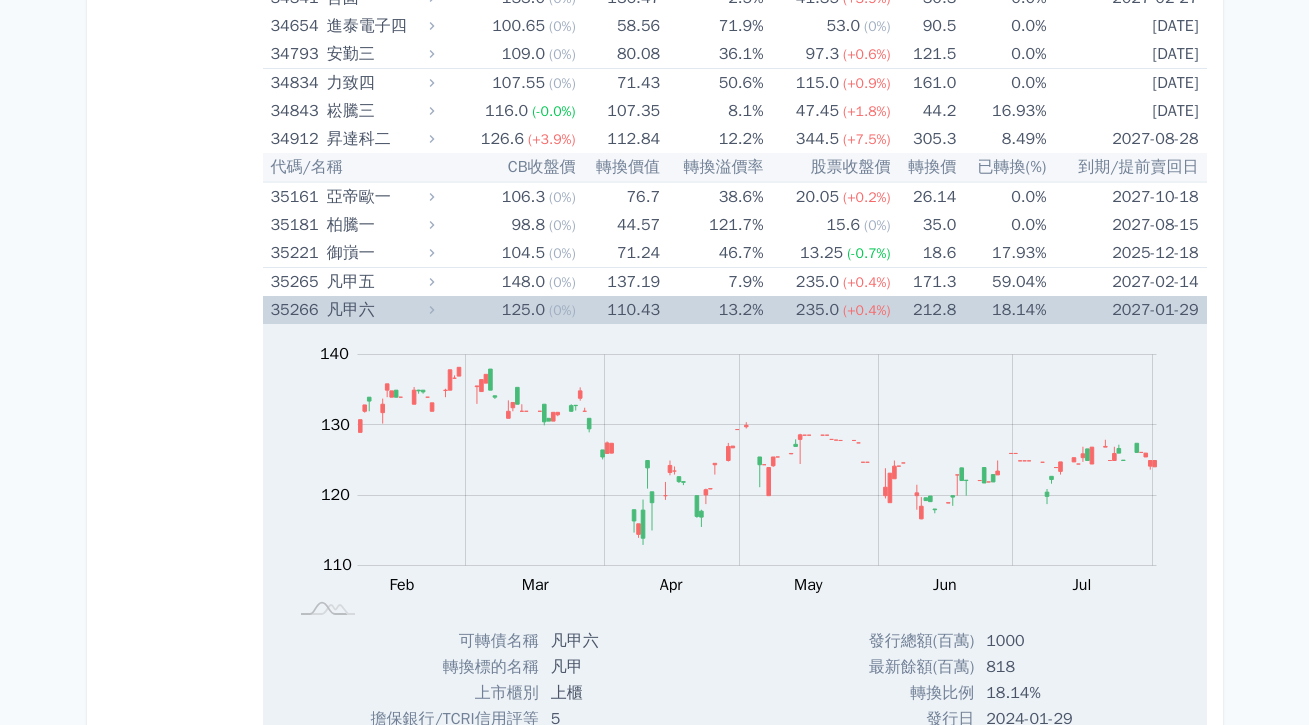 click on "凡甲六" at bounding box center (378, 310) 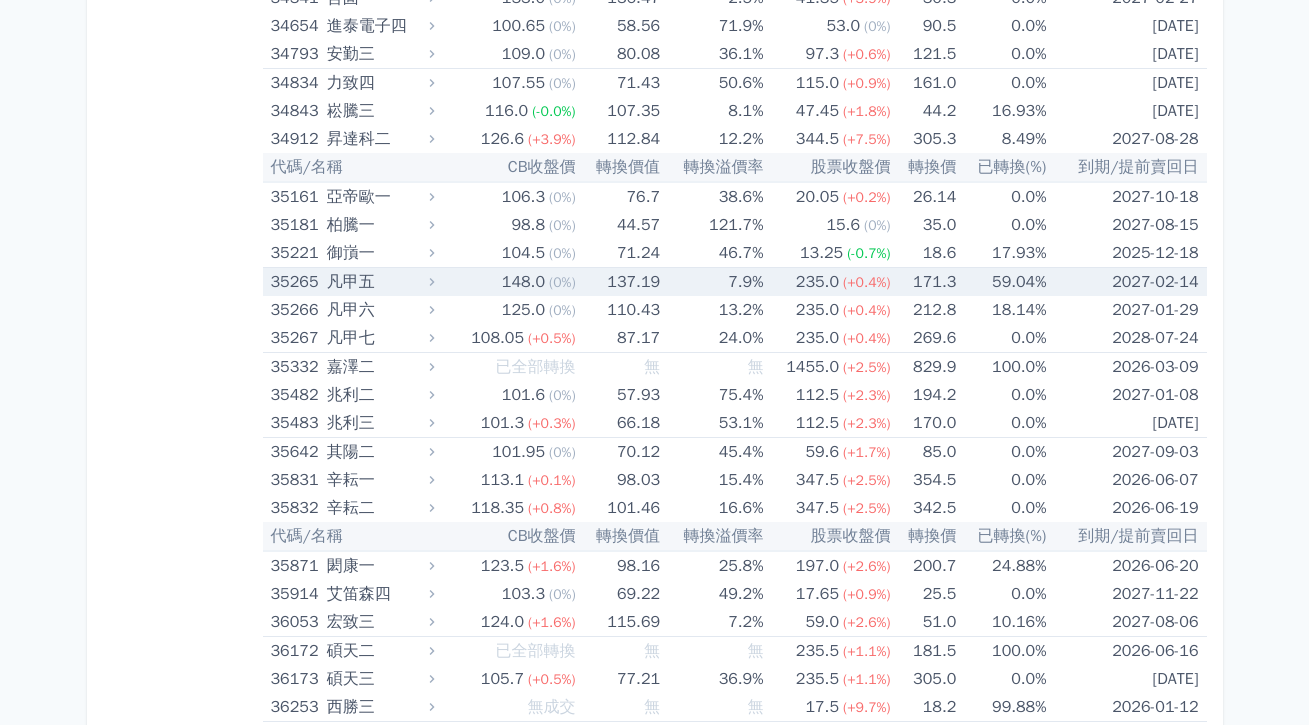 click on "凡甲五" at bounding box center [378, 282] 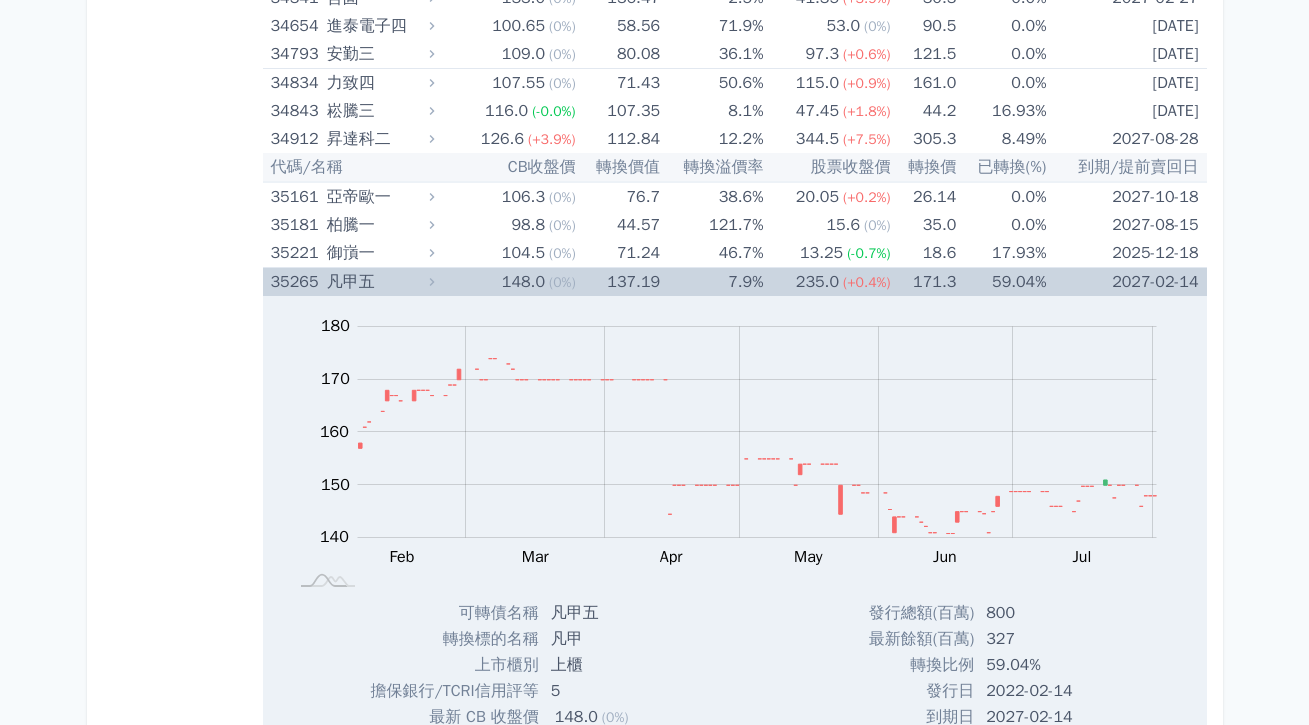 click on "凡甲五" at bounding box center (378, 282) 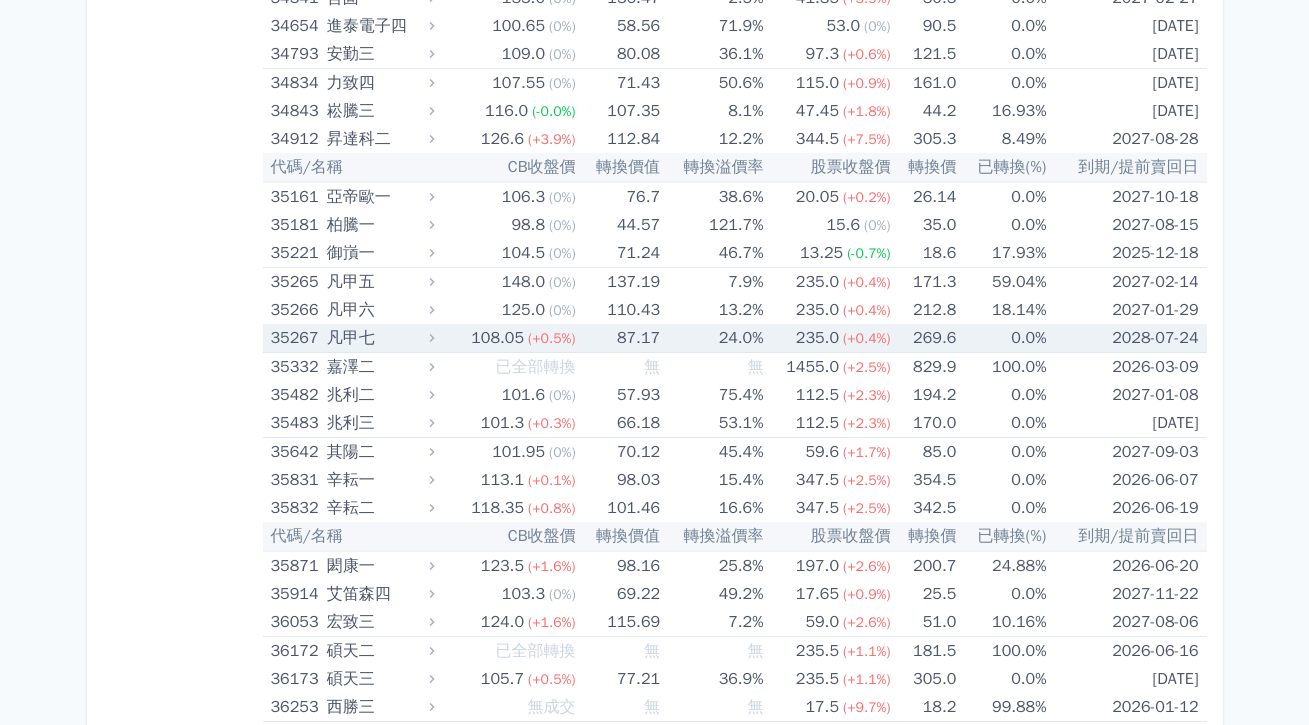 click on "24.0%" at bounding box center [711, 338] 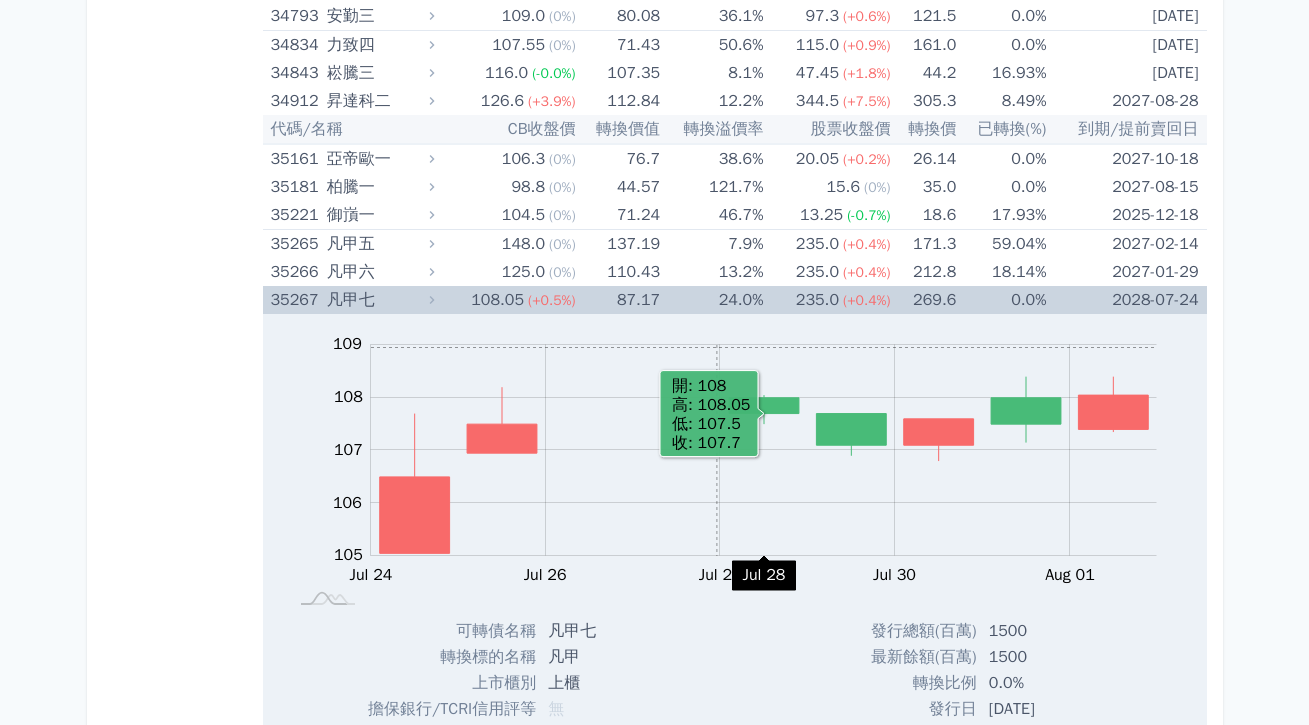 scroll, scrollTop: 4232, scrollLeft: 0, axis: vertical 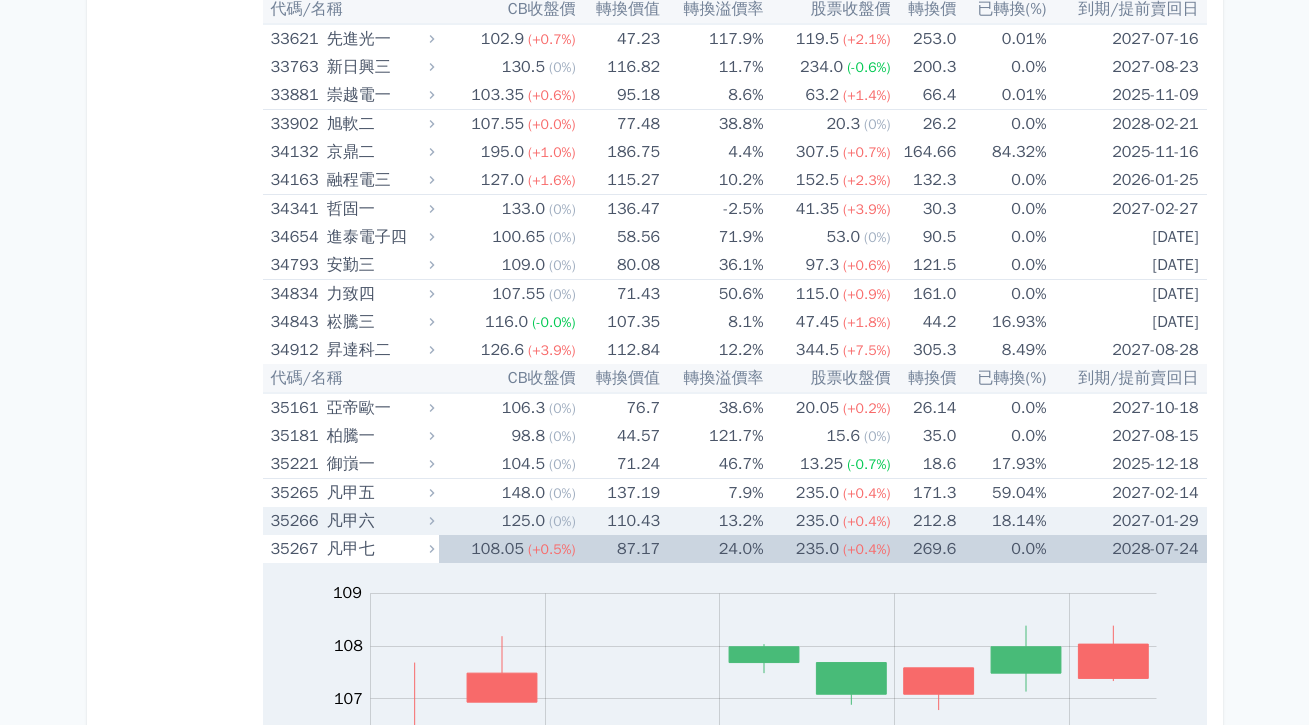 click on "110.43" at bounding box center (618, 521) 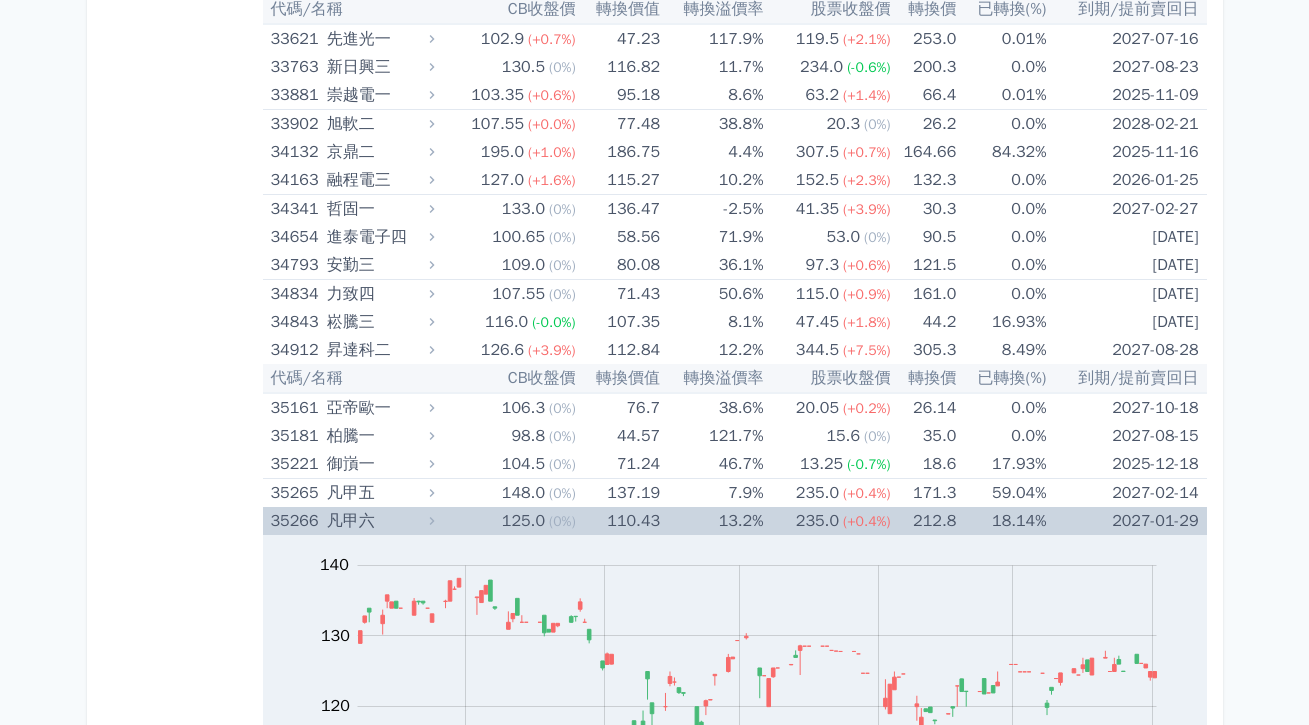 click on "110.43" at bounding box center [618, 521] 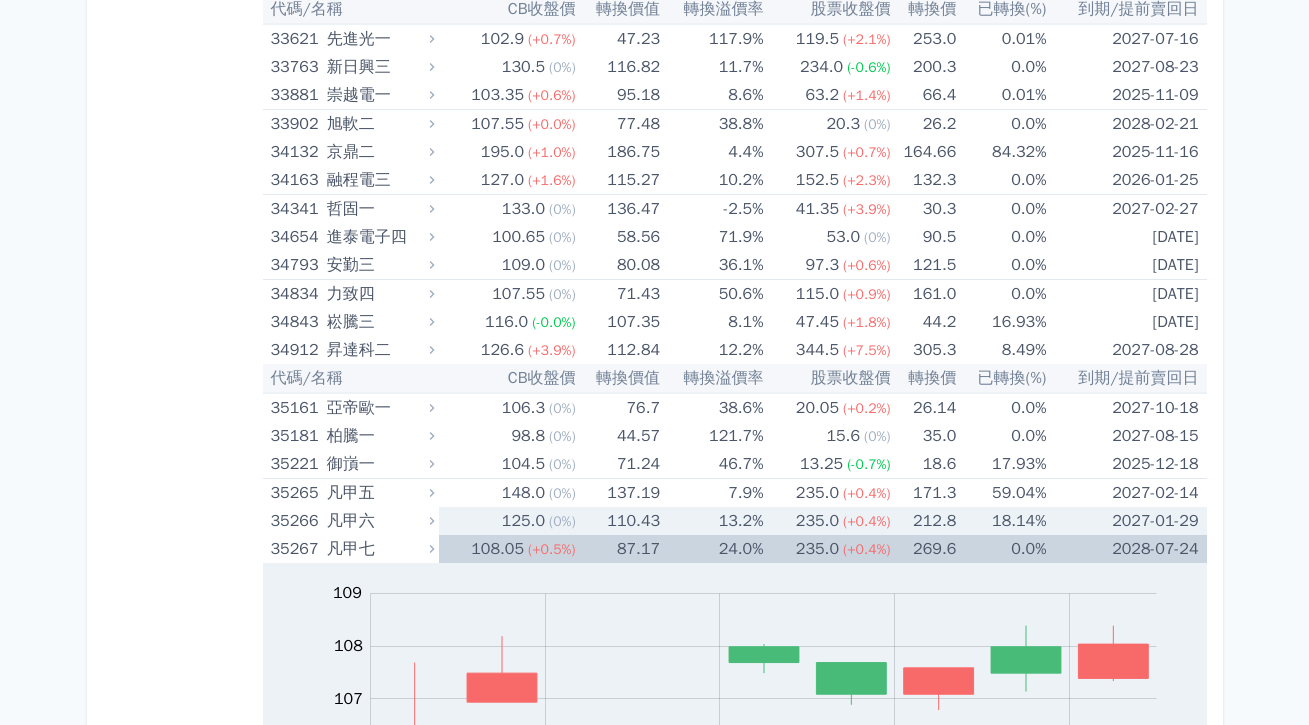 click on "110.43" at bounding box center [618, 521] 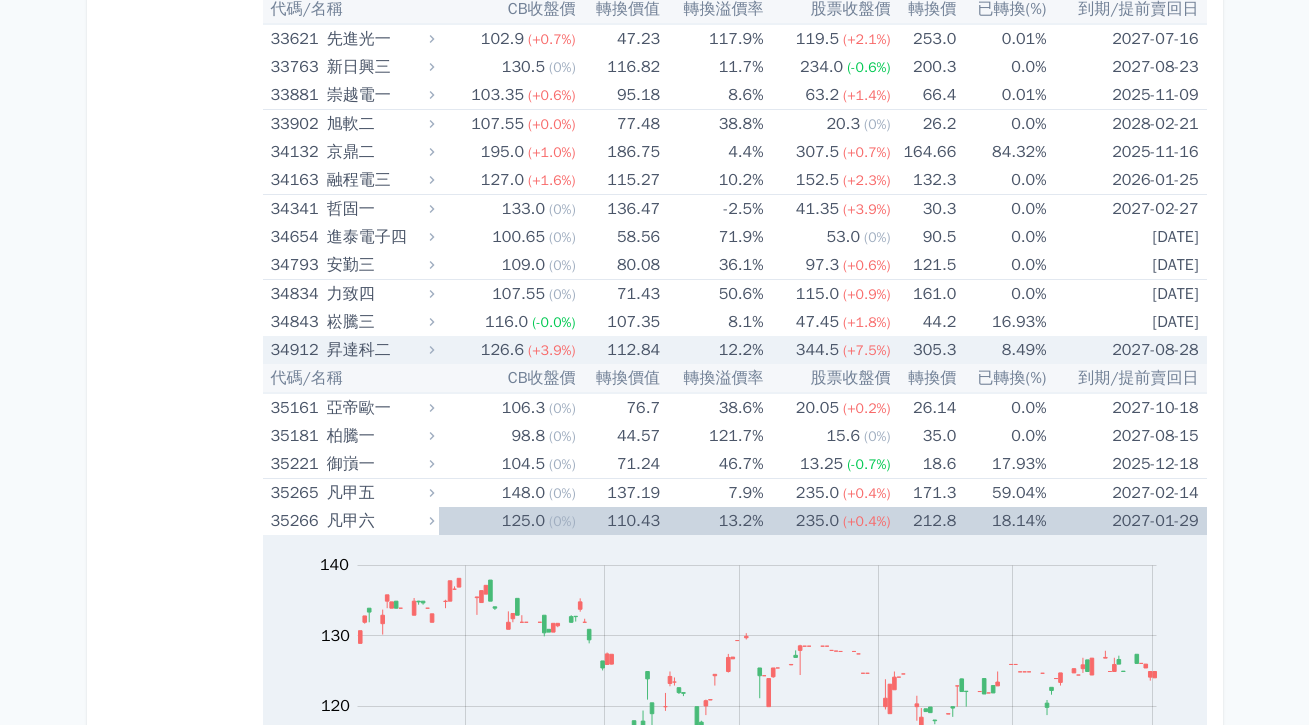 click on "12.2%" at bounding box center (711, 350) 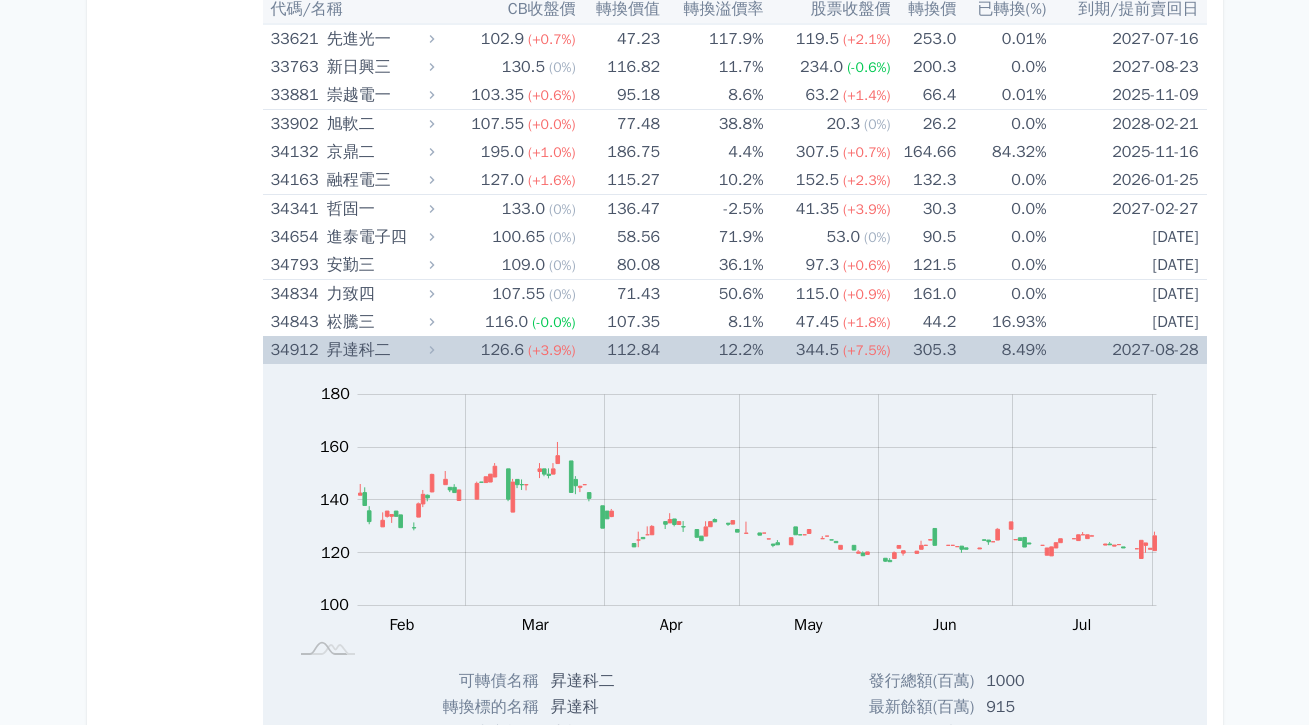 click on "12.2%" at bounding box center [711, 350] 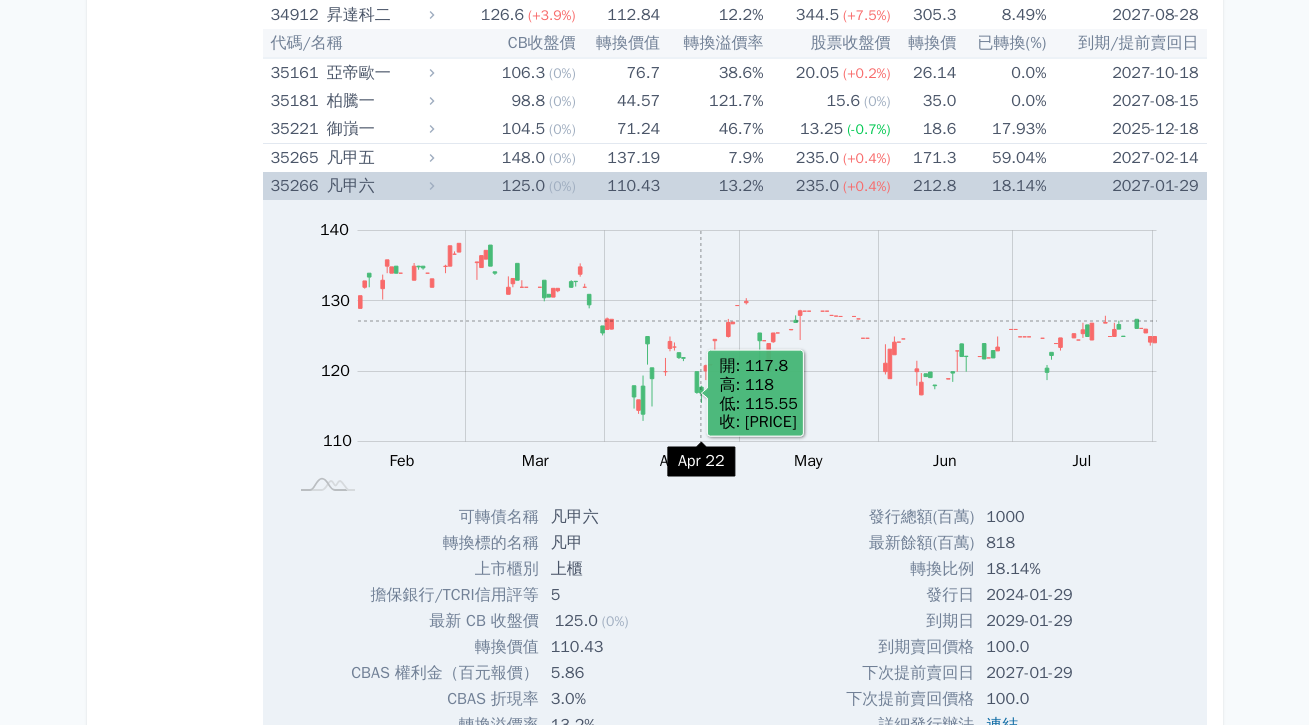 scroll, scrollTop: 4571, scrollLeft: 0, axis: vertical 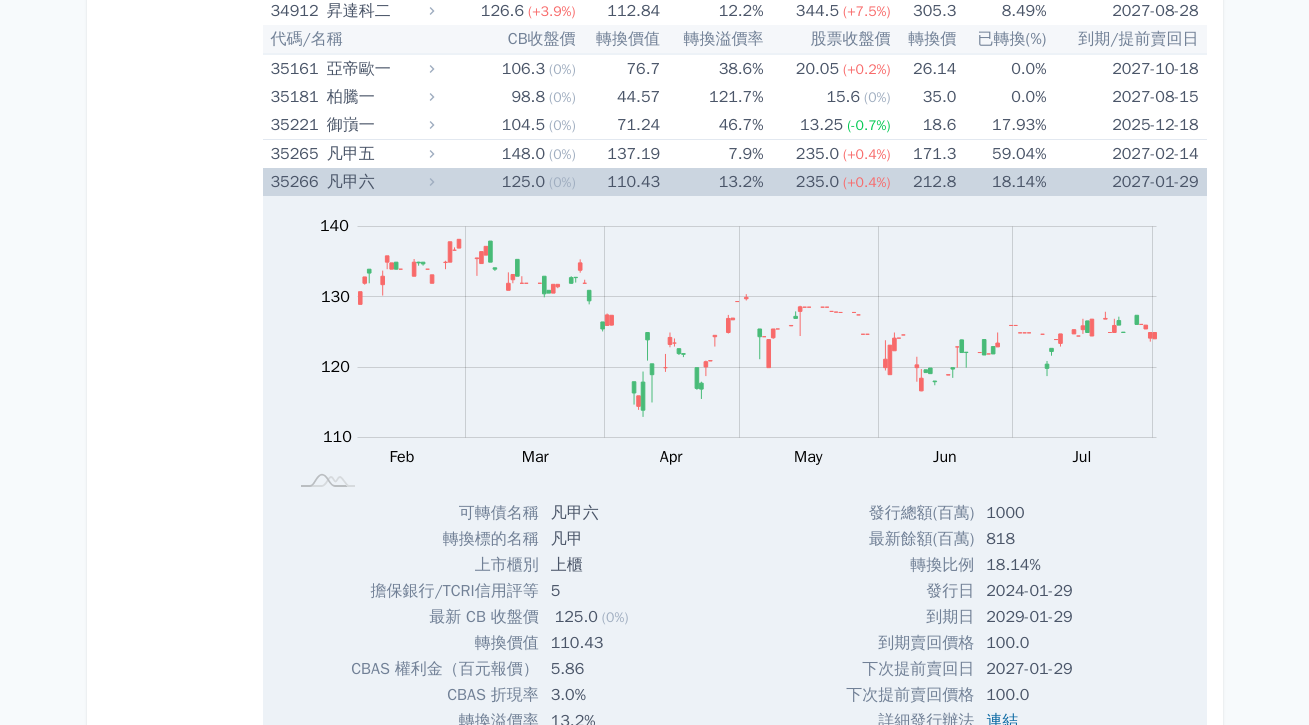 click on "13.2%" at bounding box center (711, 182) 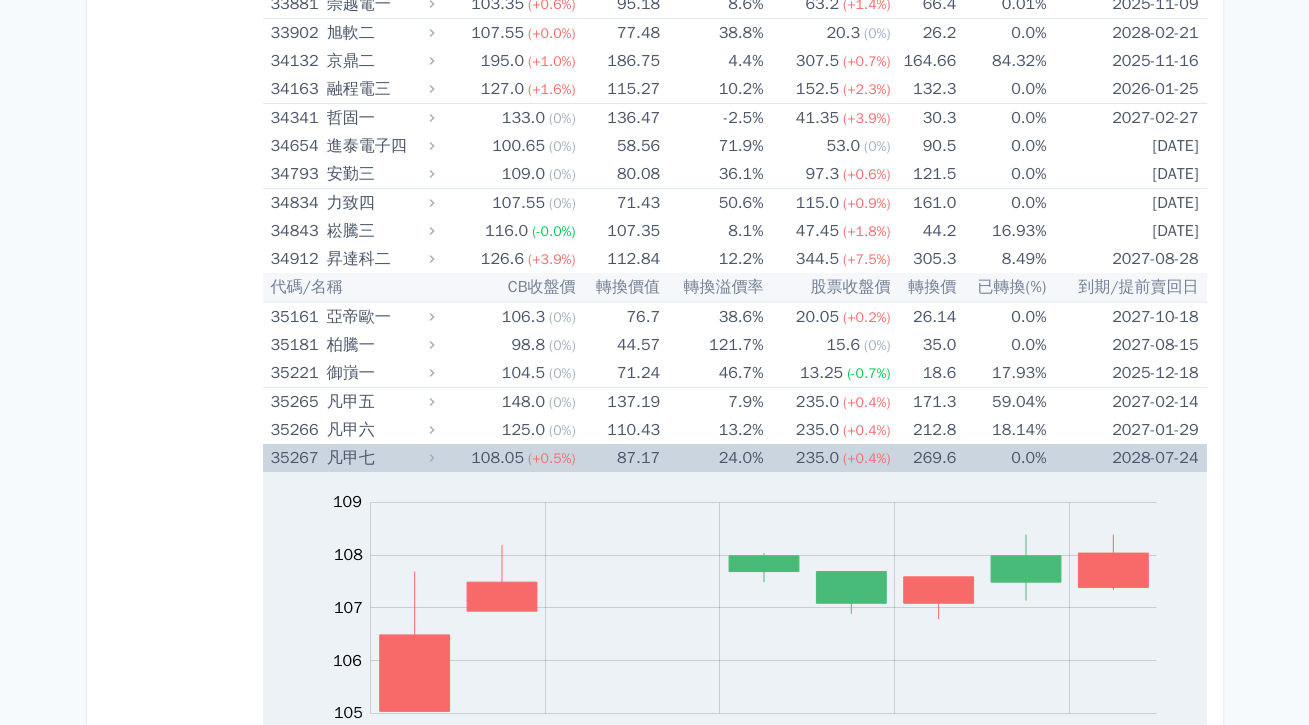 scroll, scrollTop: 4370, scrollLeft: 0, axis: vertical 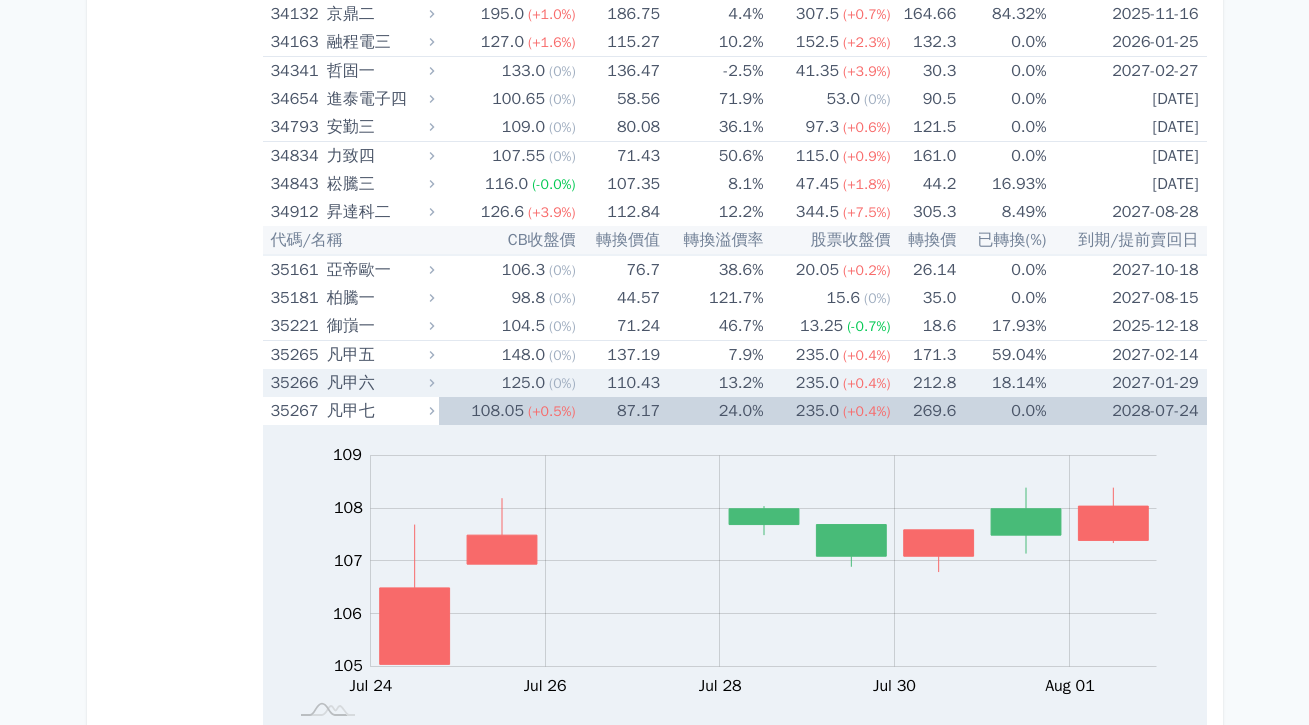 click on "13.2%" at bounding box center (711, 383) 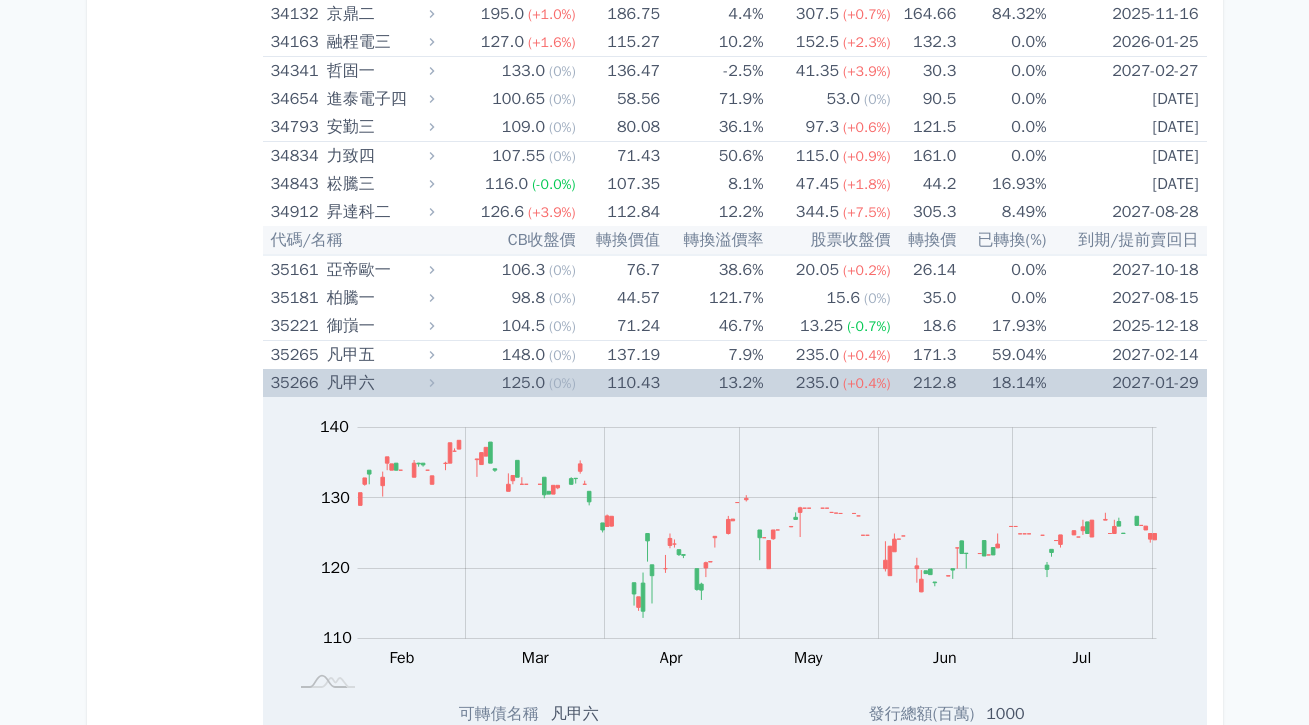 click on "13.2%" at bounding box center [711, 383] 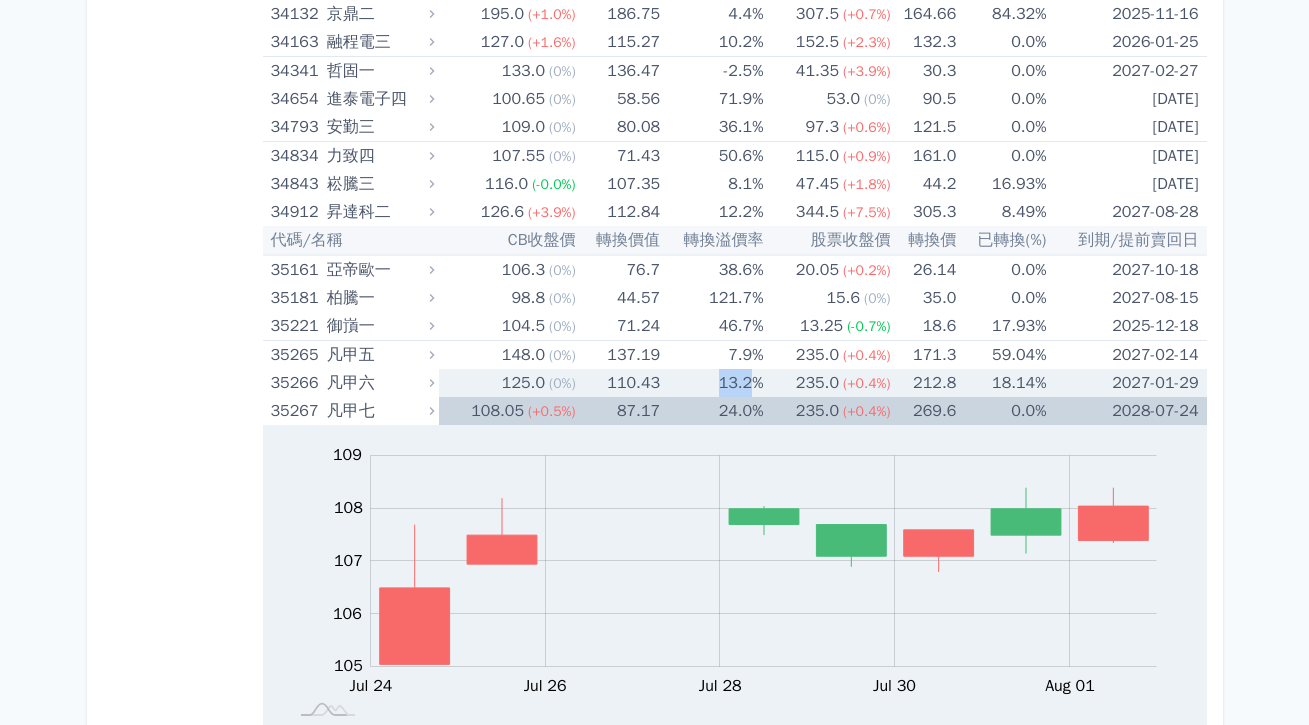 click on "13.2%" at bounding box center (711, 383) 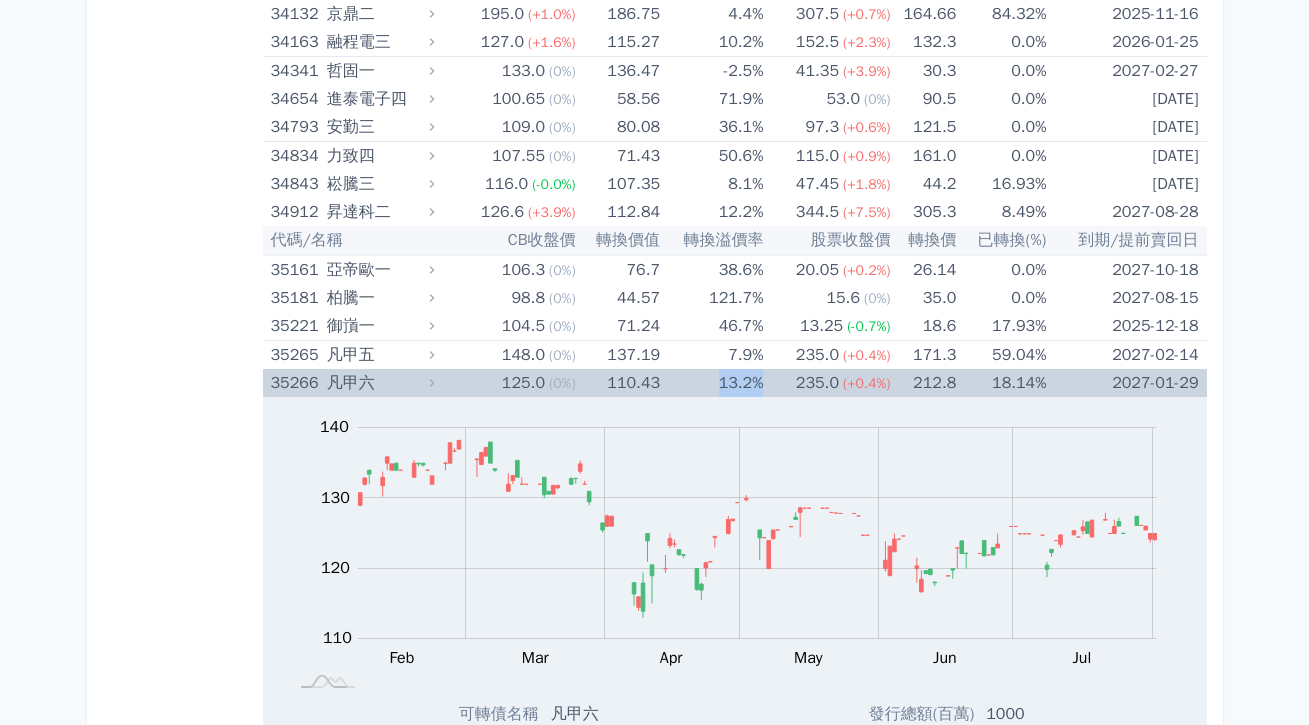 click on "13.2%" at bounding box center (711, 383) 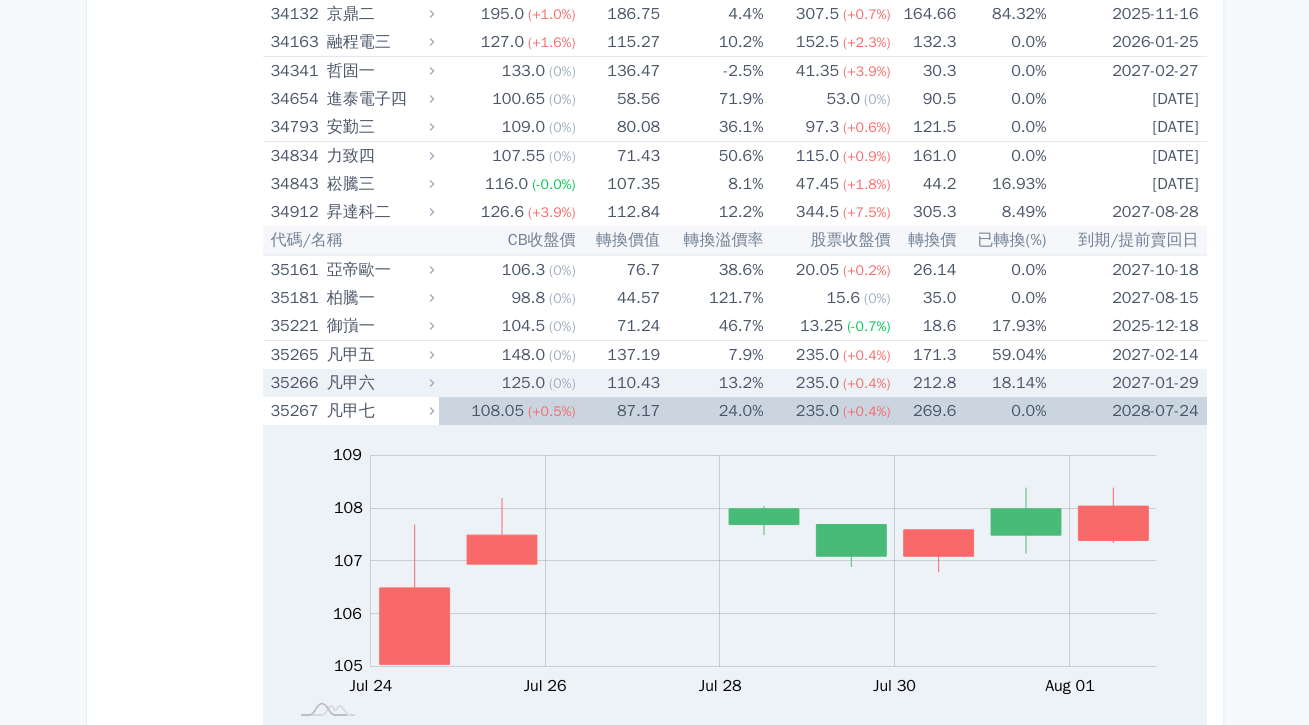 click on "110.43" at bounding box center (618, 383) 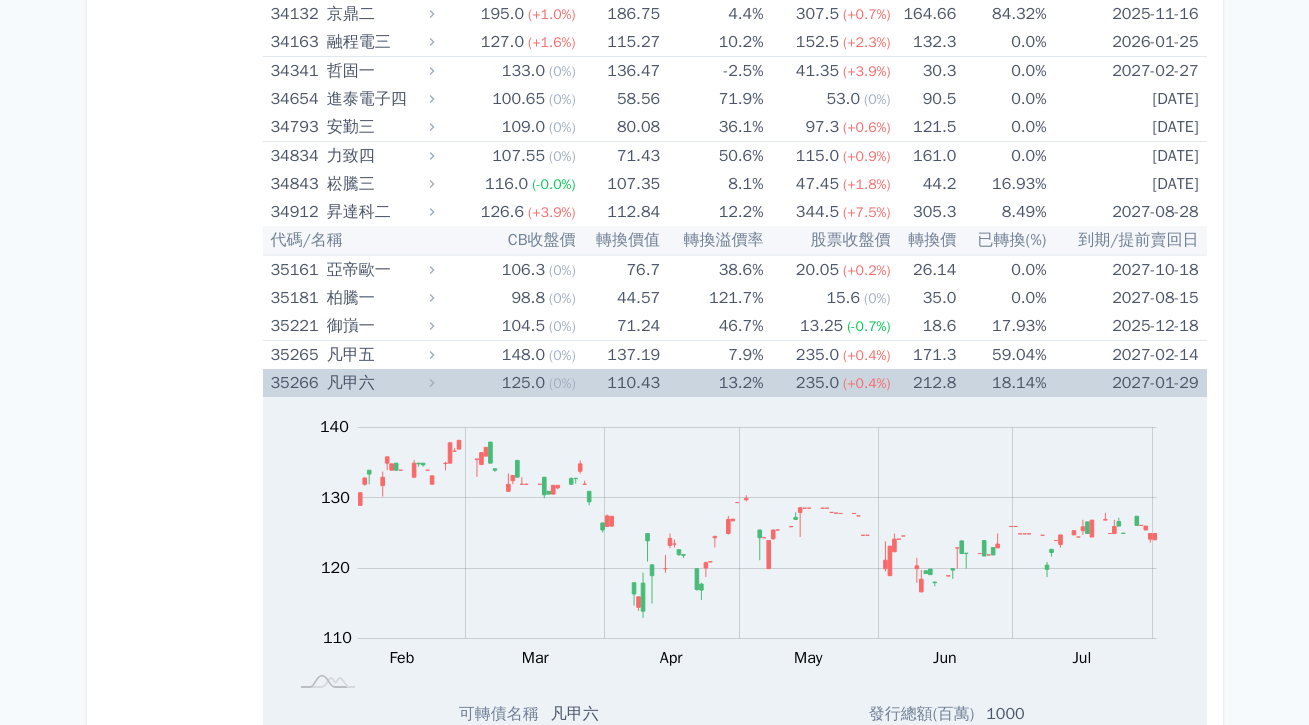 click on "110.43" at bounding box center (618, 383) 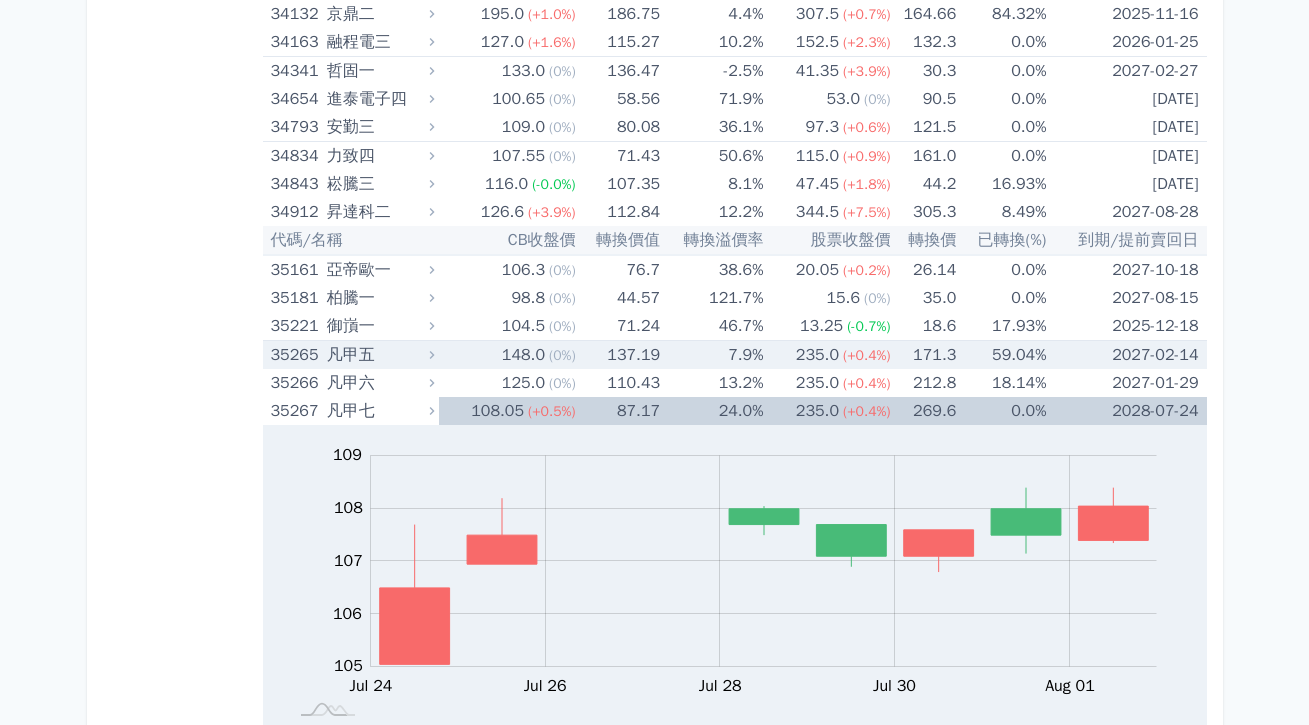 click on "46.7%" at bounding box center [711, 326] 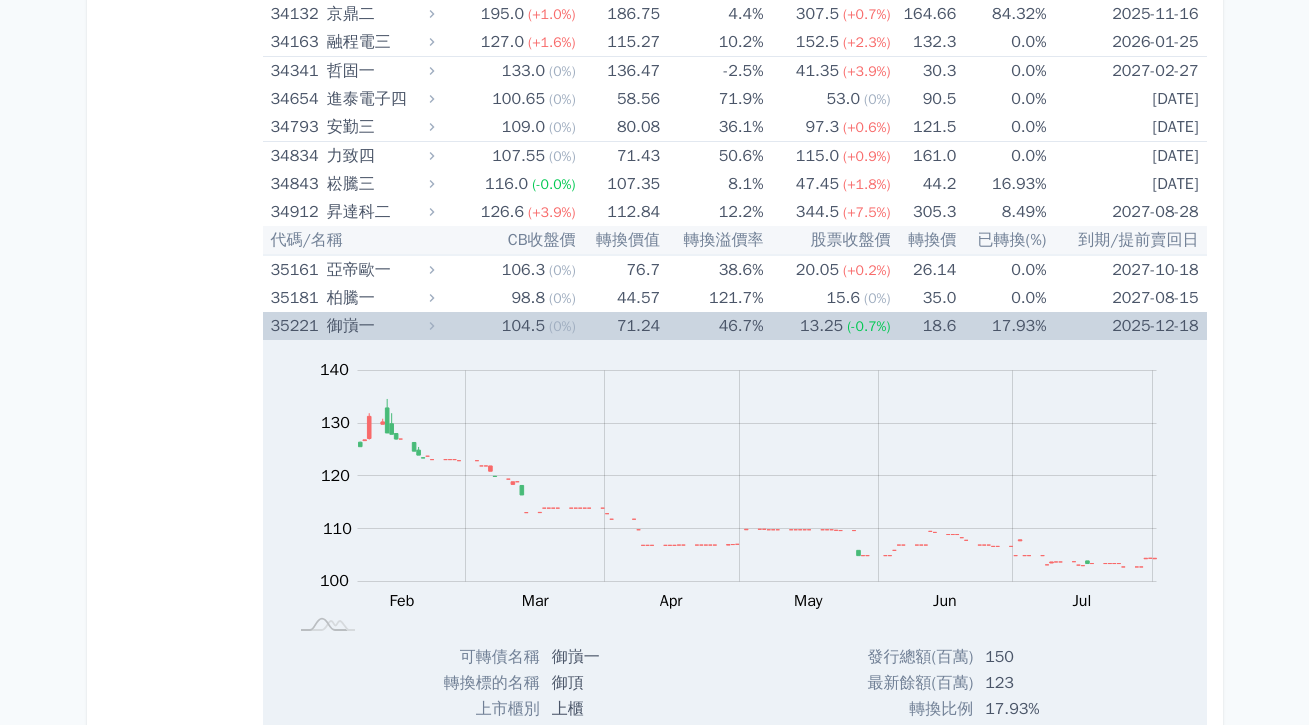 click on "71.24" at bounding box center [618, 326] 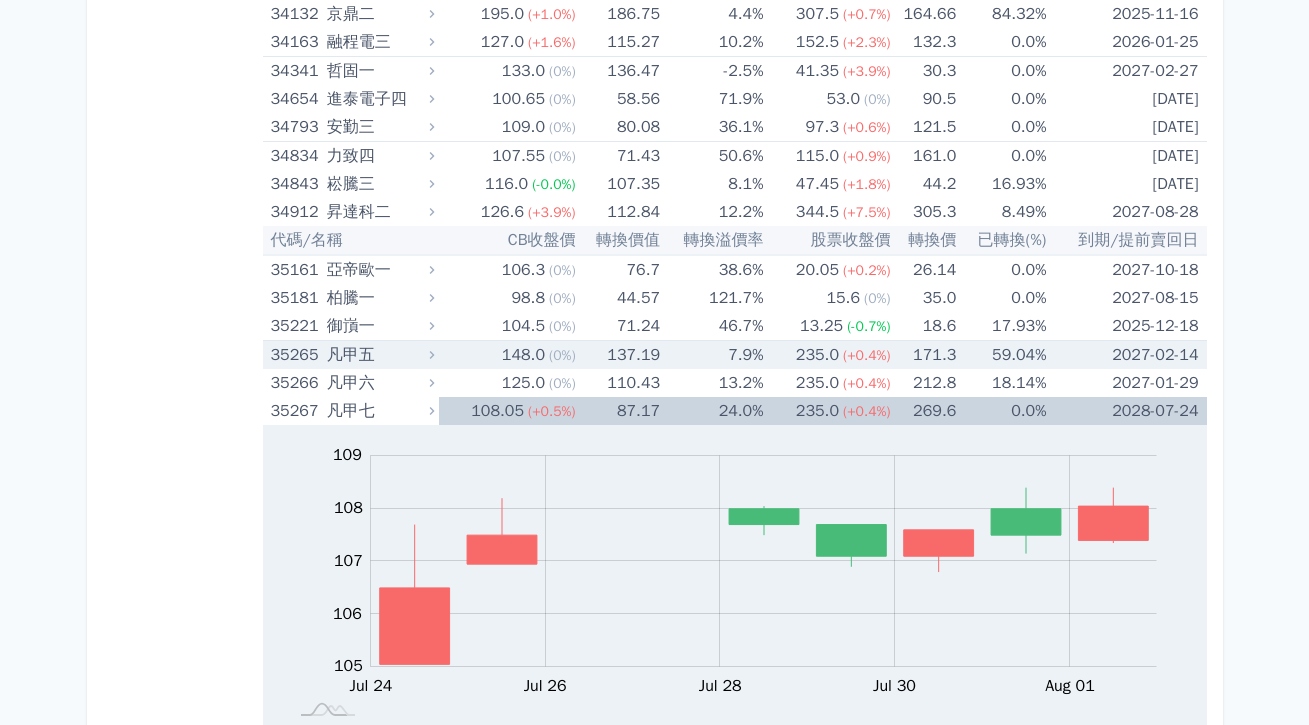 click on "137.19" at bounding box center [618, 355] 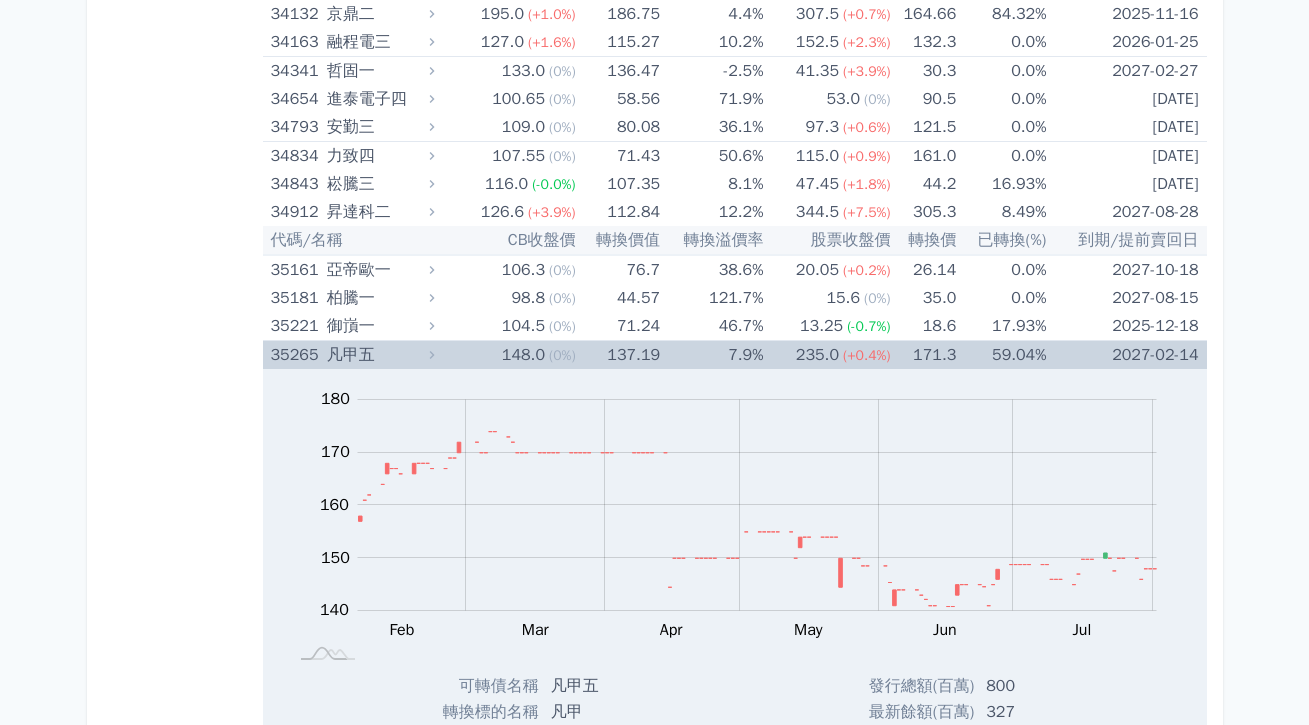 click on "7.9%" at bounding box center (711, 355) 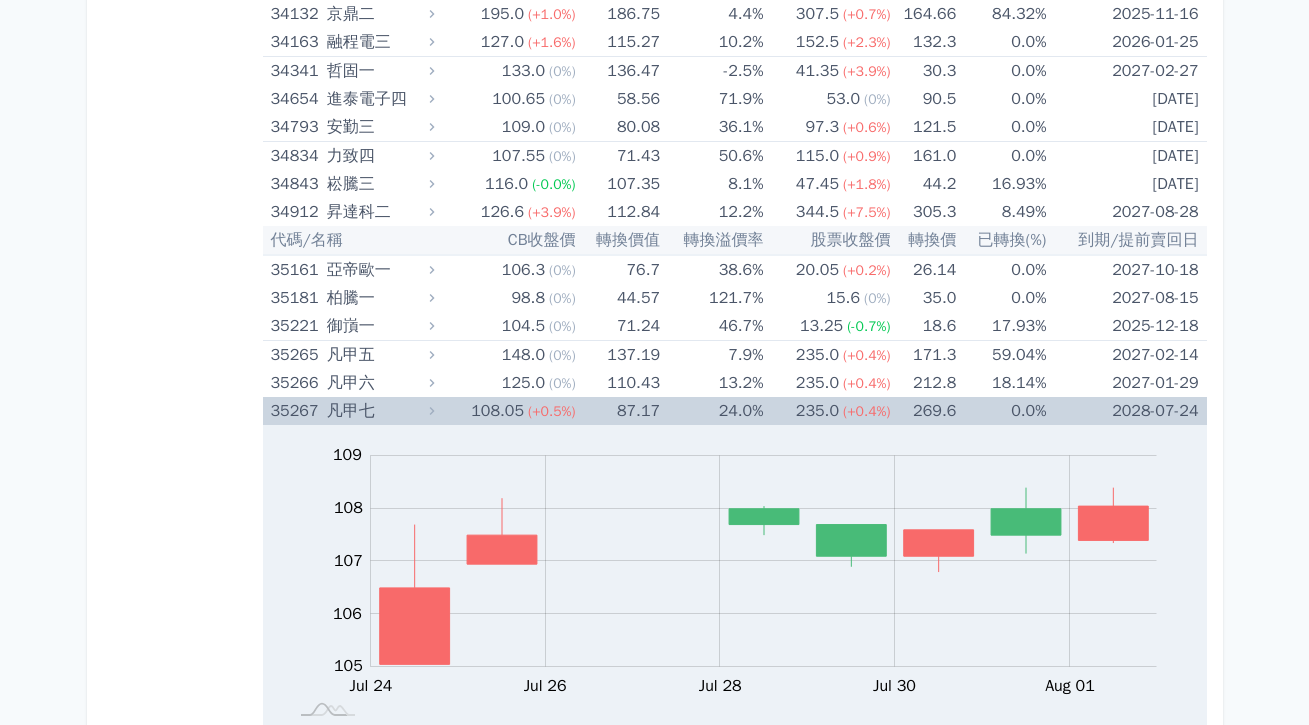 click on "24.0%" at bounding box center (711, 411) 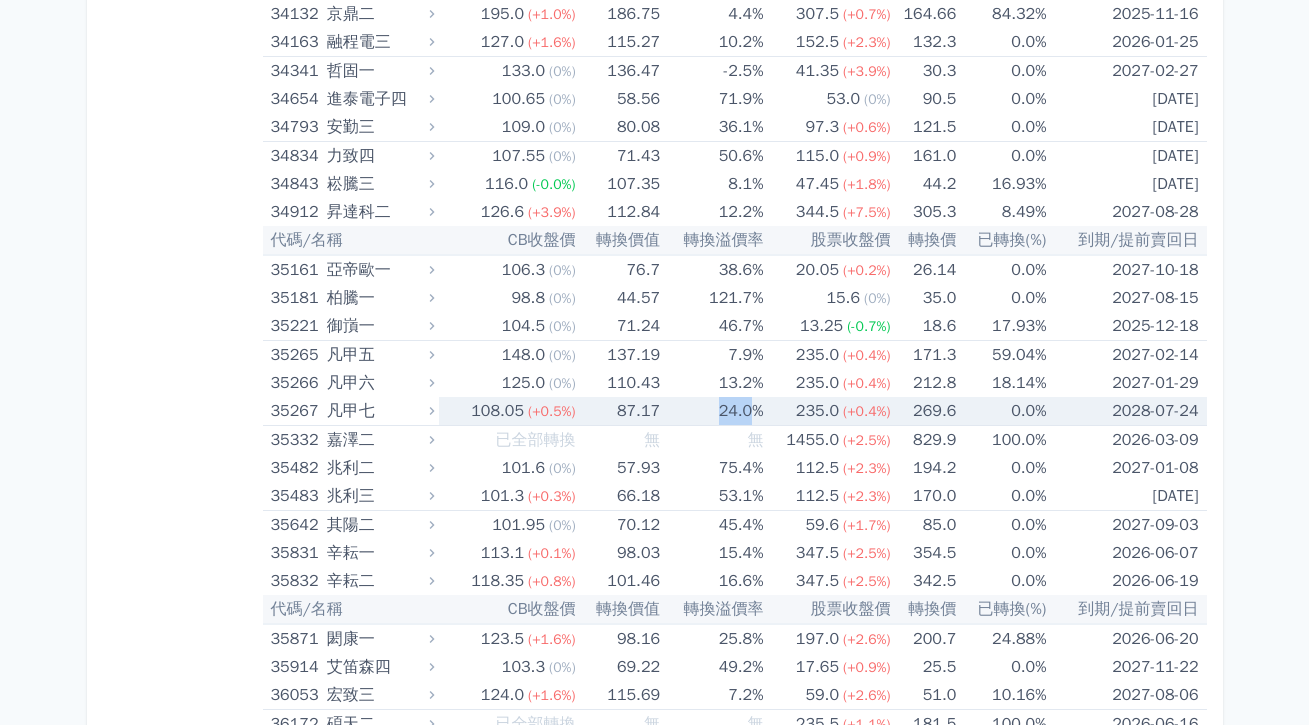 click on "24.0%" at bounding box center (711, 411) 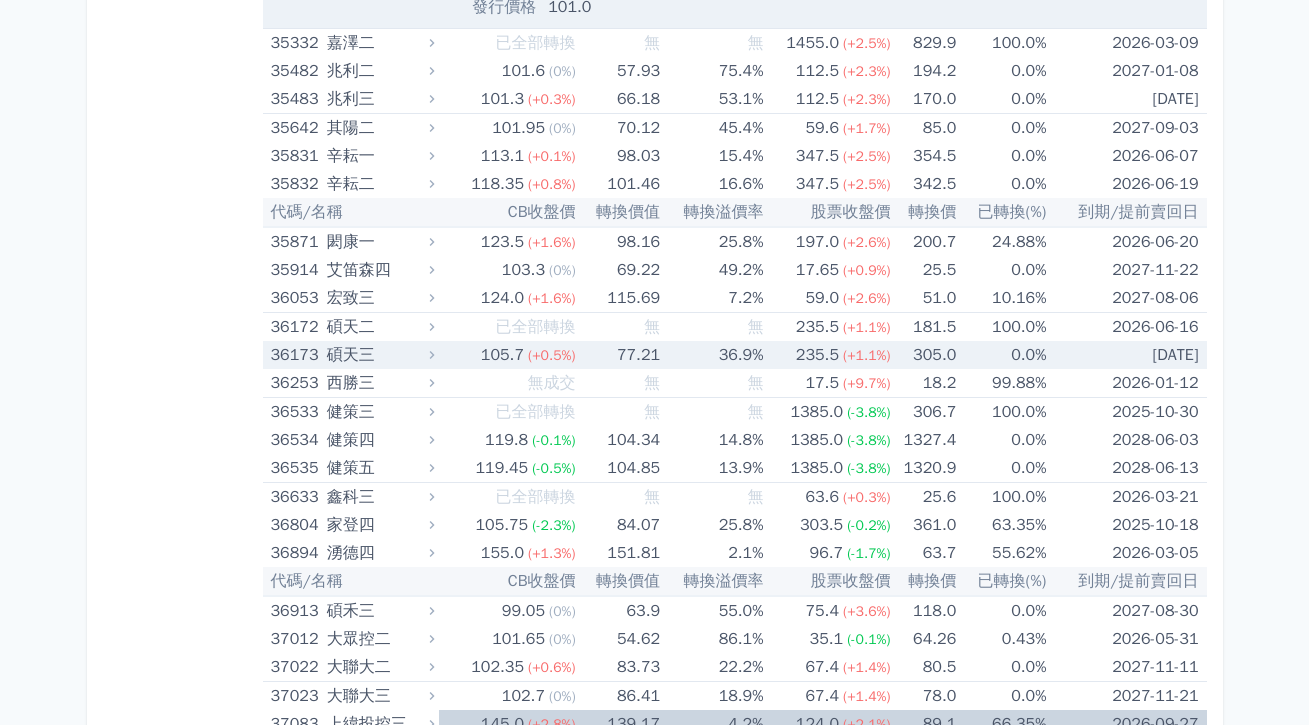 scroll, scrollTop: 5413, scrollLeft: 0, axis: vertical 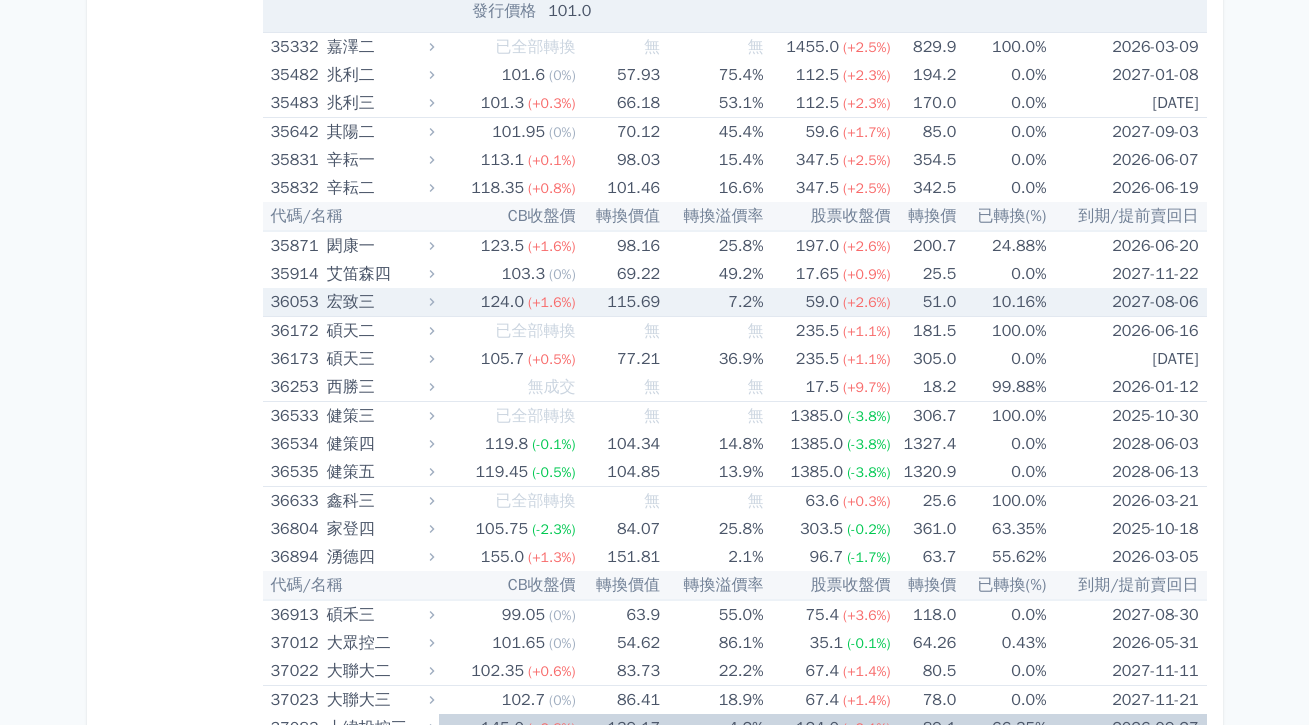 click on "(+2.6%)" at bounding box center [867, 302] 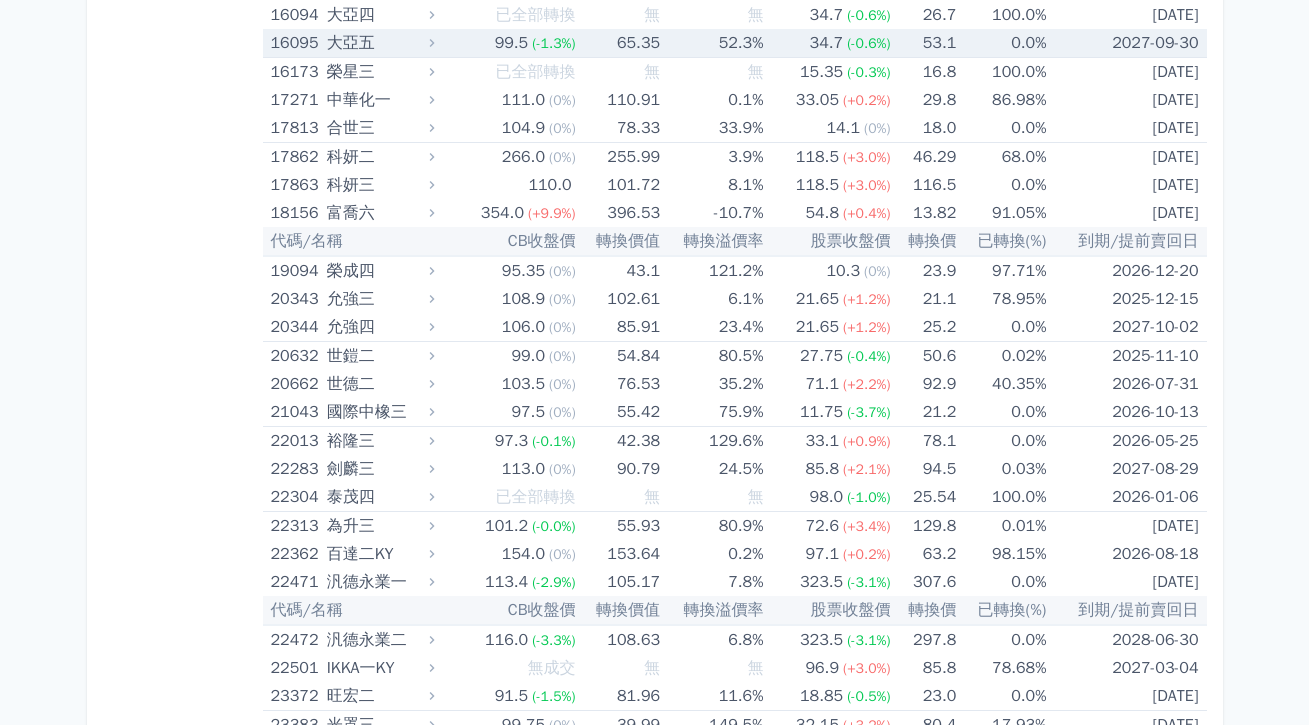 scroll, scrollTop: 0, scrollLeft: 0, axis: both 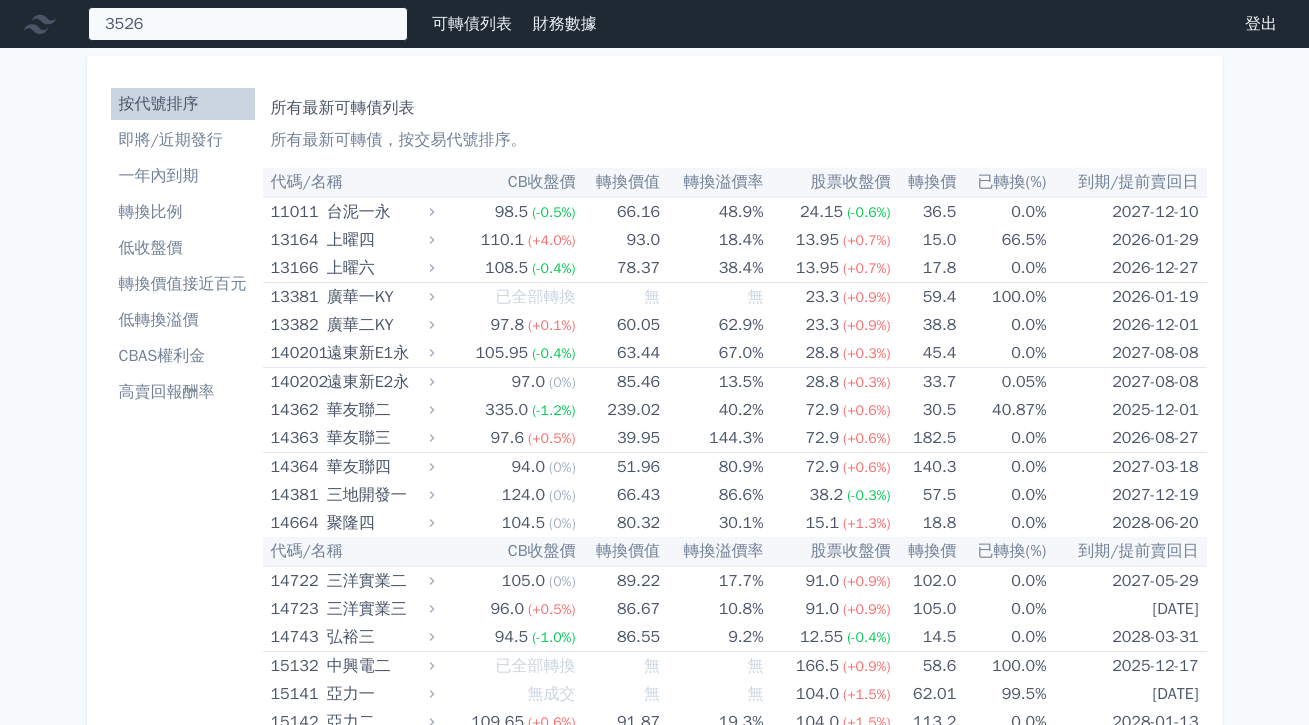 click on "3526
35263 凡甲三
35265 凡甲五
[PRICE] +[PERCENTAGE]%
35264 凡甲四
35266 凡甲六
[PRICE] +[PERCENTAGE]%
35267 凡甲七
[PRICE] +[PERCENTAGE]%" at bounding box center (248, 24) 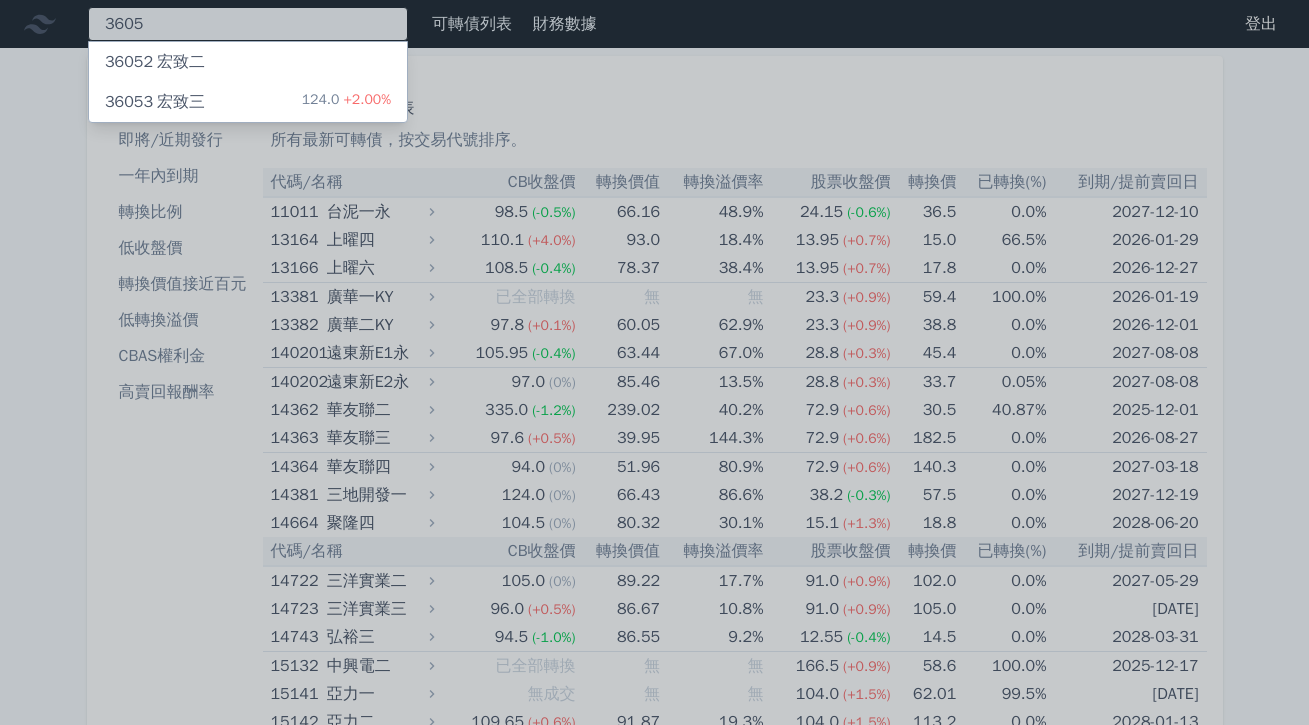 type on "3605" 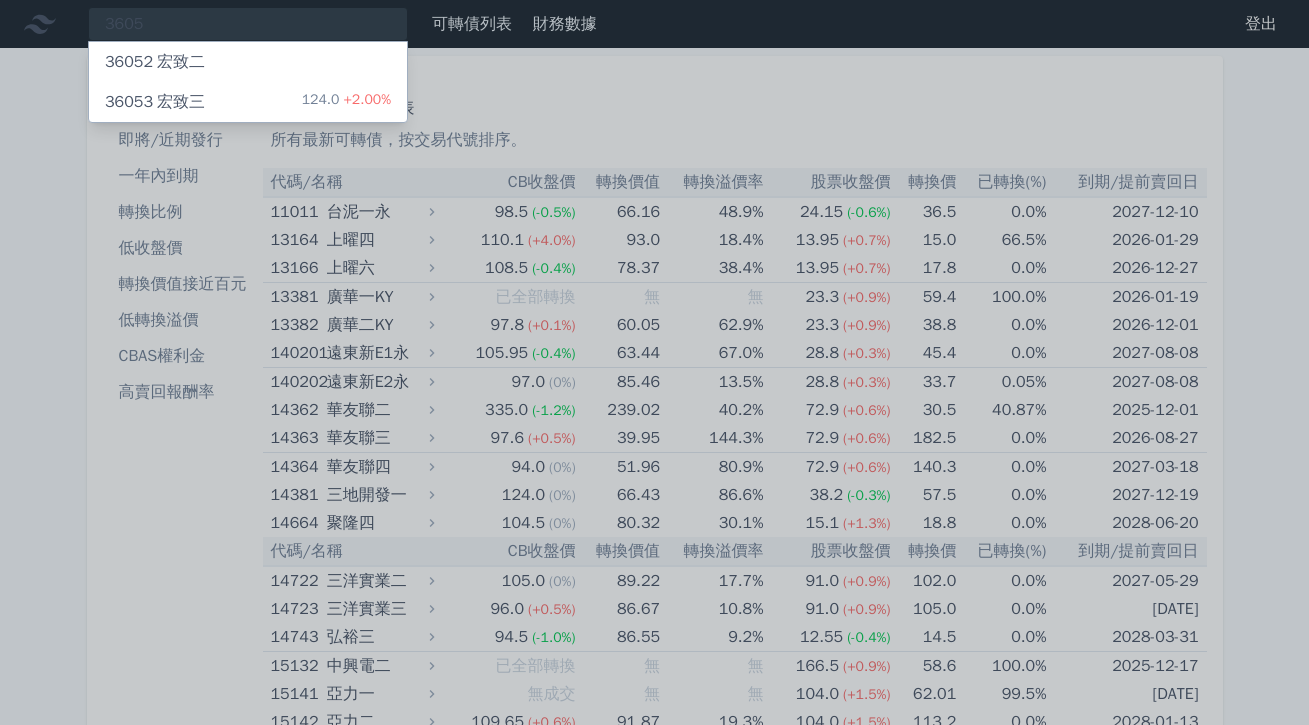 click on "36052 宏致二" at bounding box center (248, 62) 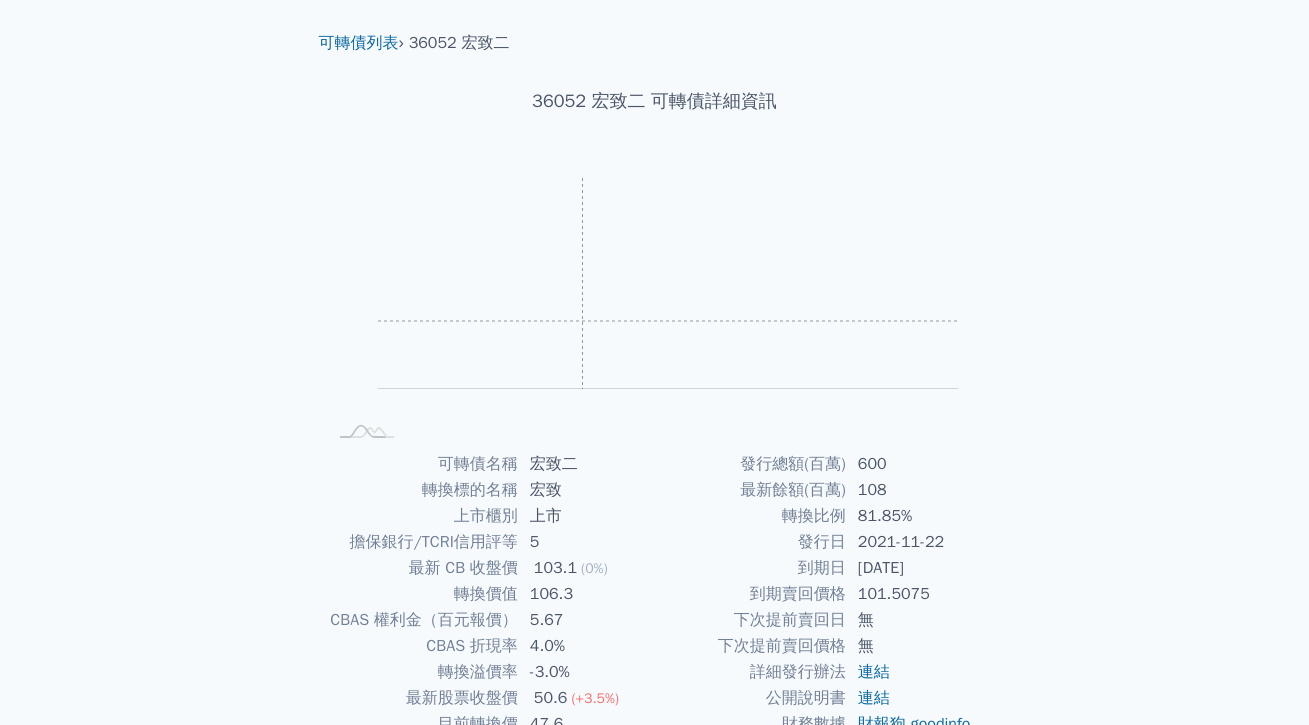 scroll, scrollTop: 227, scrollLeft: 0, axis: vertical 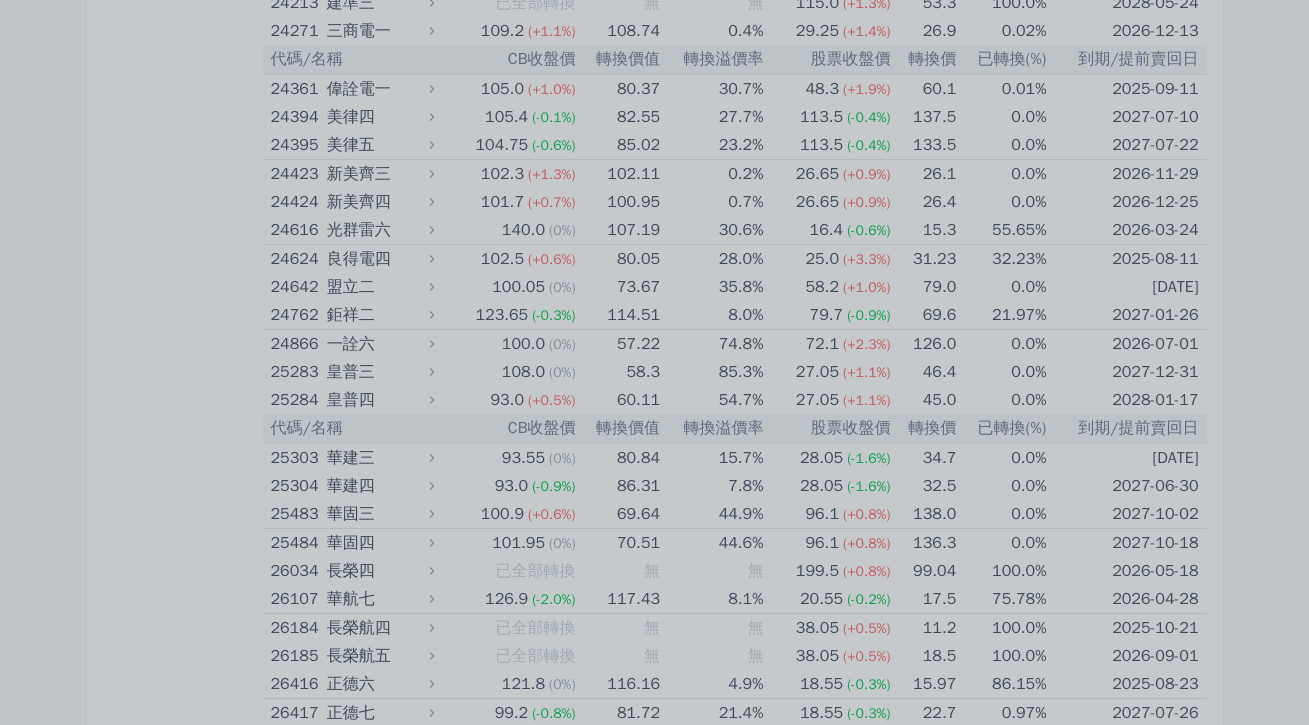 click at bounding box center [654, 362] 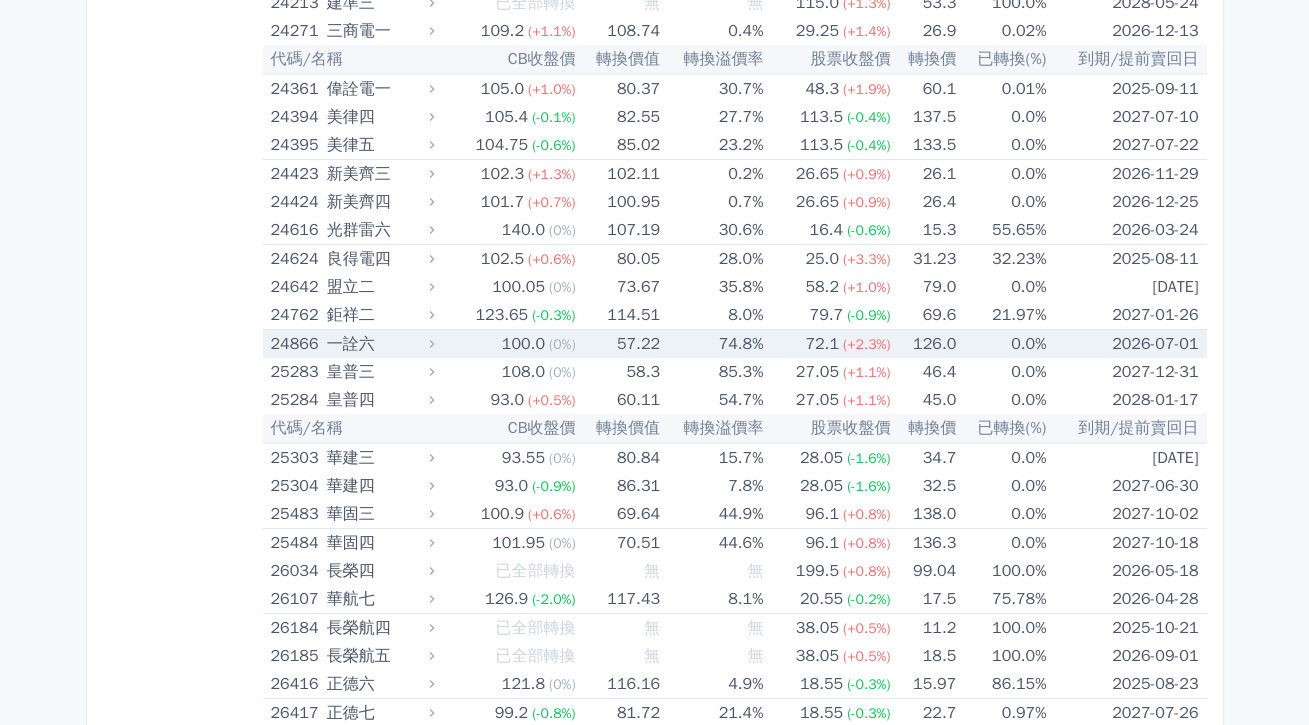 scroll, scrollTop: 2600, scrollLeft: 0, axis: vertical 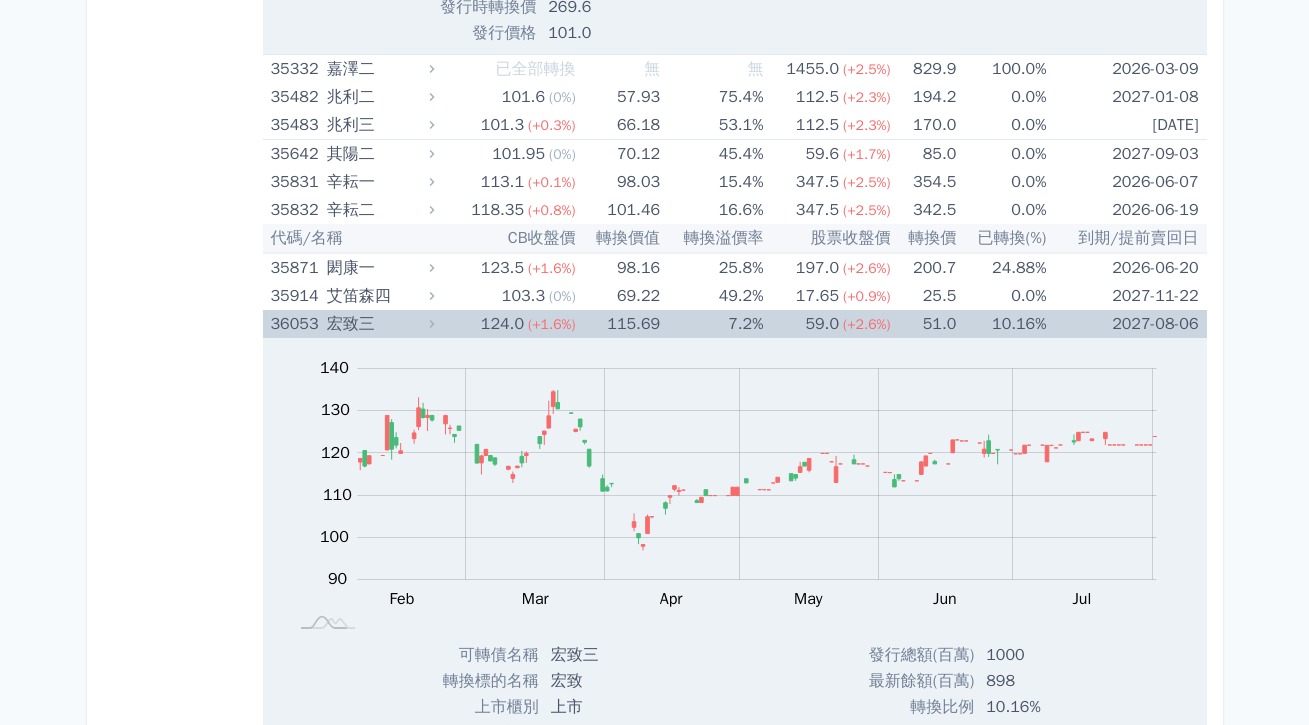 click on "7.2%" at bounding box center (711, 324) 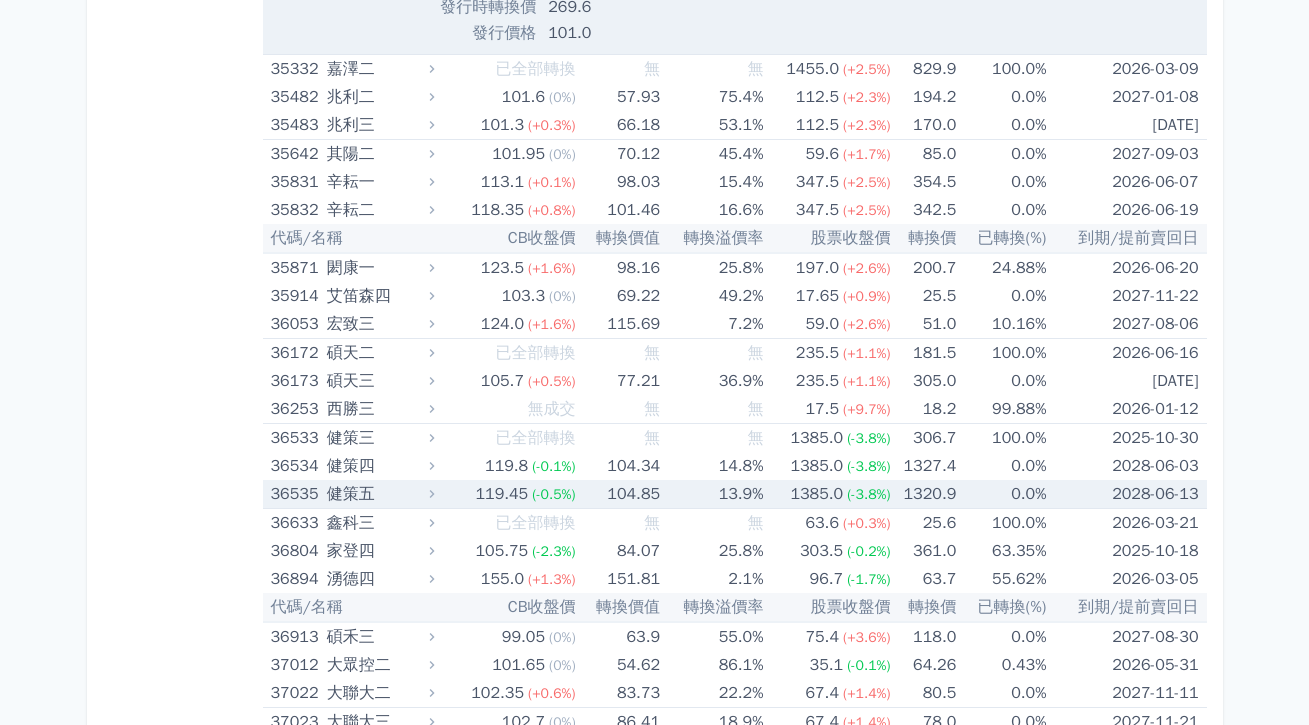 scroll, scrollTop: 5387, scrollLeft: 0, axis: vertical 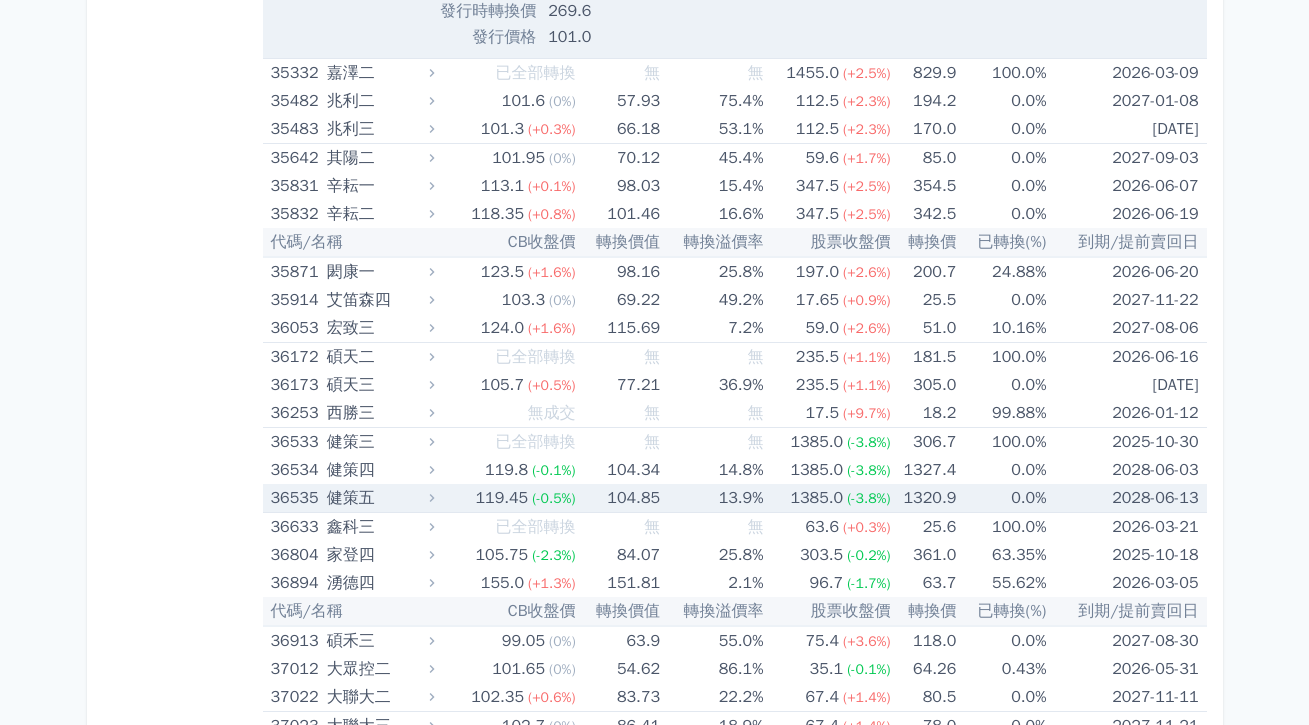 click on "(-0.5%)" at bounding box center (553, 498) 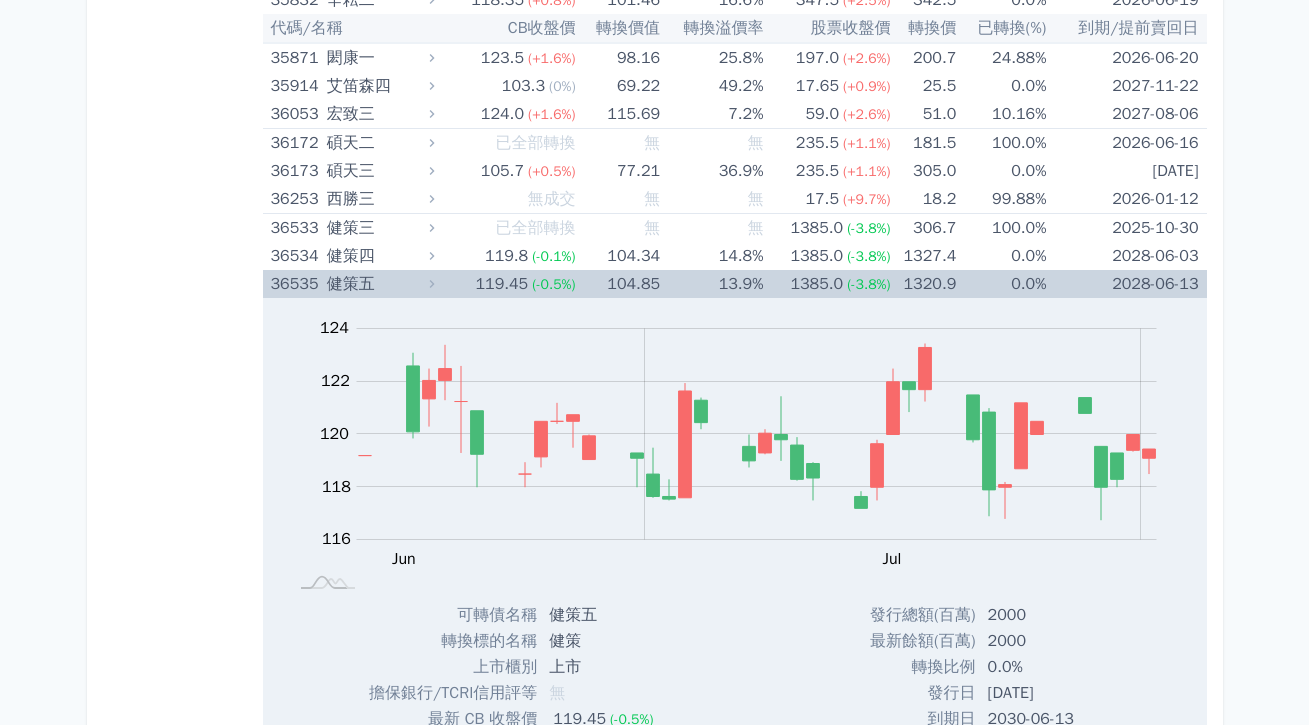 scroll, scrollTop: 5487, scrollLeft: 0, axis: vertical 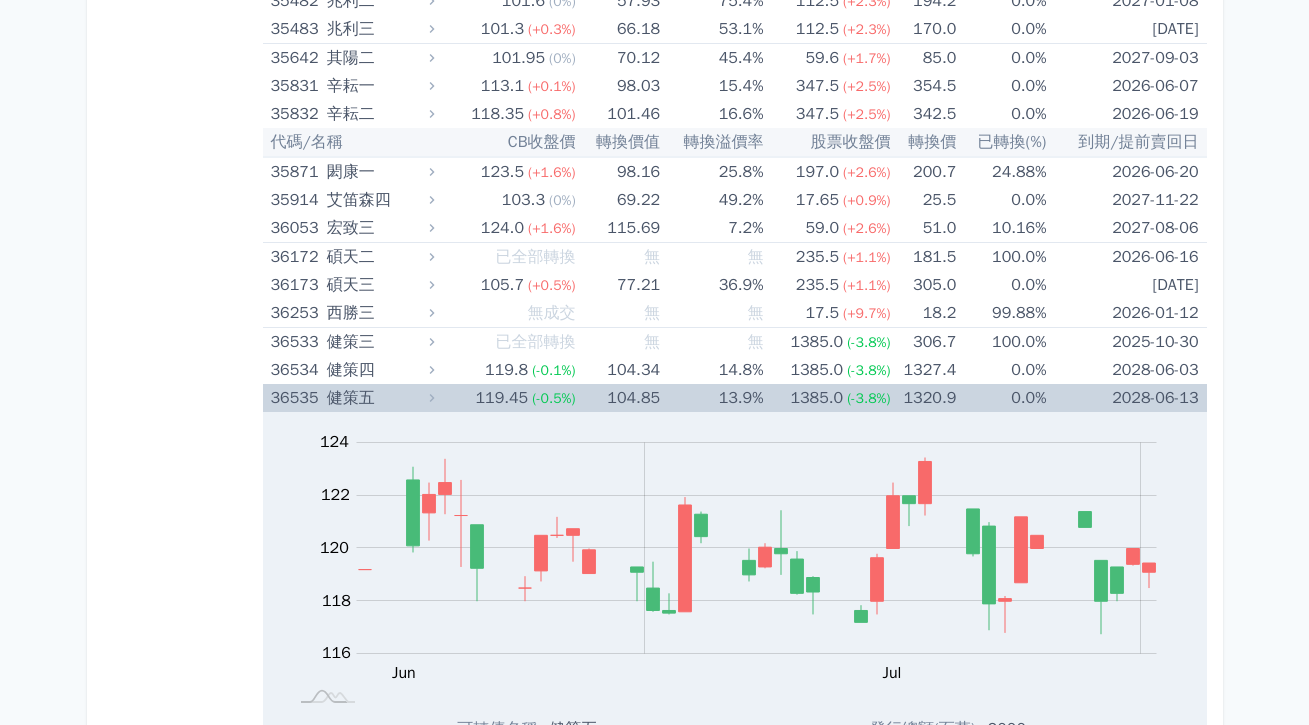 click on "(-0.5%)" at bounding box center [553, 398] 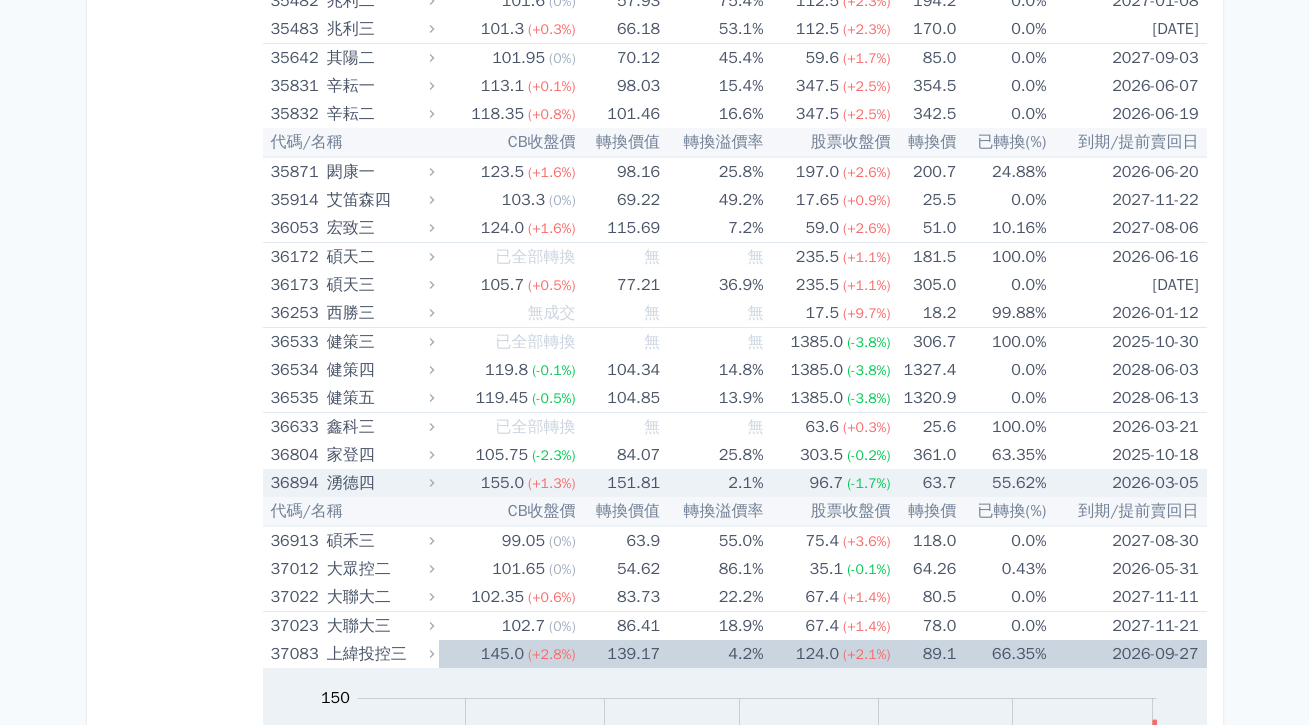 scroll, scrollTop: 5491, scrollLeft: 0, axis: vertical 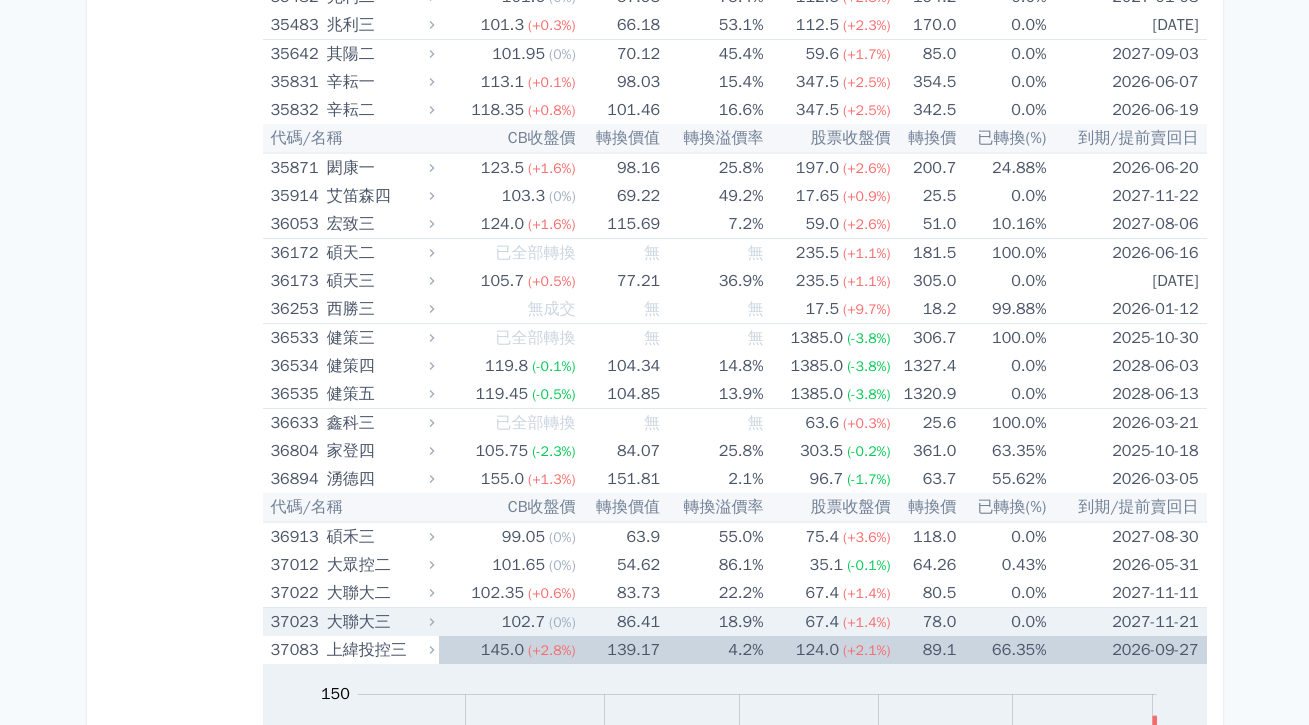click on "102.7" at bounding box center [523, 622] 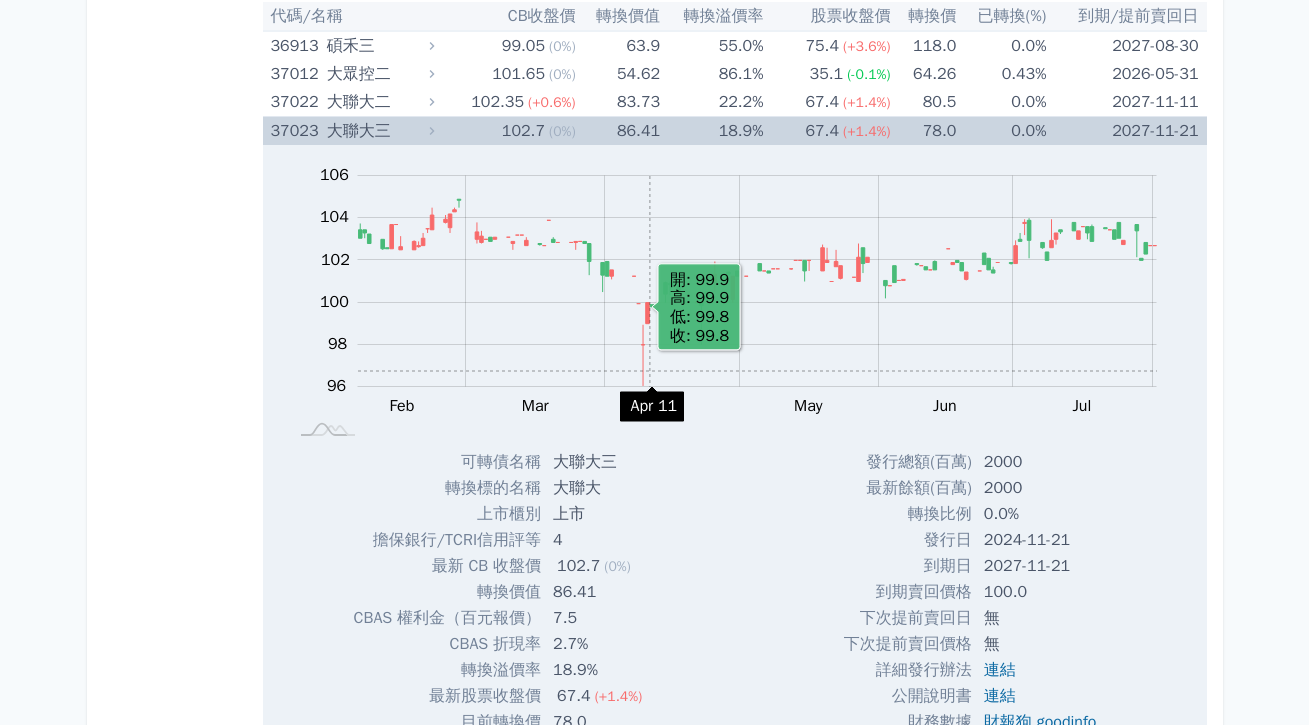 scroll, scrollTop: 5956, scrollLeft: 0, axis: vertical 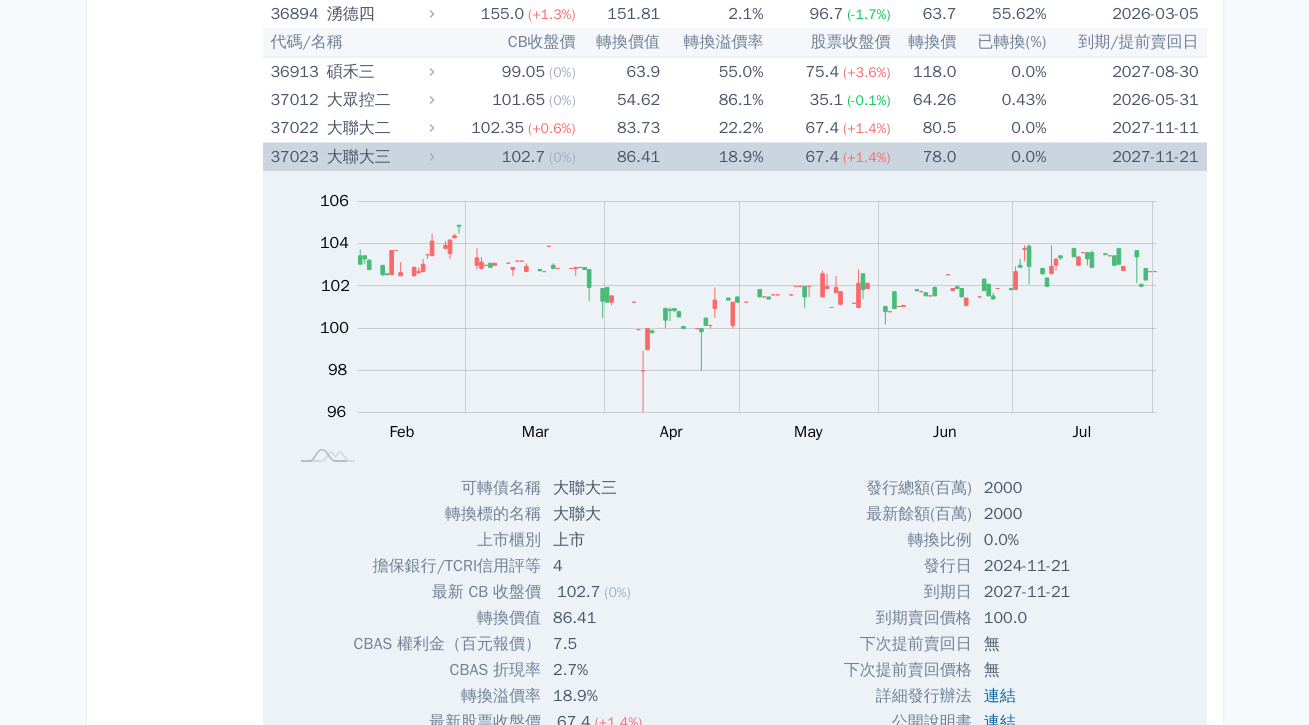 click on "[PRICE] ([PERCENTAGE]%)" at bounding box center (507, 157) 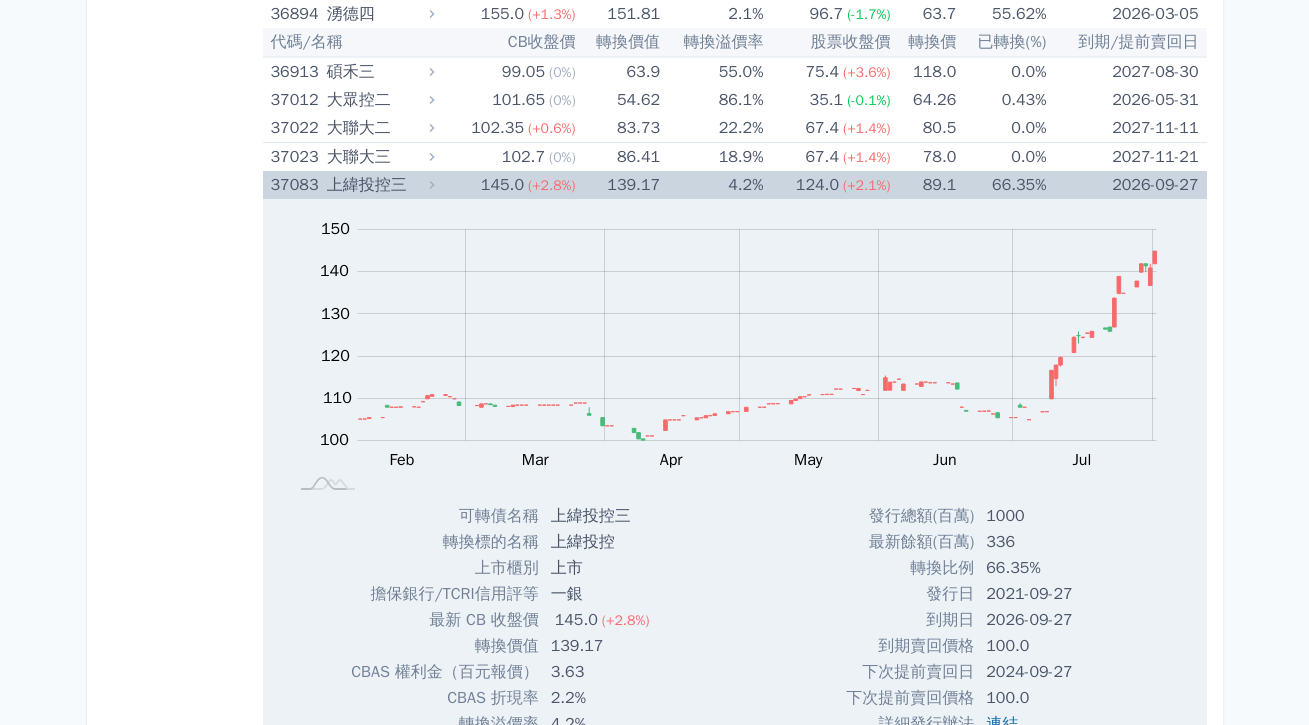 click on "上緯投控三" at bounding box center (378, 185) 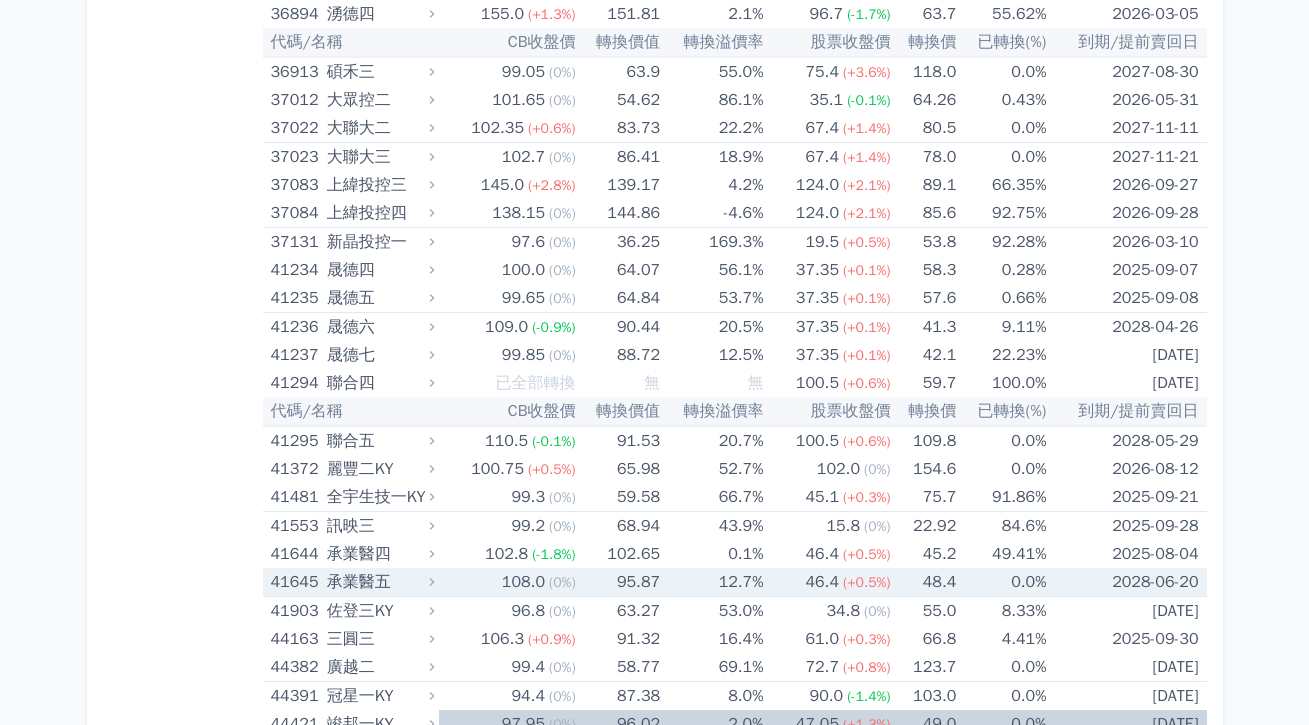 click on "108.0" at bounding box center [523, 582] 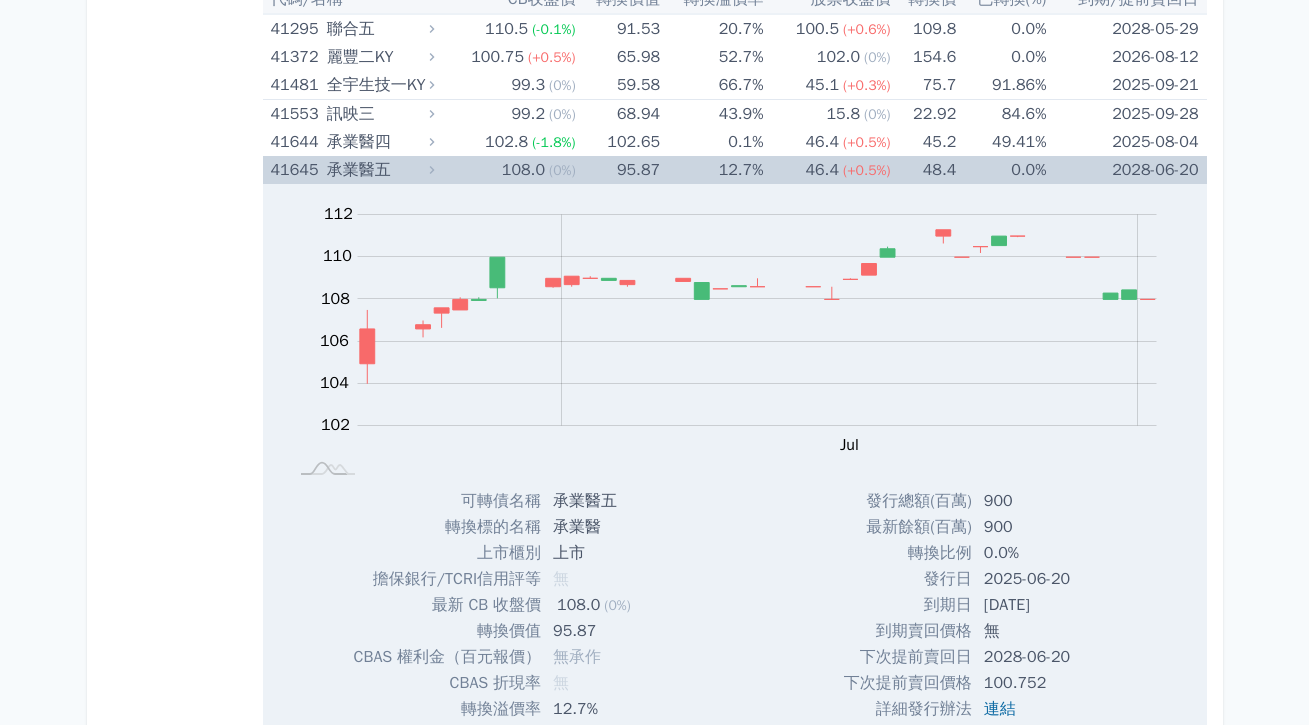 scroll, scrollTop: 6364, scrollLeft: 0, axis: vertical 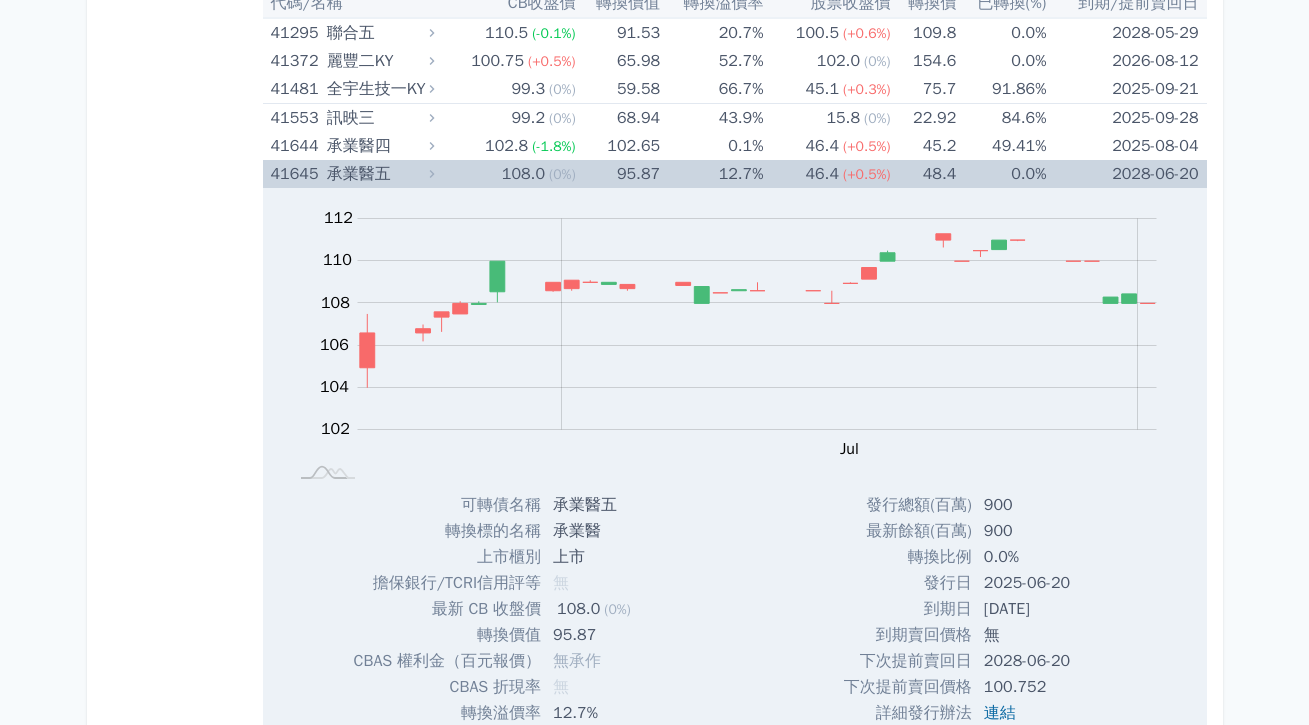 click on "承業醫五" at bounding box center (378, 174) 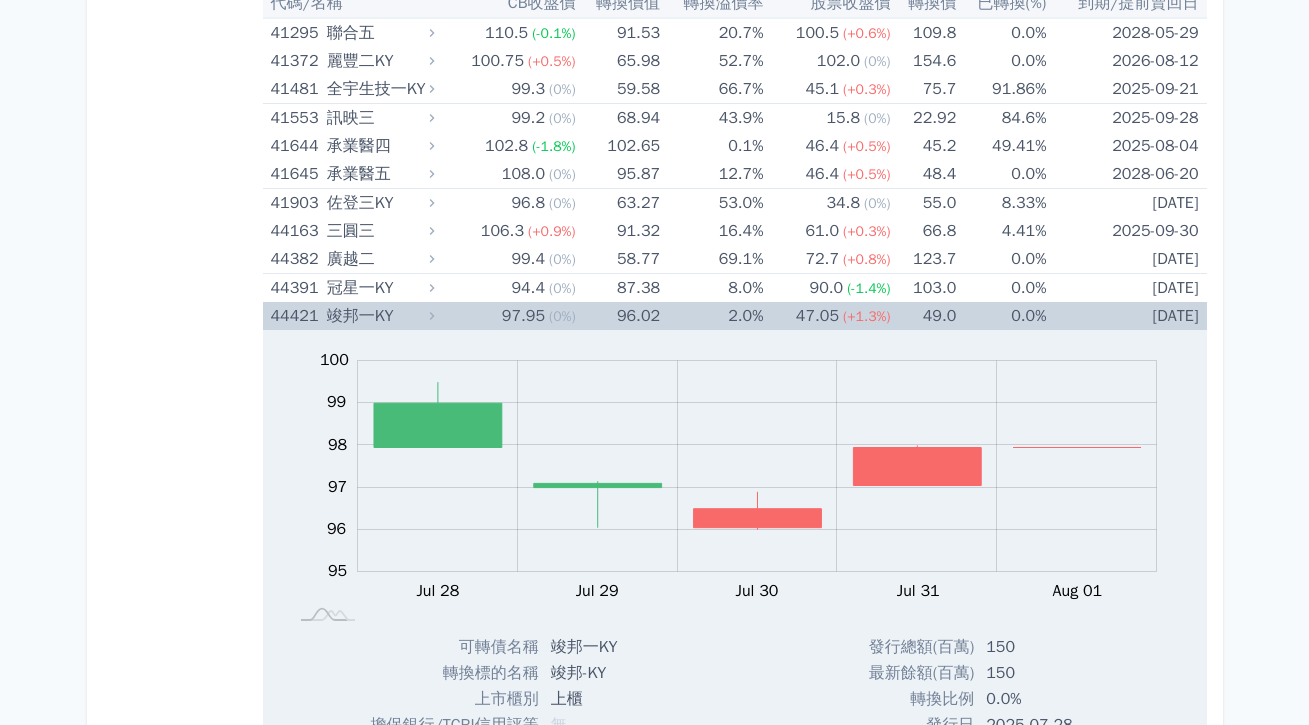 scroll, scrollTop: 6332, scrollLeft: 0, axis: vertical 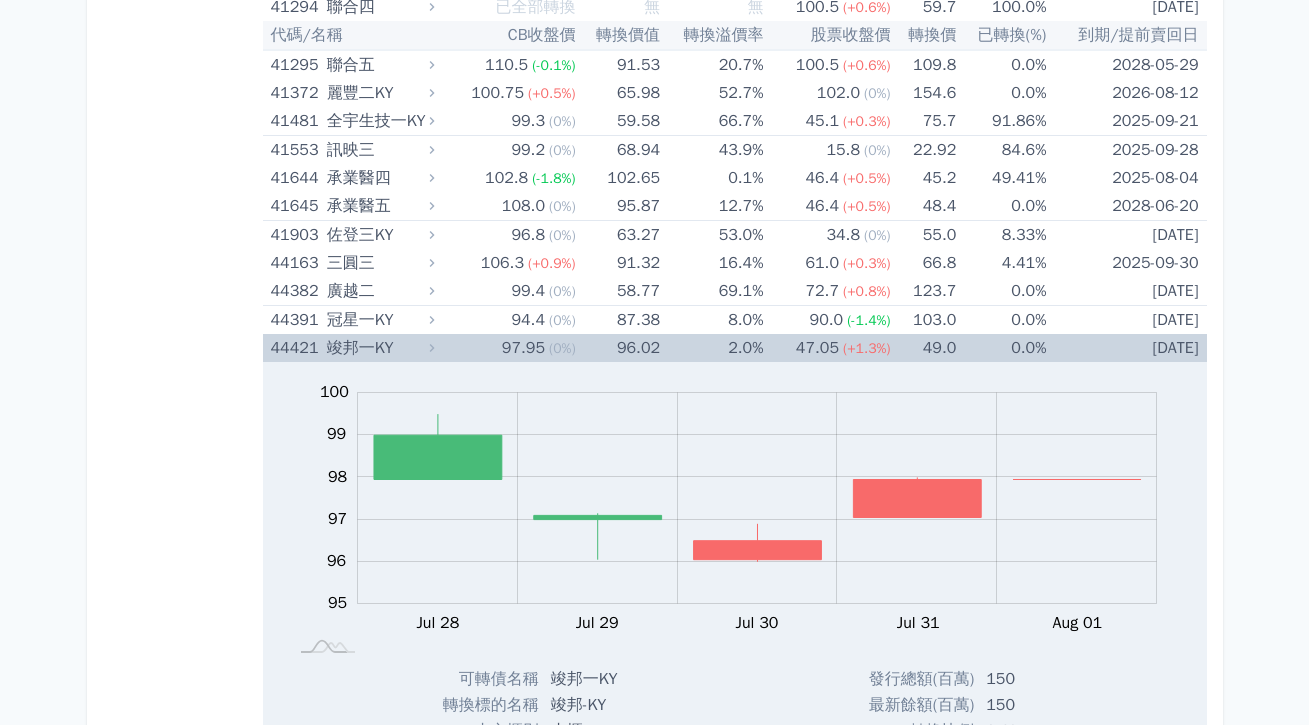click on "97.95 (0%)" at bounding box center (507, 348) 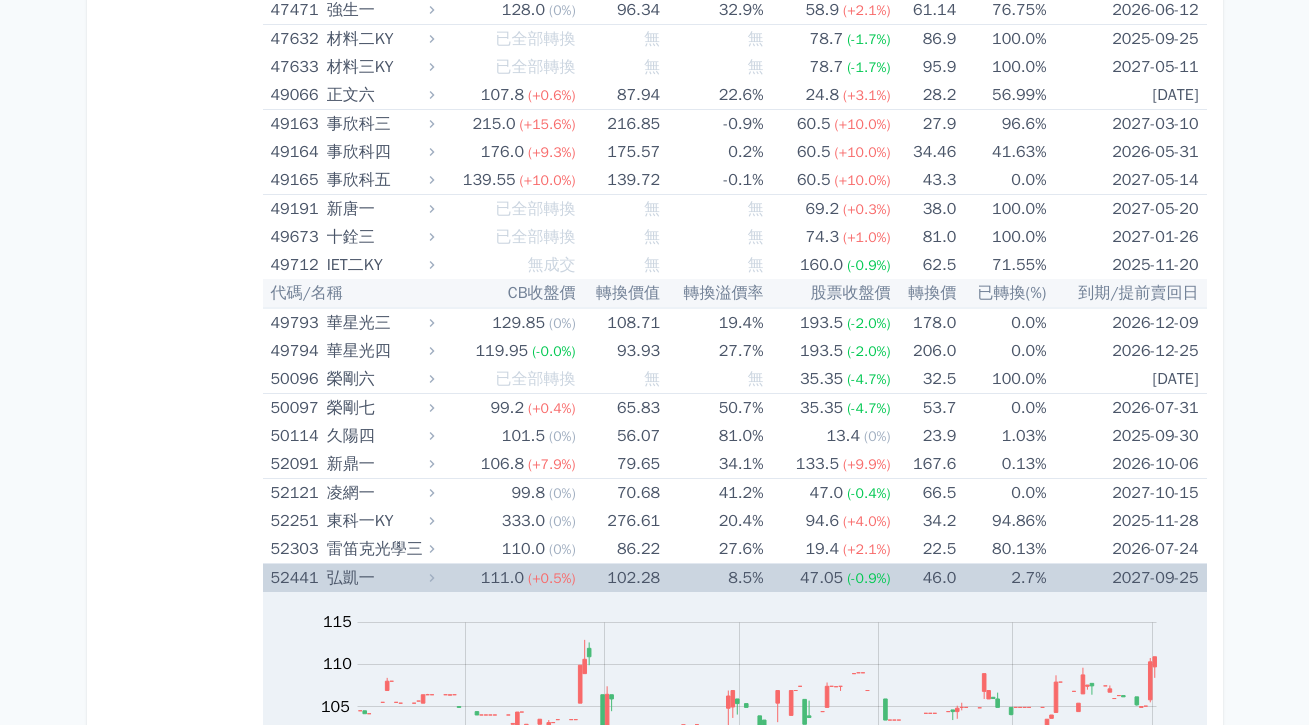 scroll, scrollTop: 7341, scrollLeft: 0, axis: vertical 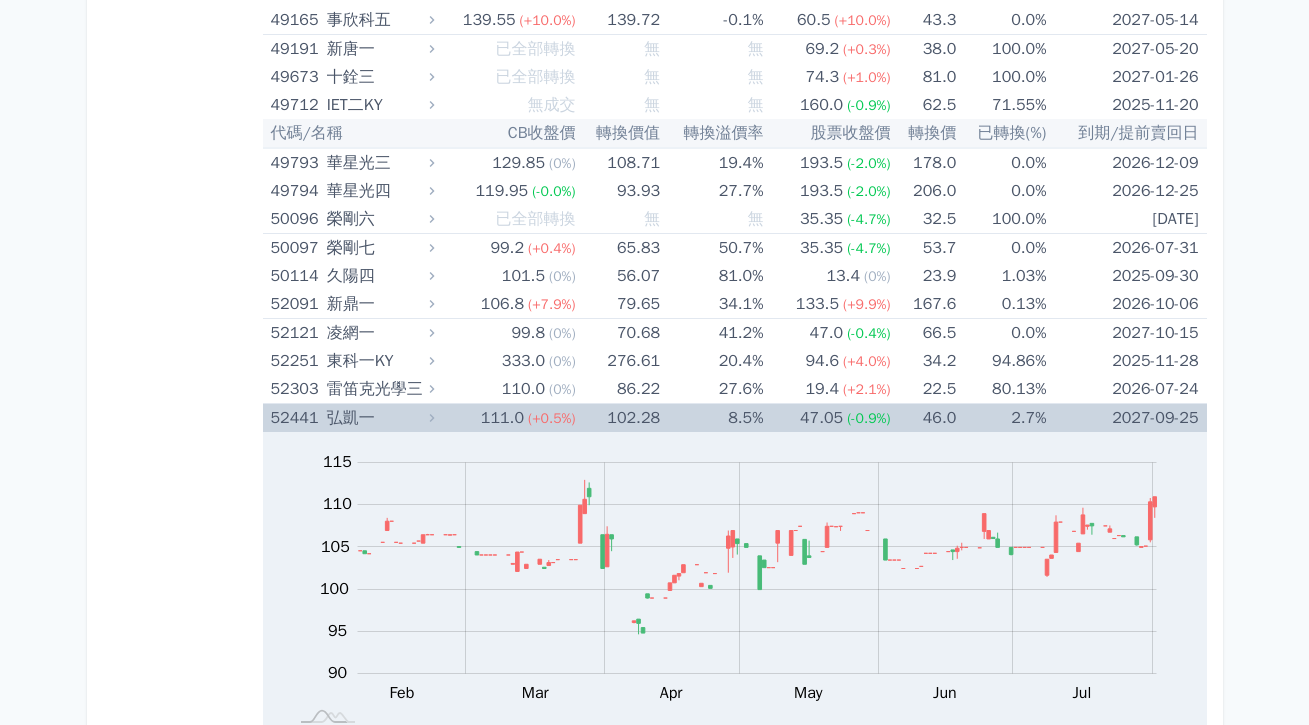 click on "(+0.5%)" at bounding box center [552, 418] 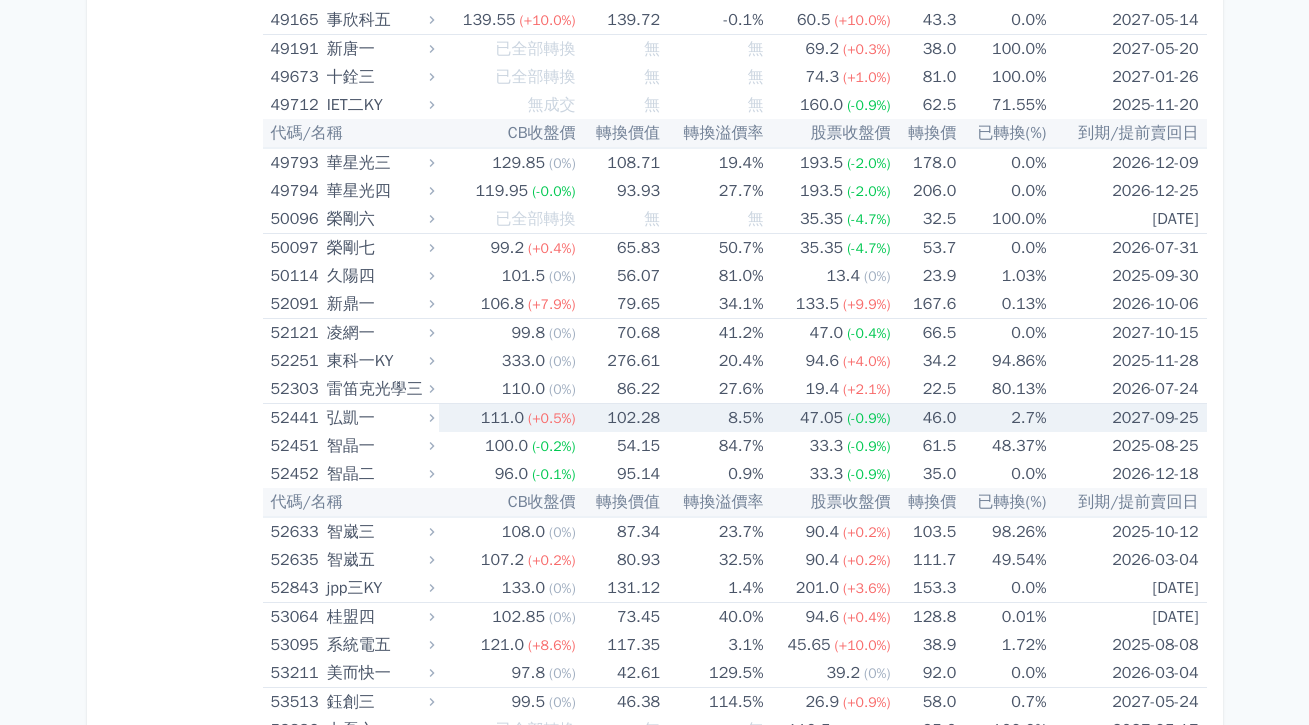 click on "(+0.5%)" at bounding box center (552, 418) 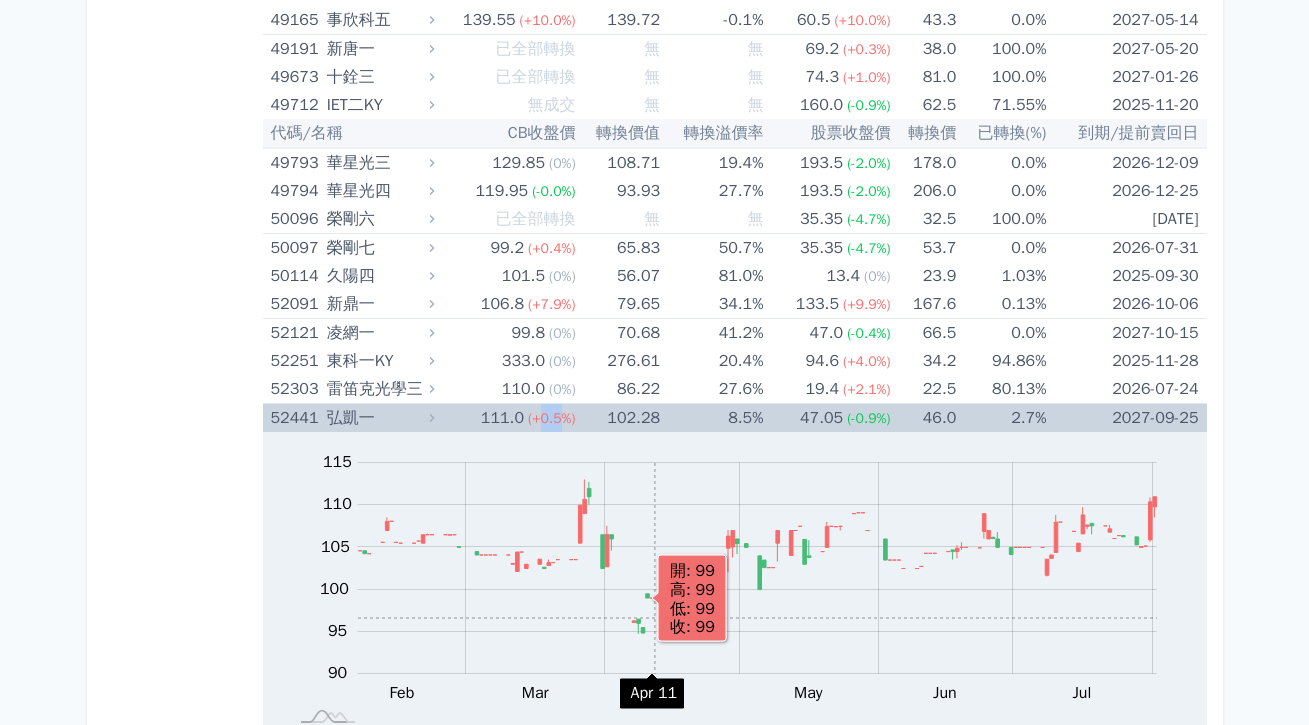click 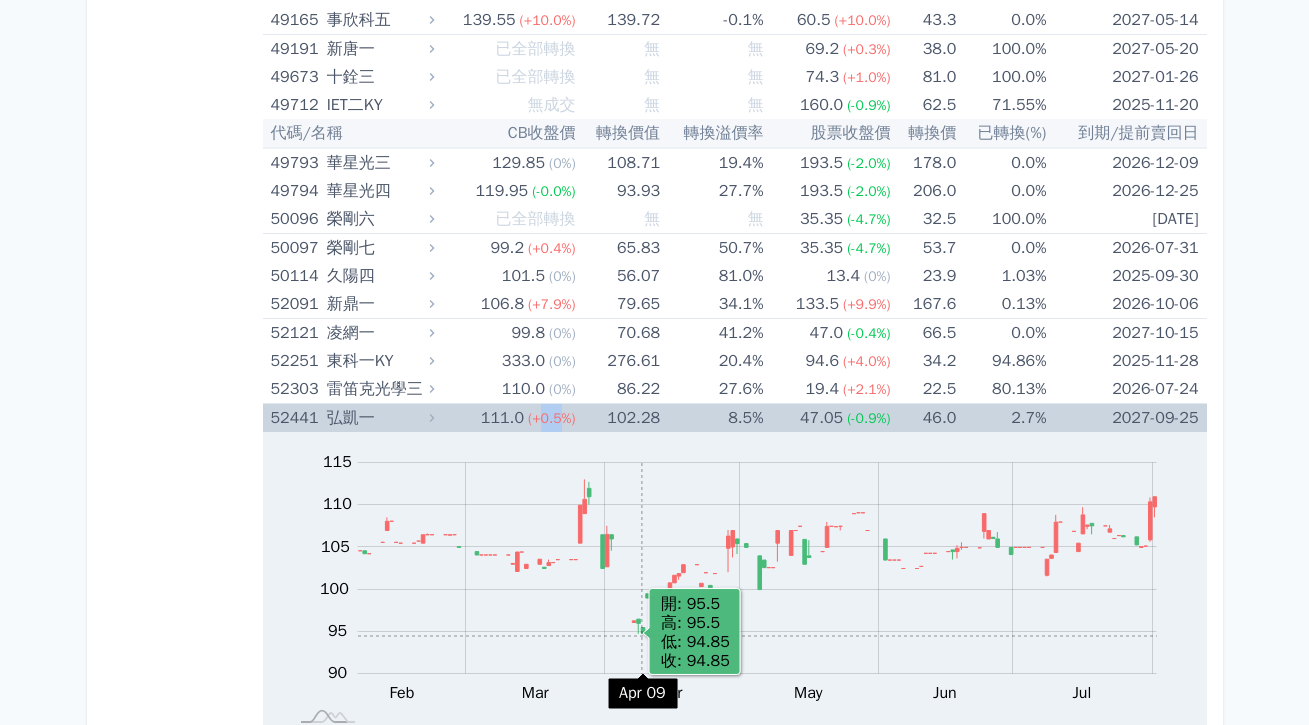 scroll, scrollTop: 7345, scrollLeft: 0, axis: vertical 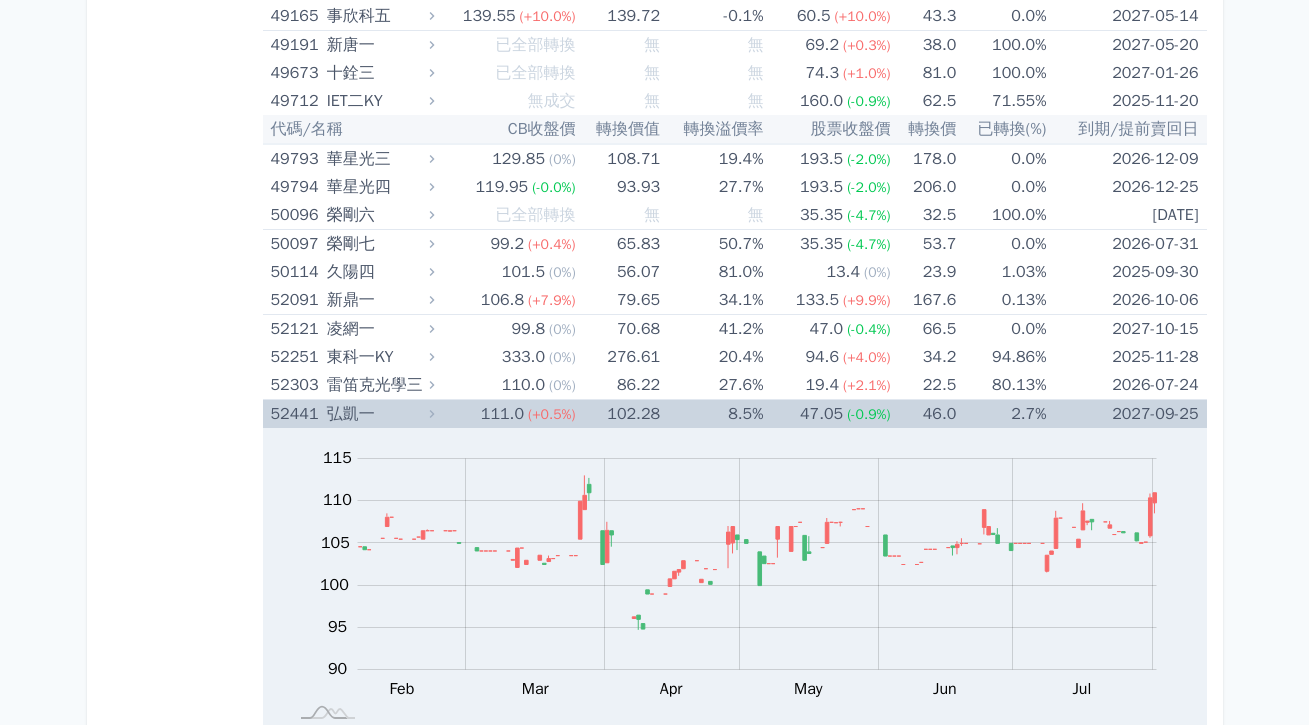 click on "Zoom Out 110 105 100 95 90 85 80 110 115 120 L [MONTH] [DAY] [MONTH] [DAY] [MONTH] [DAY] [MONTH] [DAY] [MONTH] [DAY] [MONTH] [DAY] 開: [PRICE] 高: [PRICE] 低: [PRICE] 收: [PRICE] 100% Chart created using amCharts library [MONTH] [DAY]" at bounding box center [733, 580] 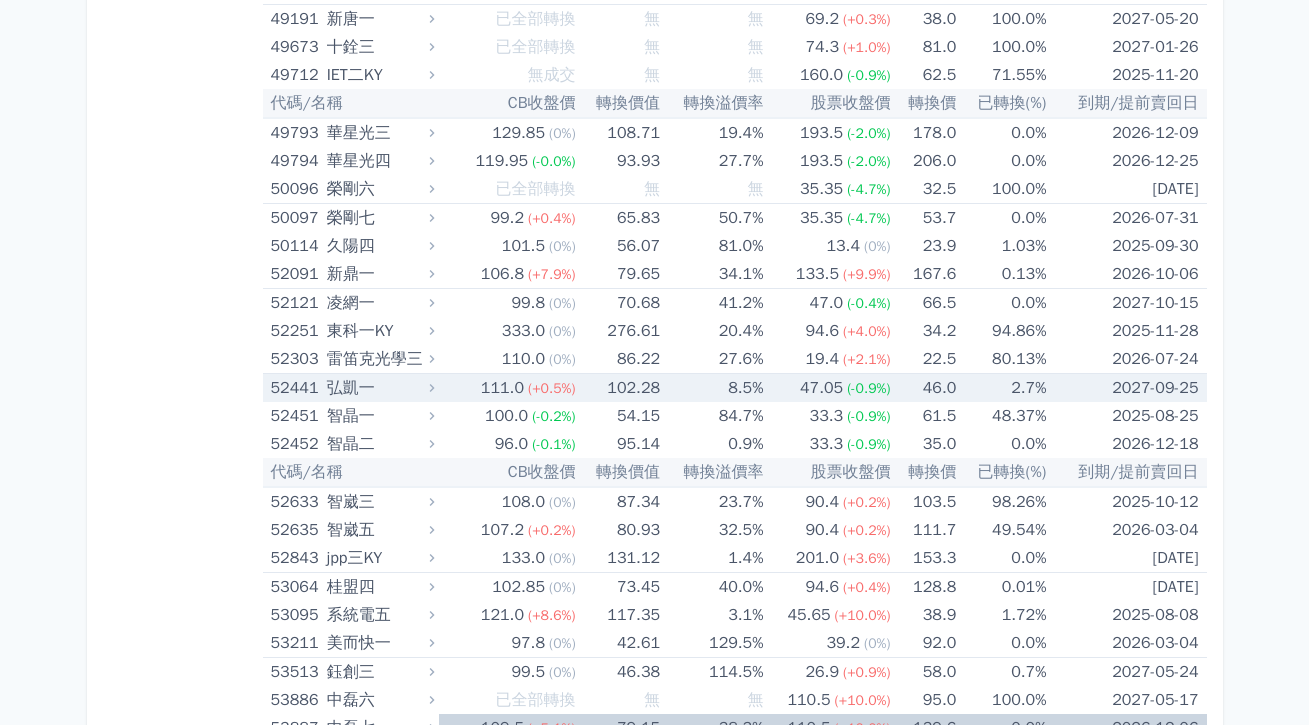 scroll, scrollTop: 7407, scrollLeft: 0, axis: vertical 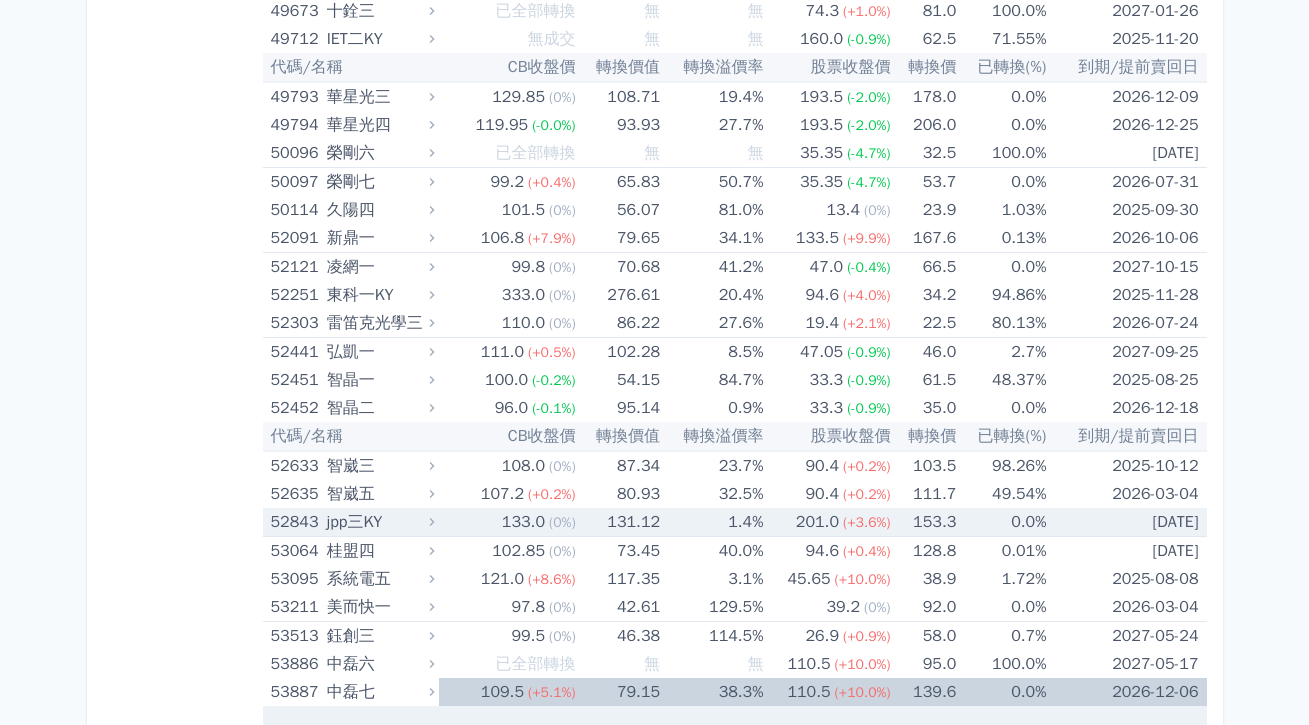 click on "(0%)" at bounding box center [562, 522] 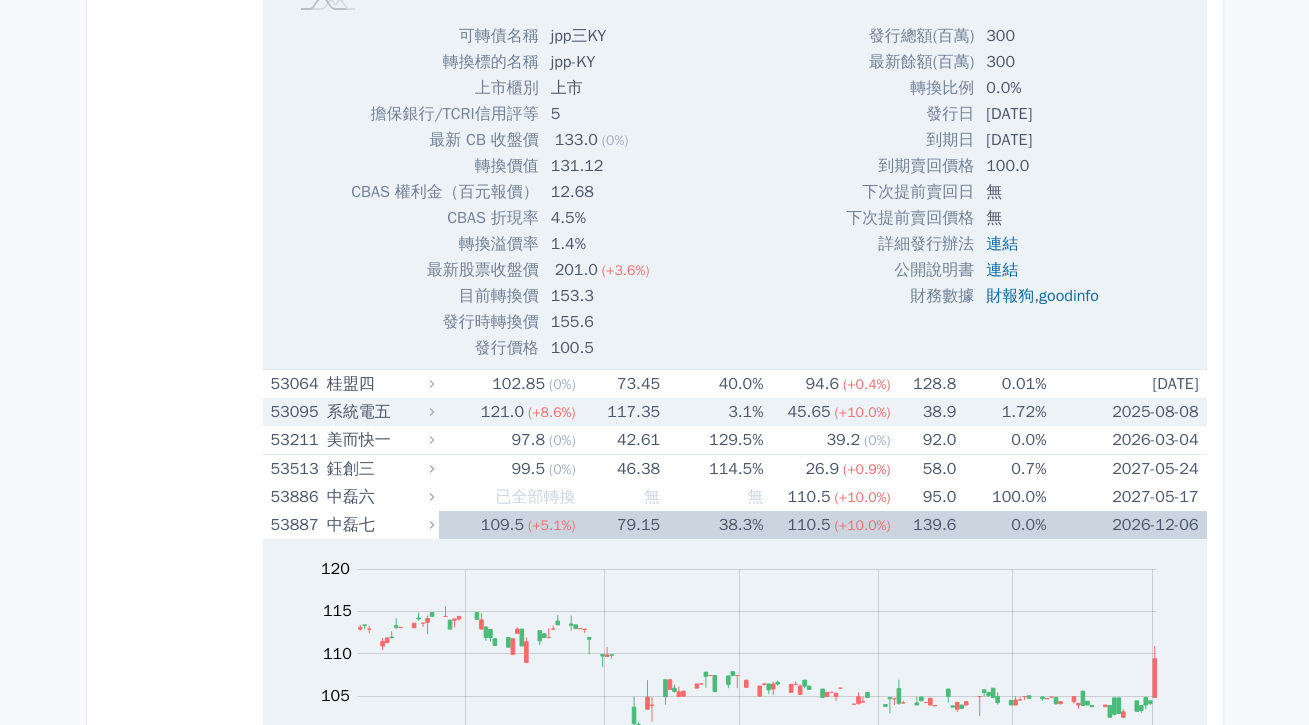 scroll, scrollTop: 8228, scrollLeft: 0, axis: vertical 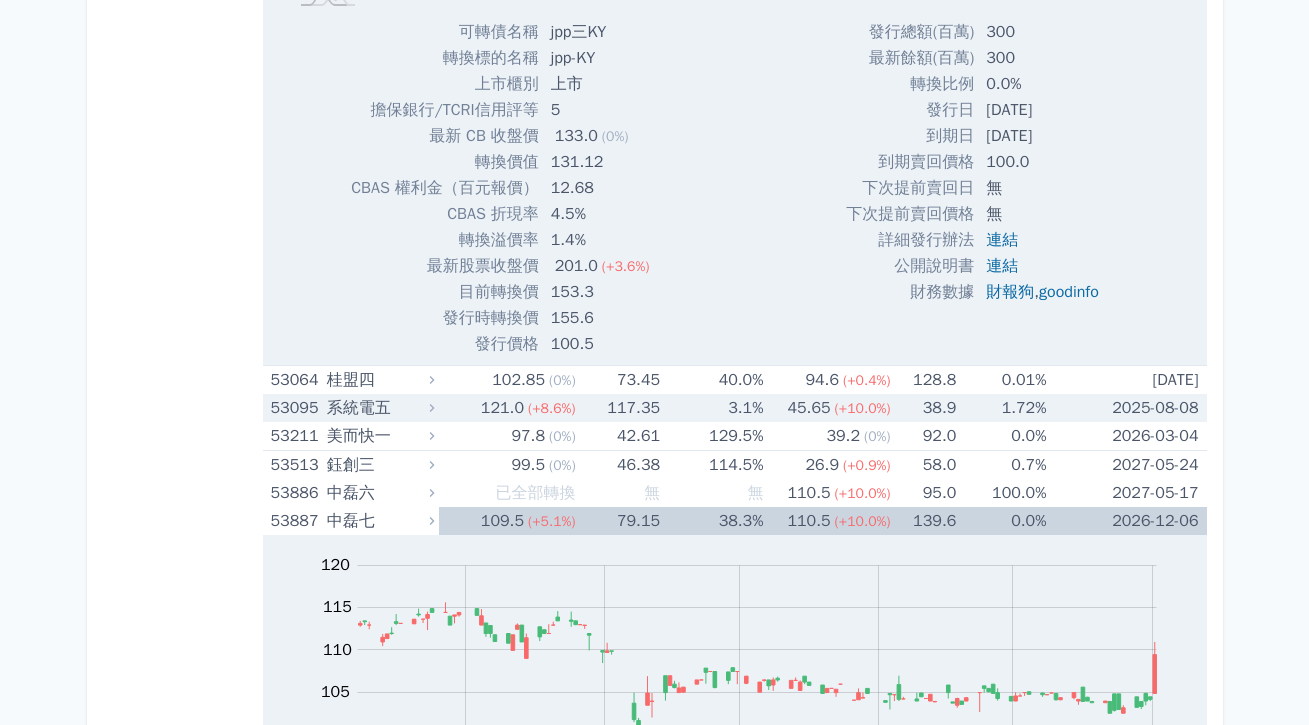 click on "38.9" at bounding box center [924, 408] 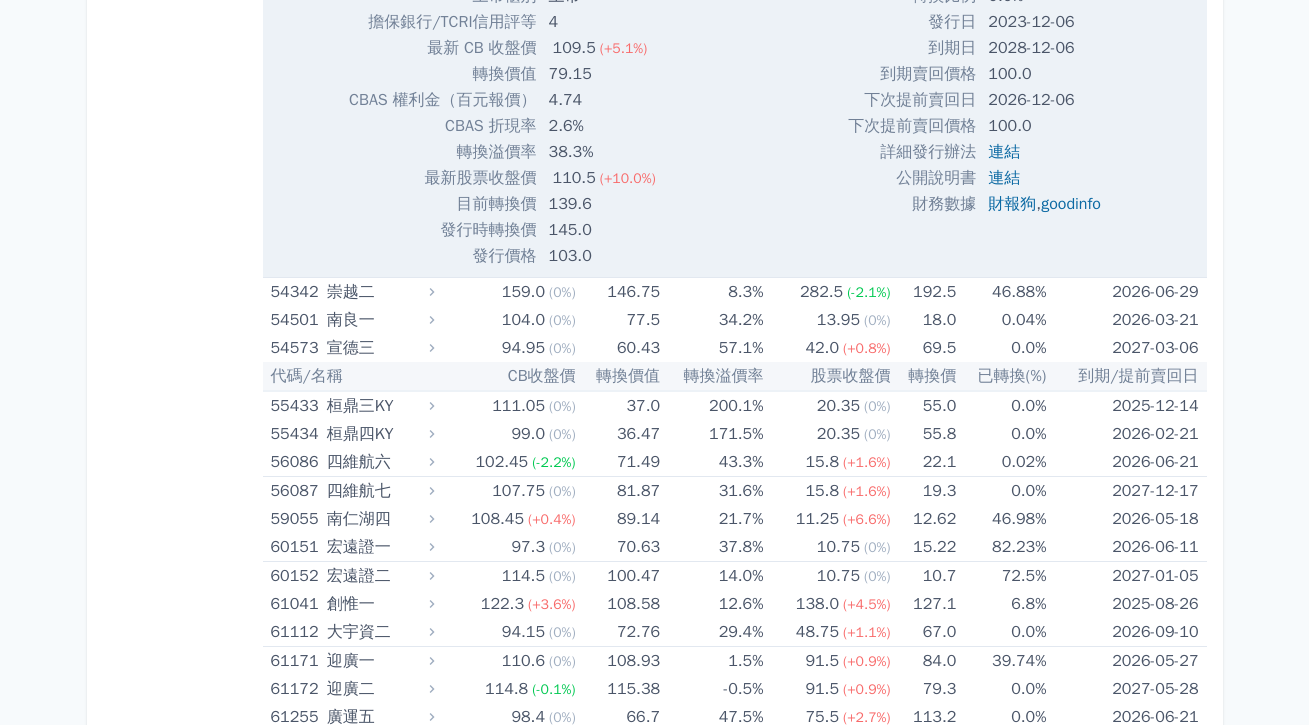 scroll, scrollTop: 9898, scrollLeft: 0, axis: vertical 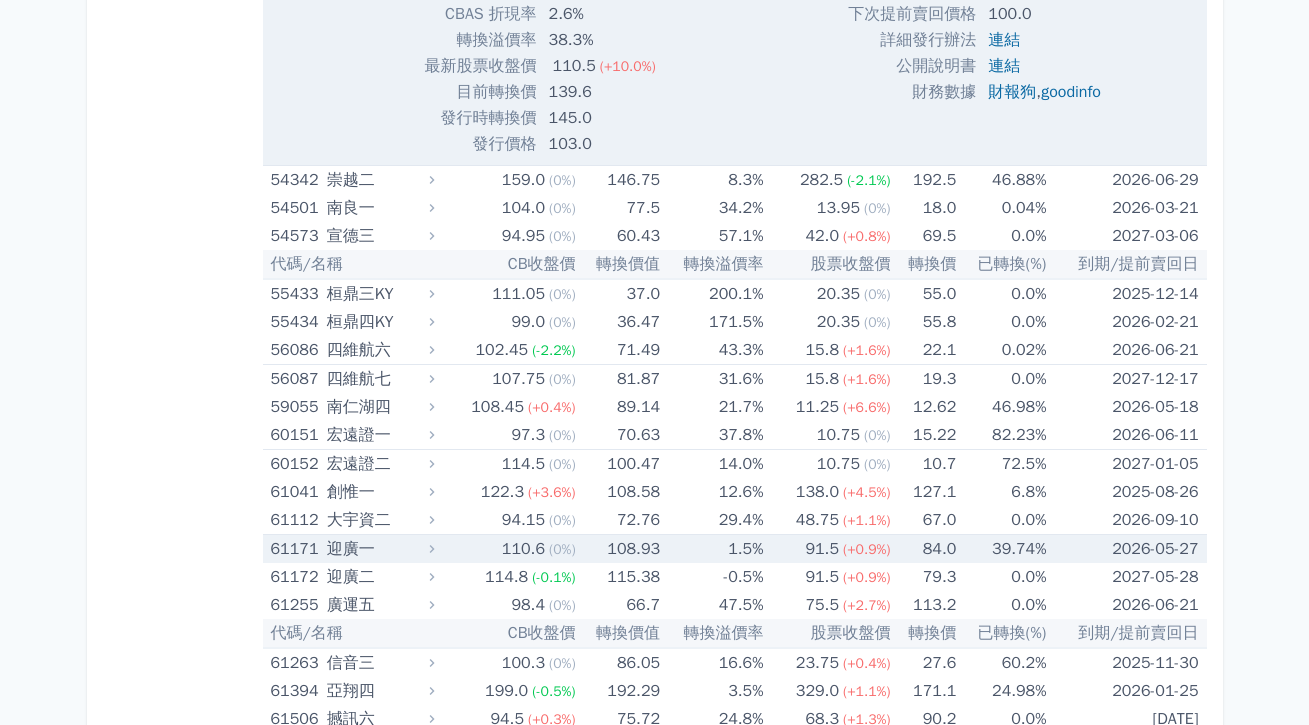 click on "1.5%" at bounding box center [711, 549] 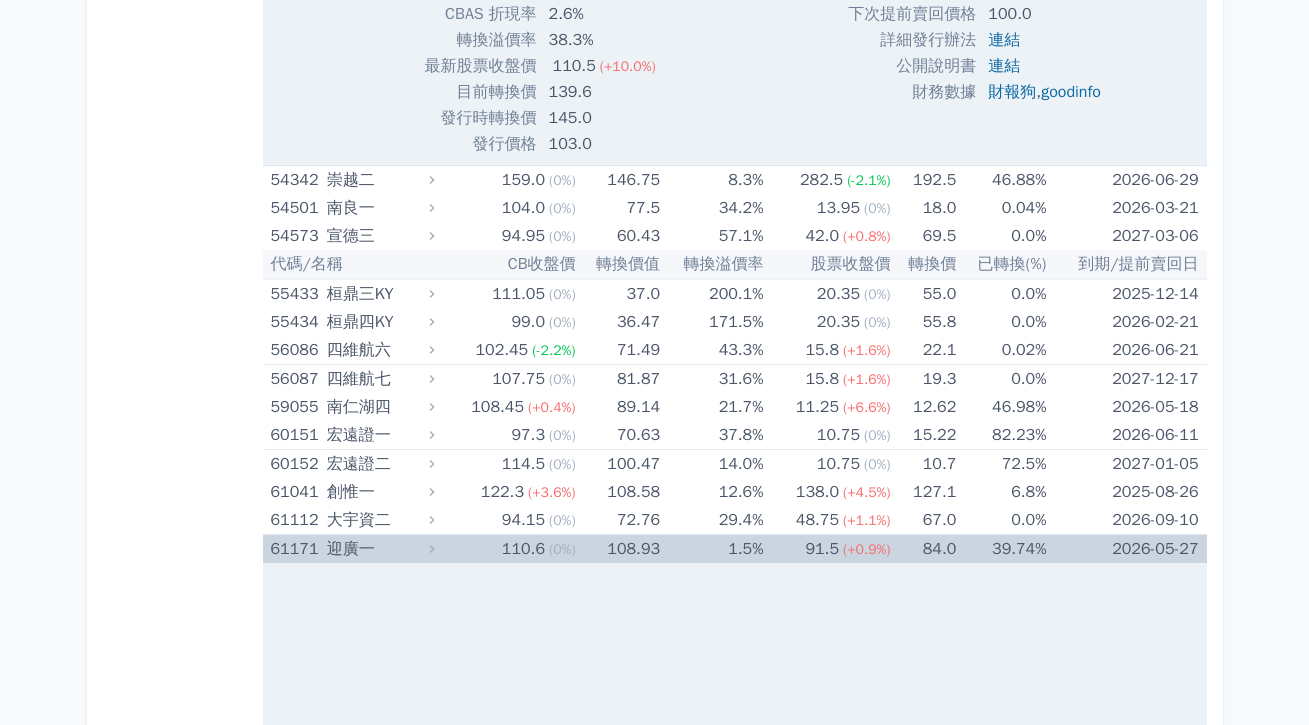 click on "1.5%" at bounding box center (711, 549) 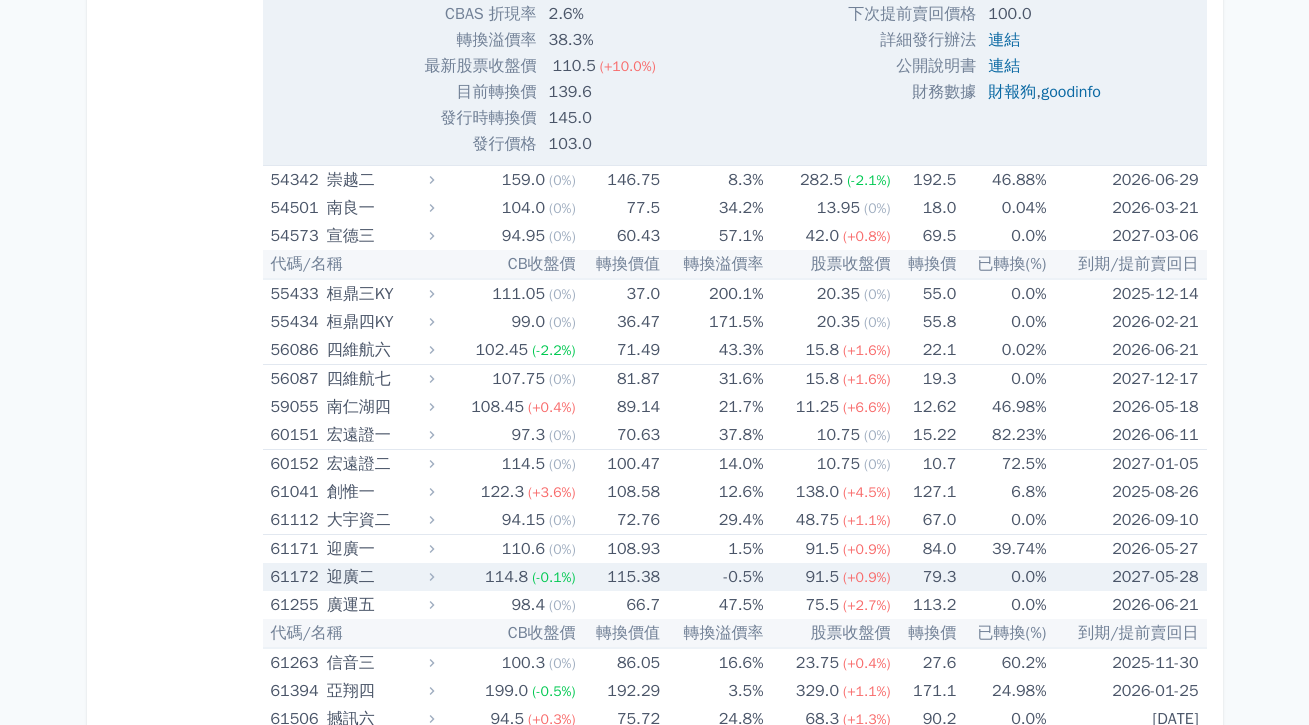 click on "-0.5%" at bounding box center [711, 577] 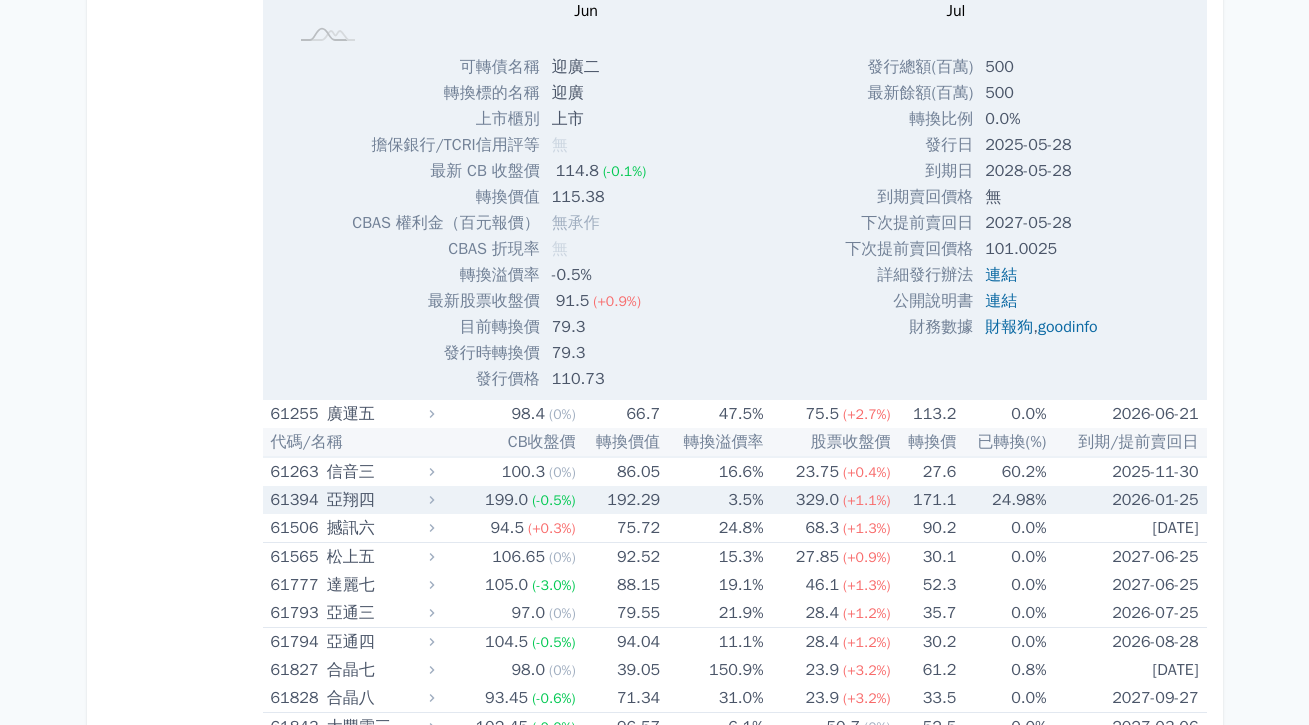 scroll, scrollTop: 10333, scrollLeft: 0, axis: vertical 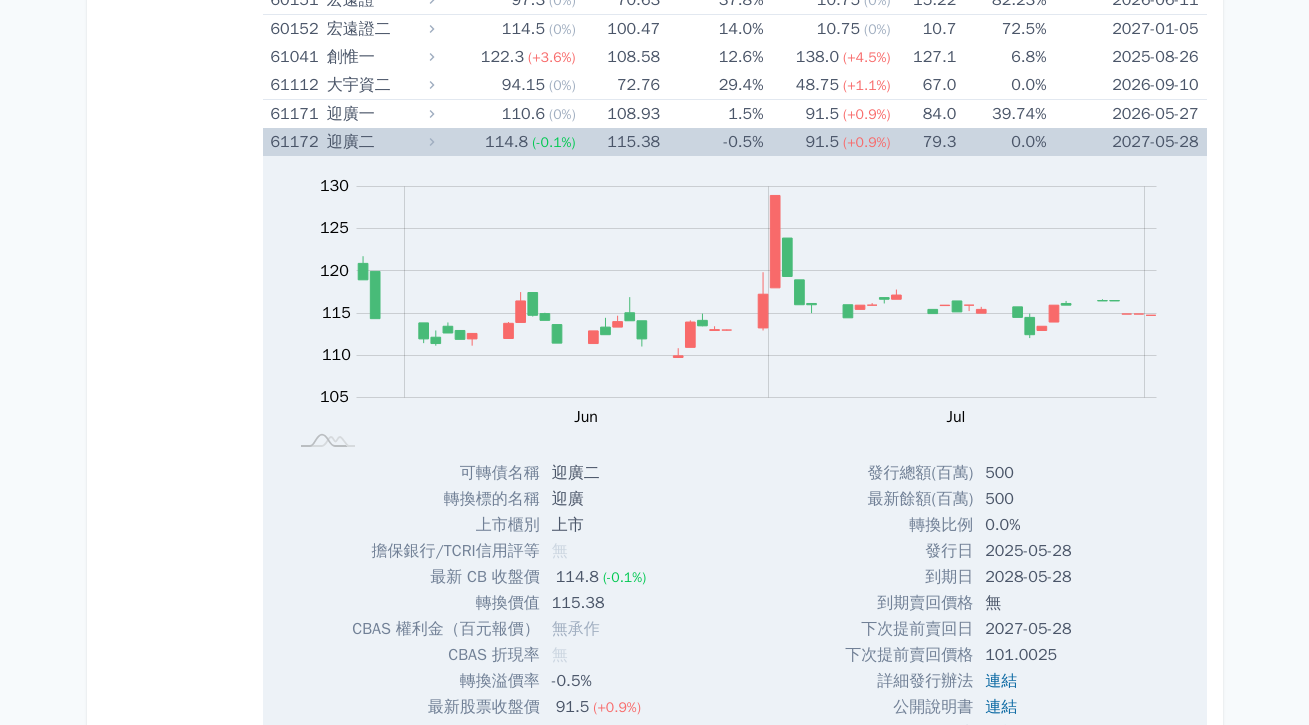 click on "Zoom Out 105 95 100 105 110 115 120 125 130 135 L [MONTH] [DAY] [MONTH] [DAY] [MONTH] [DAY] [MONTH] [DAY] [MONTH] [DAY] 開: [PRICE] 高: [PRICE] 低: [PRICE] 收: [PRICE] 100% Chart created using amCharts library [MONTH] [DAY]
可轉債名稱
迎廣二
轉換標的名稱
迎廣
上市櫃別
上市
擔保銀行/TCRI信用評等 無 最新 CB 收盤價 [PRICE]" at bounding box center [733, 477] 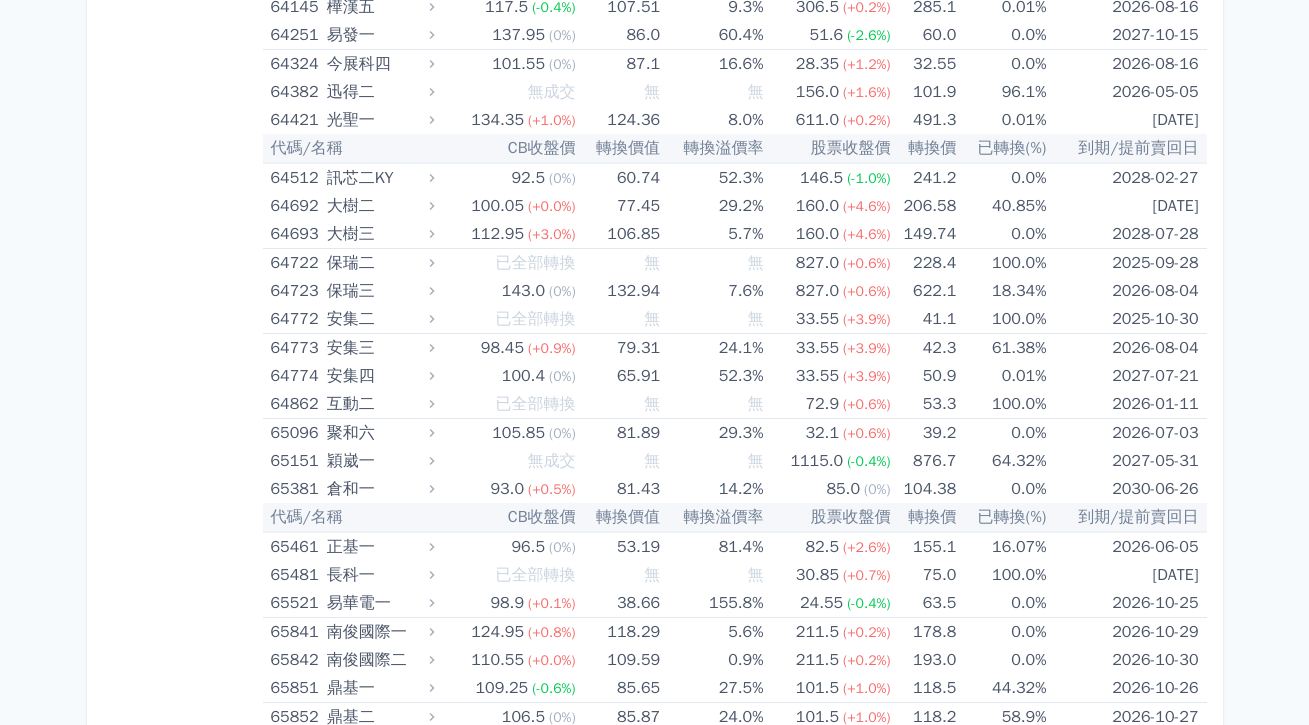 scroll, scrollTop: 12197, scrollLeft: 0, axis: vertical 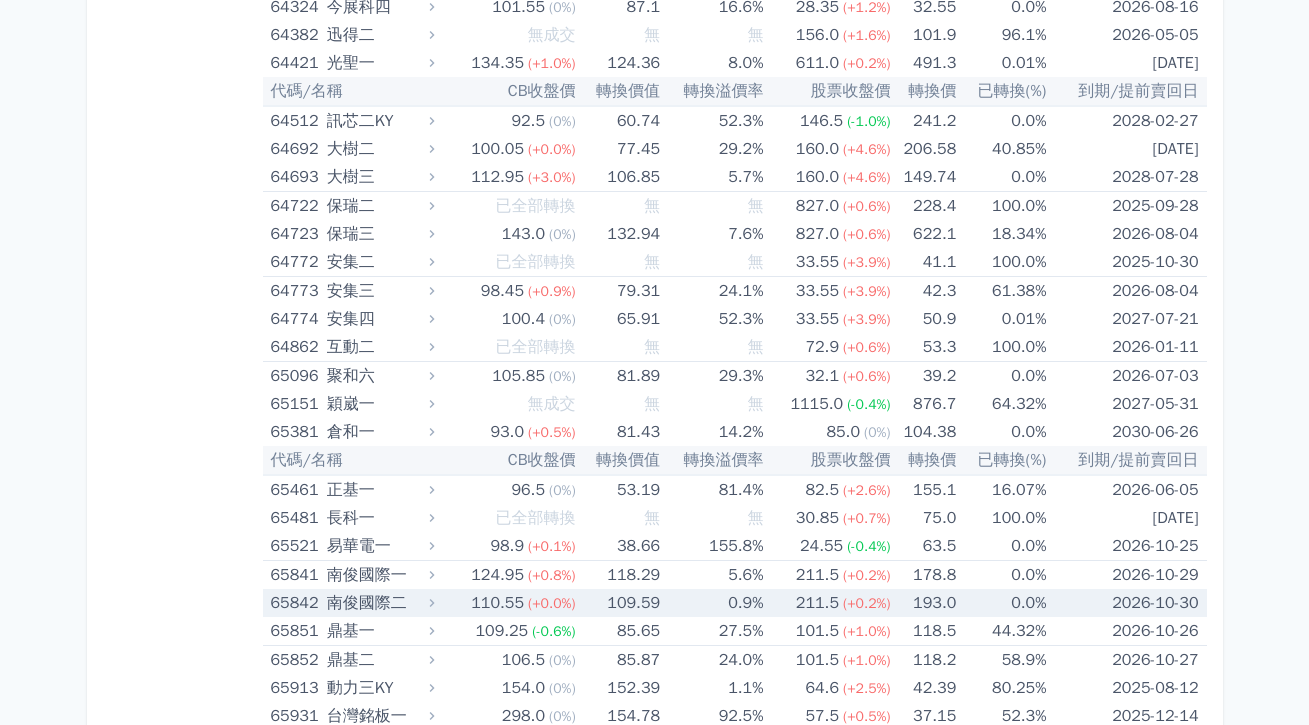 click on "[PRICE] (+[PERCENTAGE]%)" at bounding box center (507, 603) 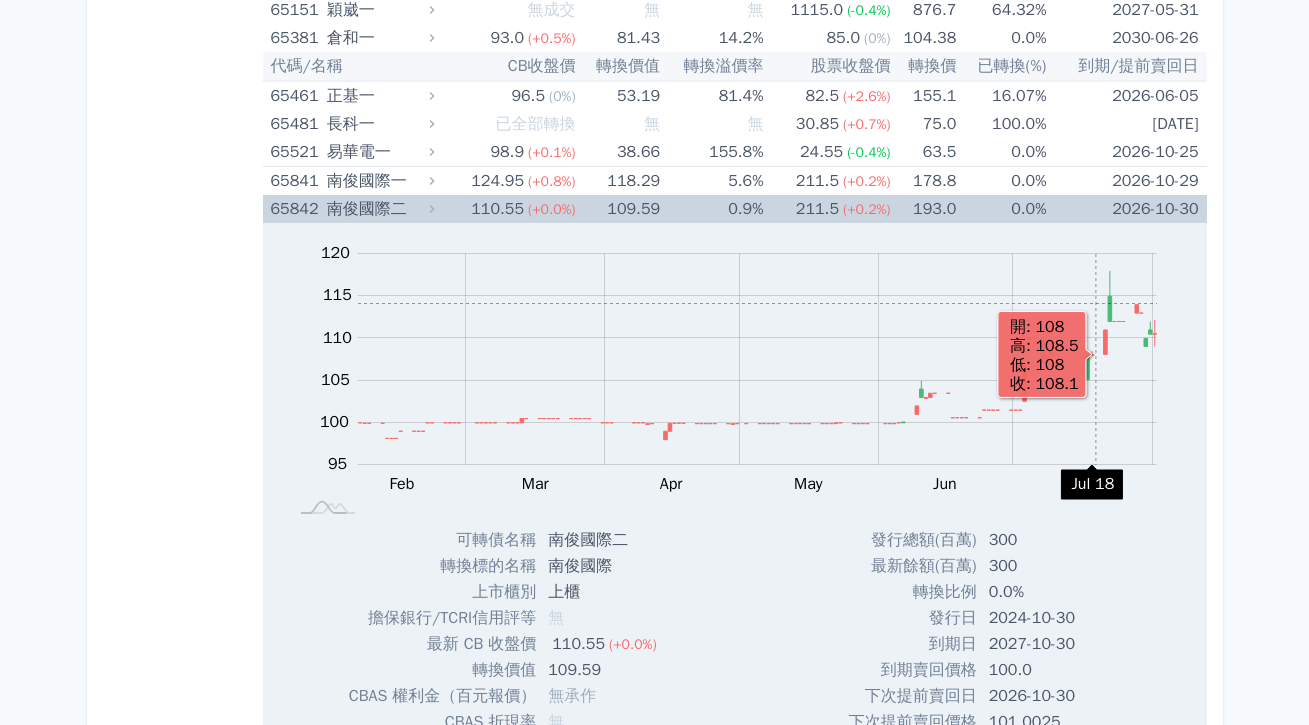scroll, scrollTop: 12549, scrollLeft: 0, axis: vertical 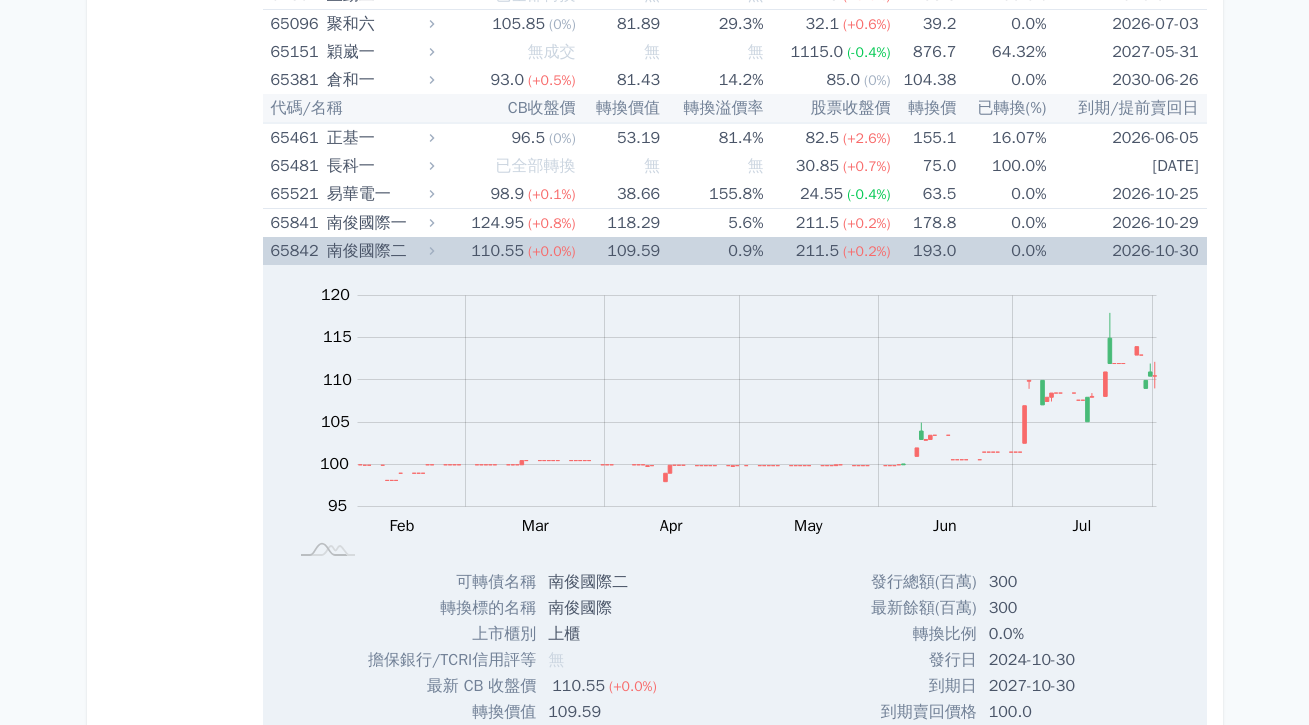 click on "0.9%" at bounding box center (711, 251) 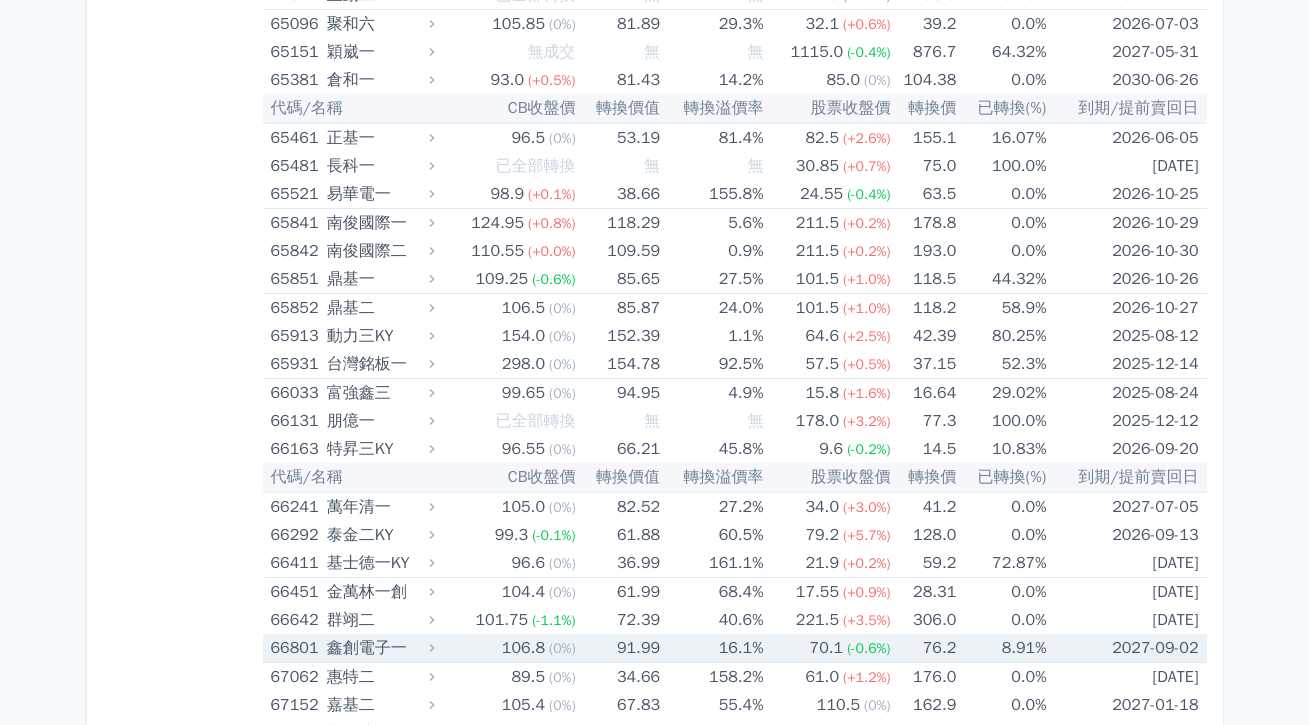 click 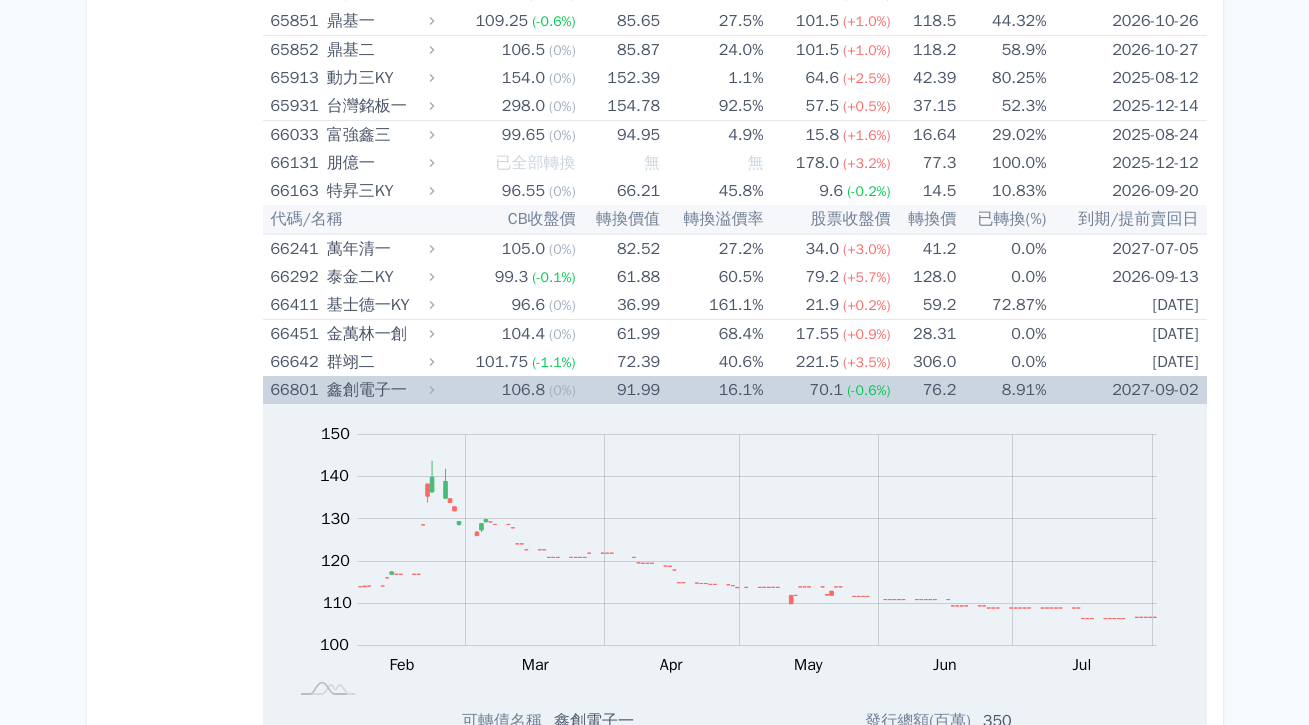scroll, scrollTop: 13050, scrollLeft: 0, axis: vertical 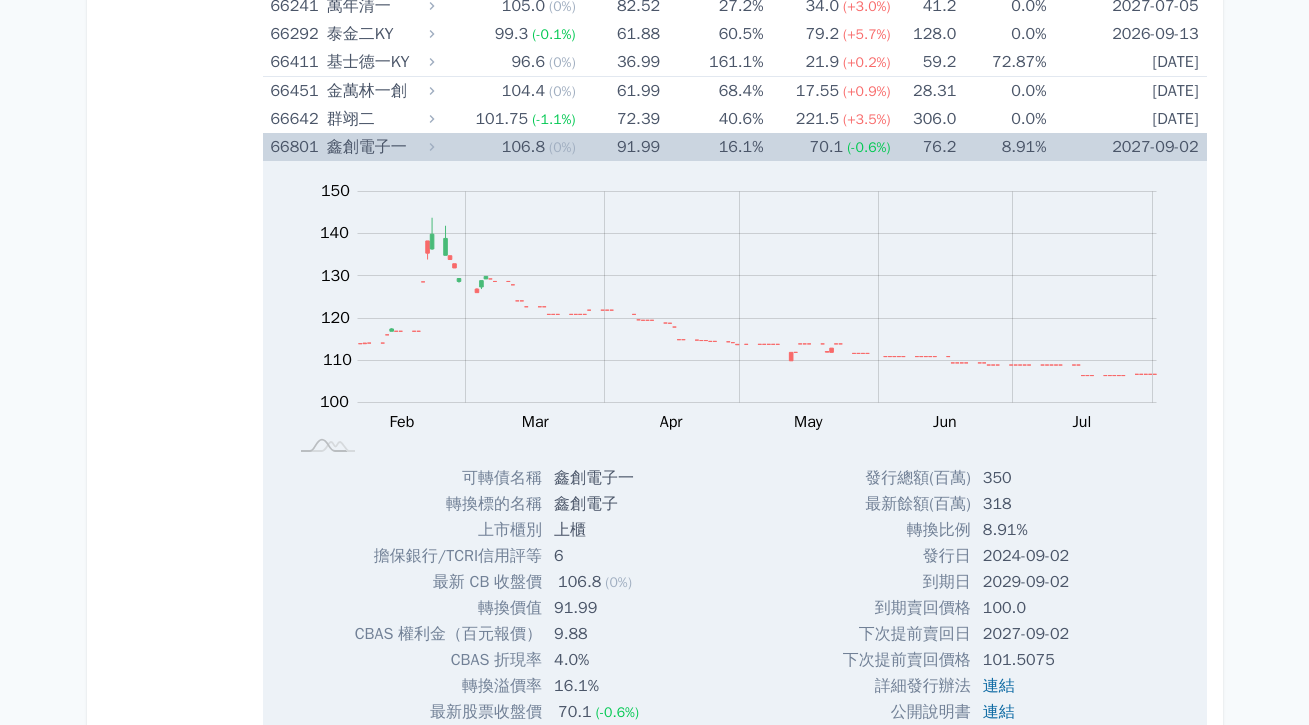 click on "Zoom Out 100 80 90 100 110 120 130 140 150 160 L [MONTH] [DAY] [MONTH] [DAY] [MONTH] [DAY] [MONTH] [DAY] [MONTH] [DAY] [MONTH] [DAY] 開: [PRICE] 高: [PRICE] 低: [PRICE] 收: [PRICE] 100% Chart created using amCharts library [MONTH] [DAY]" at bounding box center [733, 313] 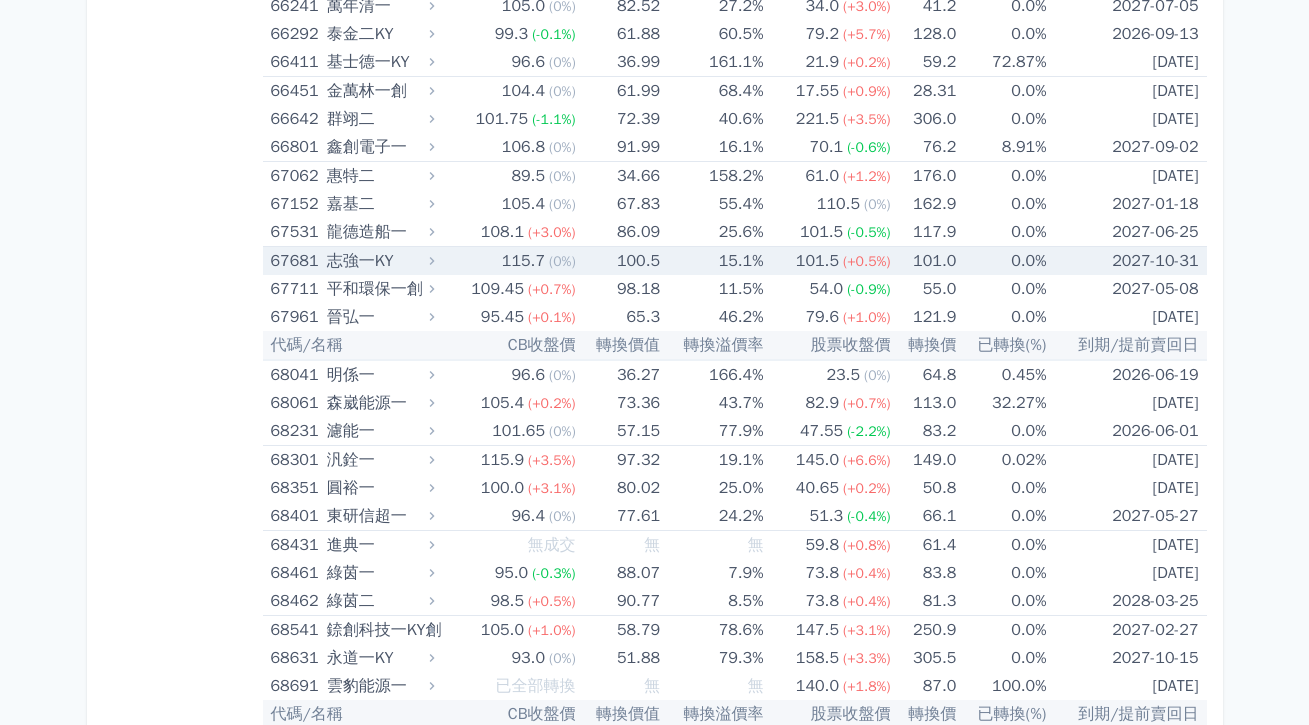click on "115.7" at bounding box center (523, 261) 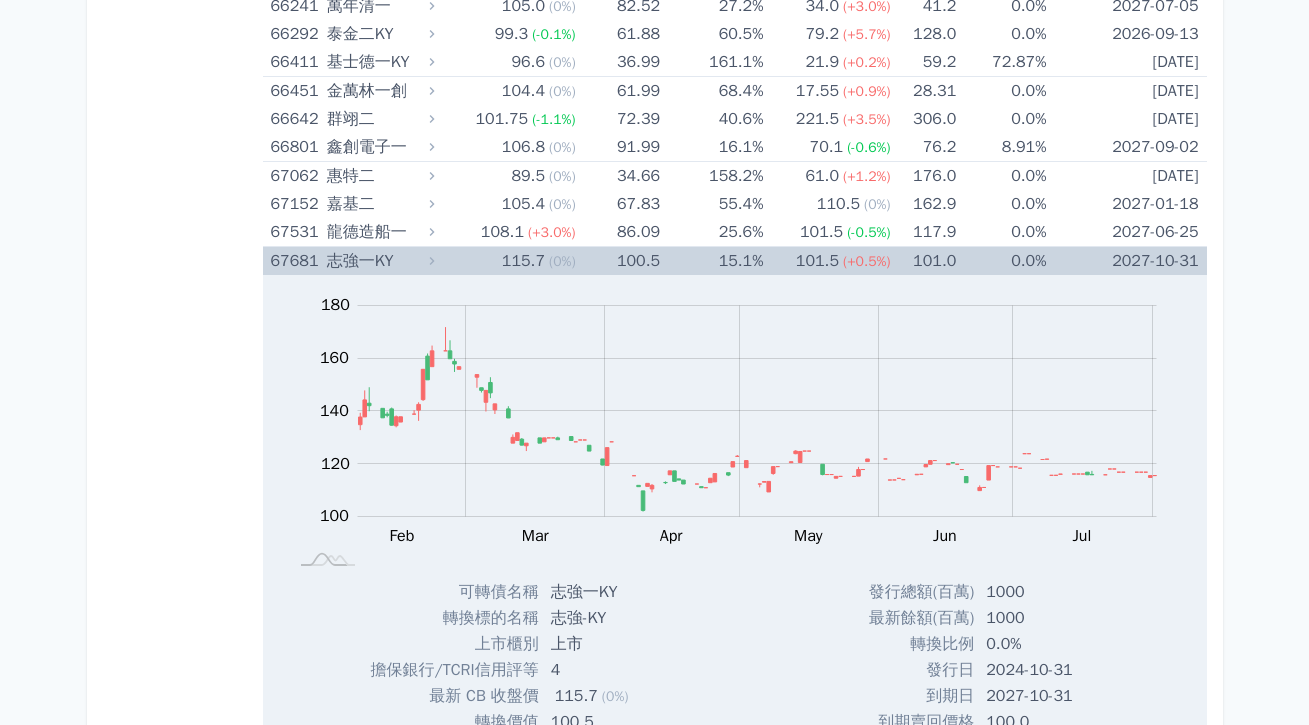 click on "15.1%" at bounding box center (711, 261) 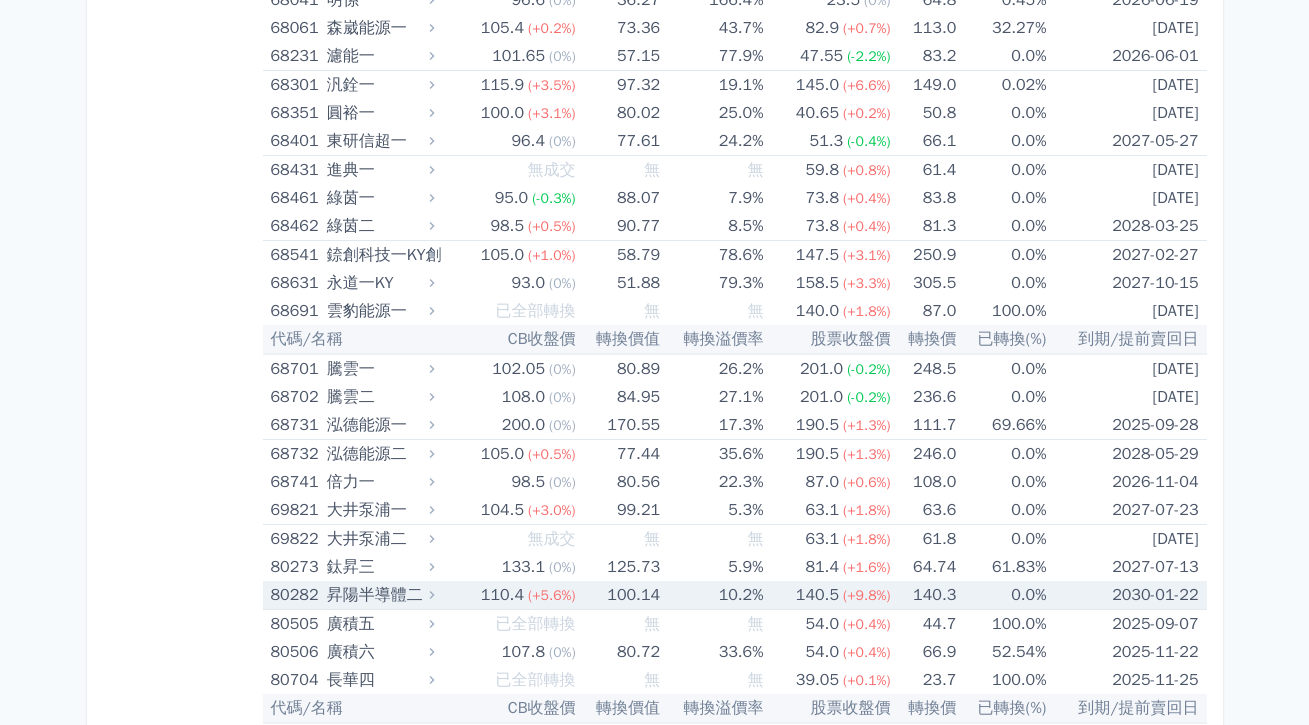 scroll, scrollTop: 13429, scrollLeft: 0, axis: vertical 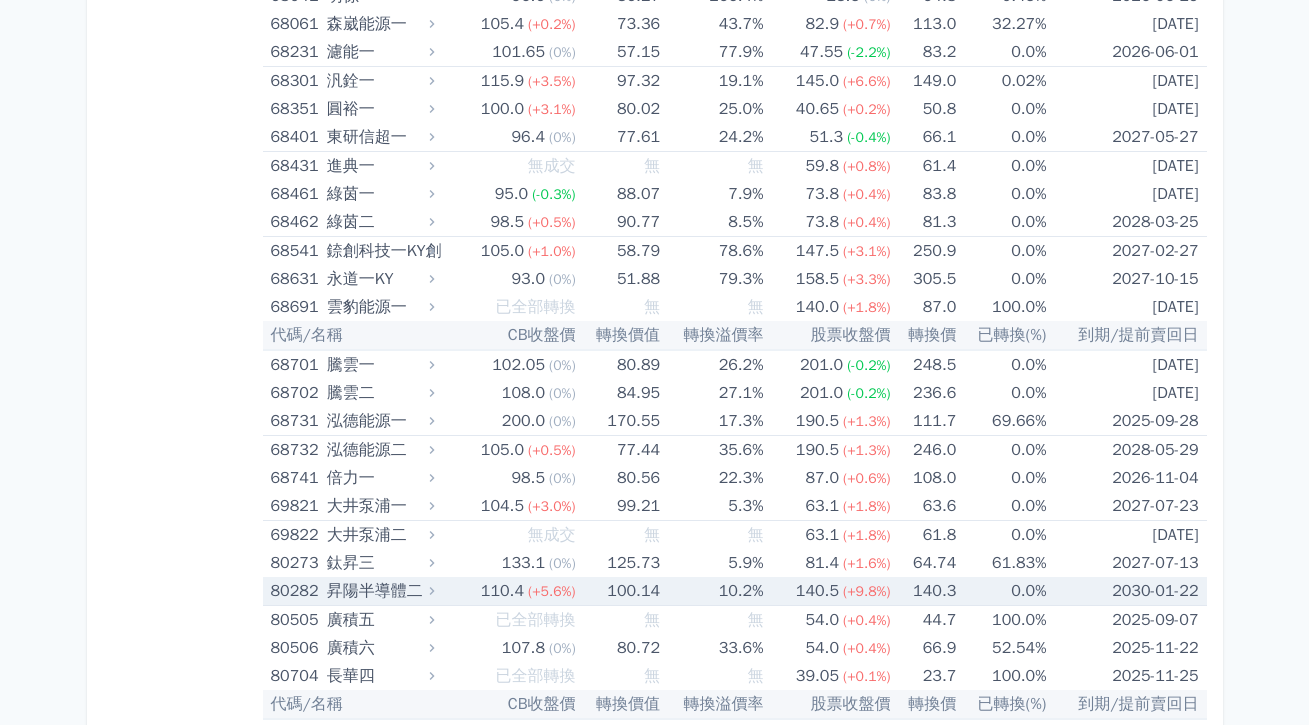 click on "100.14" at bounding box center (618, 591) 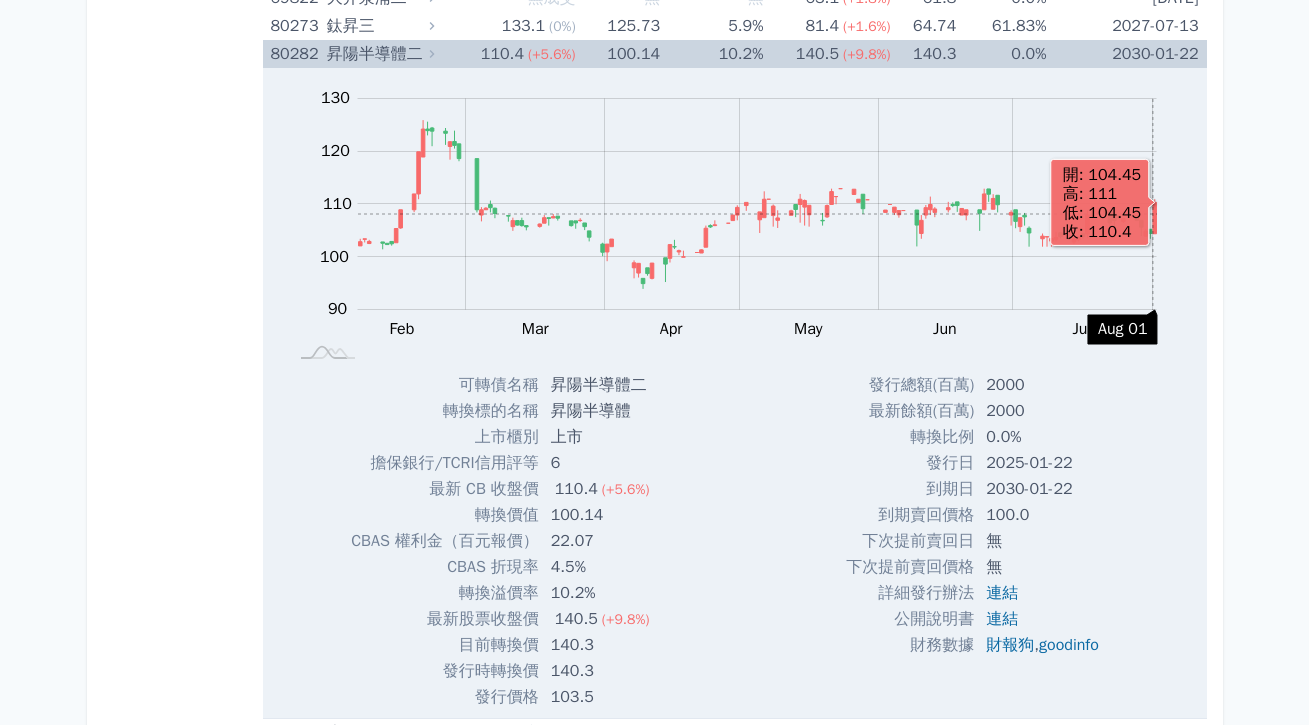 scroll, scrollTop: 13762, scrollLeft: 0, axis: vertical 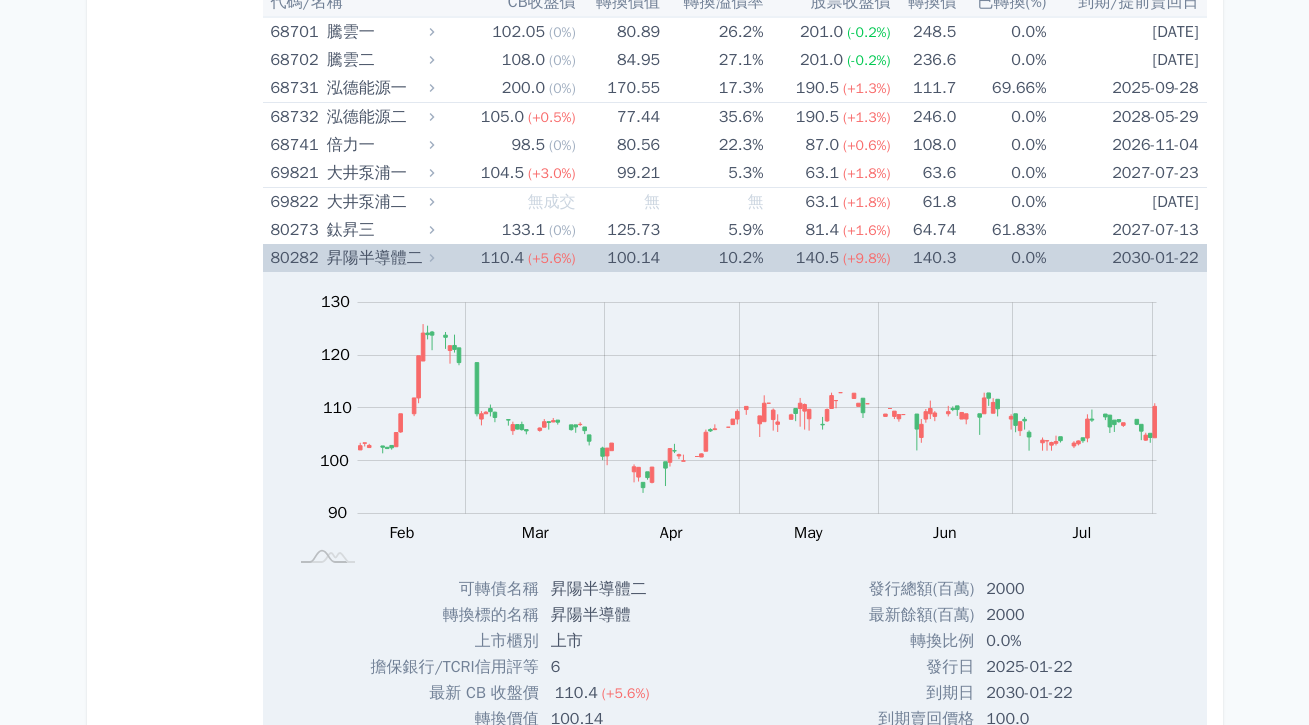 click on "100.14" at bounding box center (618, 258) 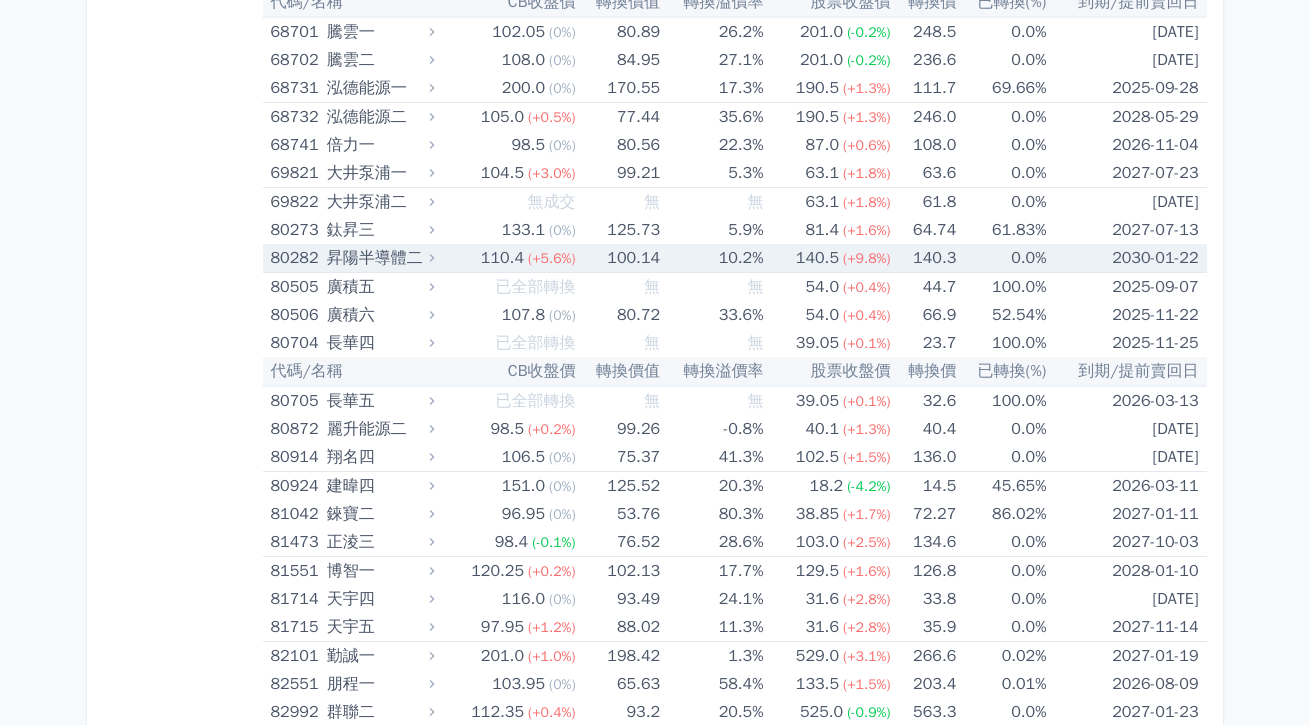 click on "100.14" at bounding box center (618, 258) 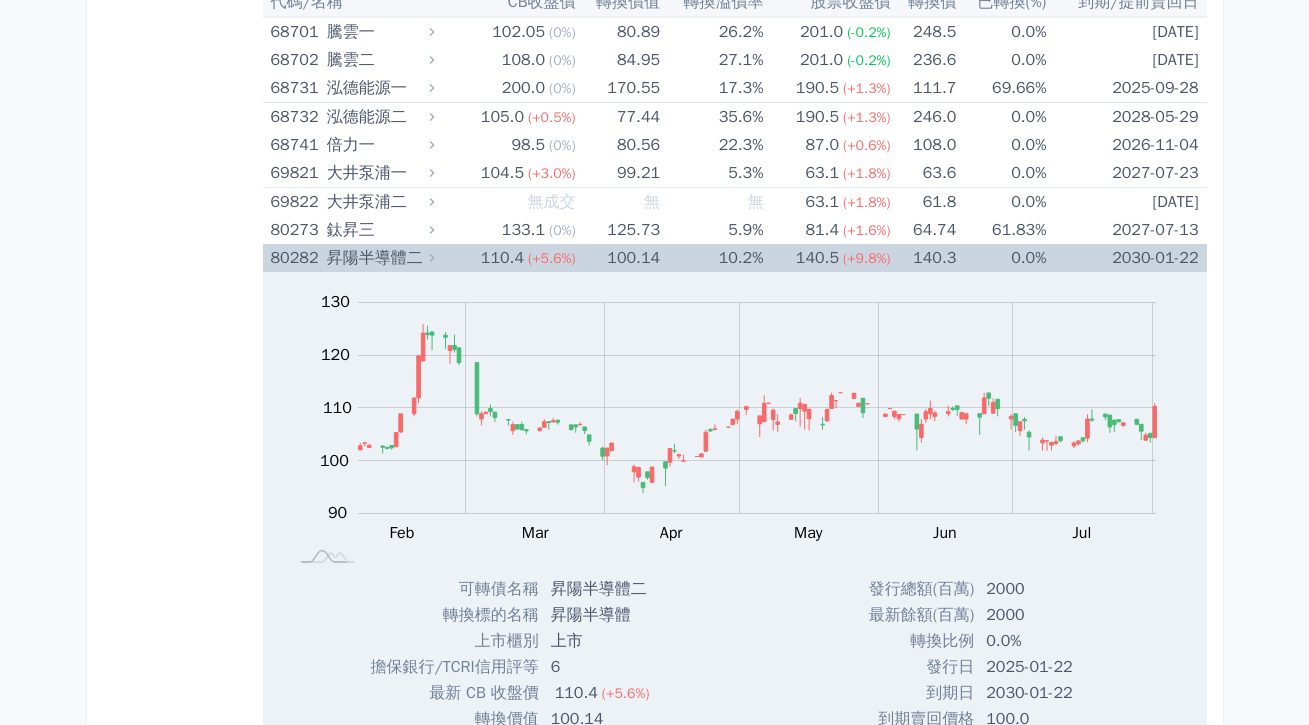 click on "140.5" at bounding box center (817, 258) 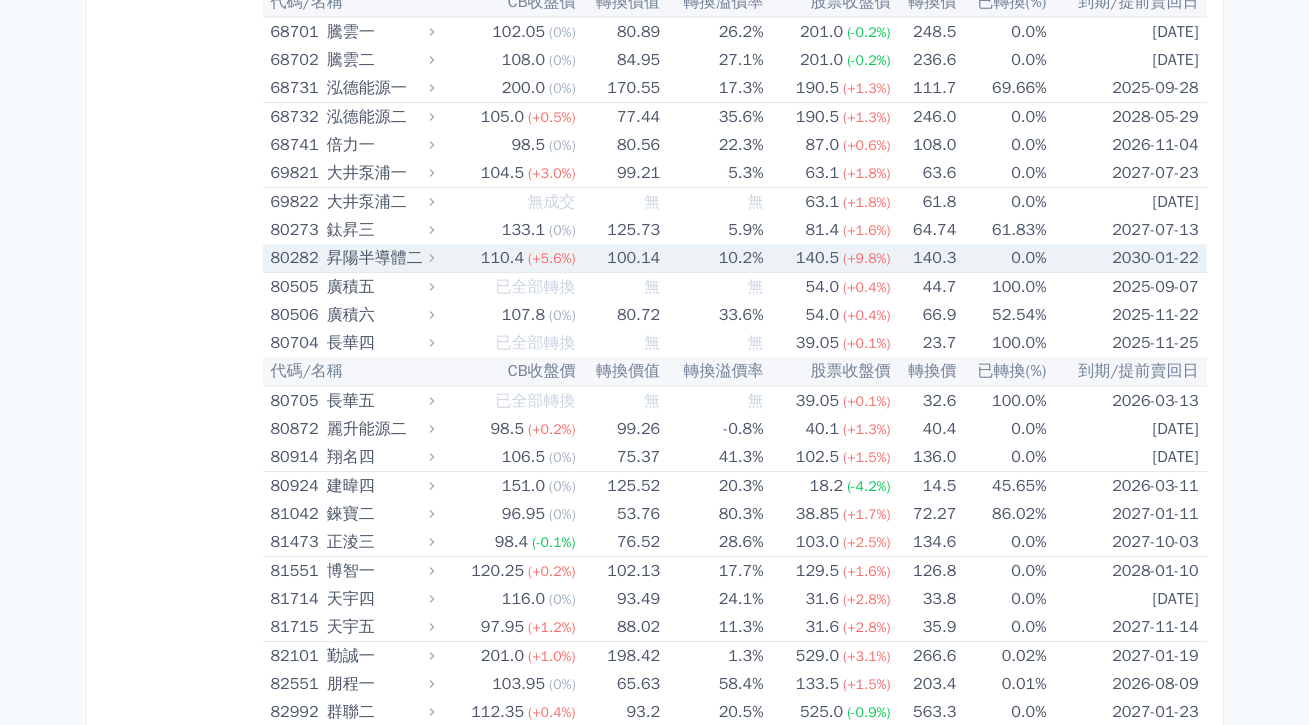 click on "110.4" at bounding box center [502, 258] 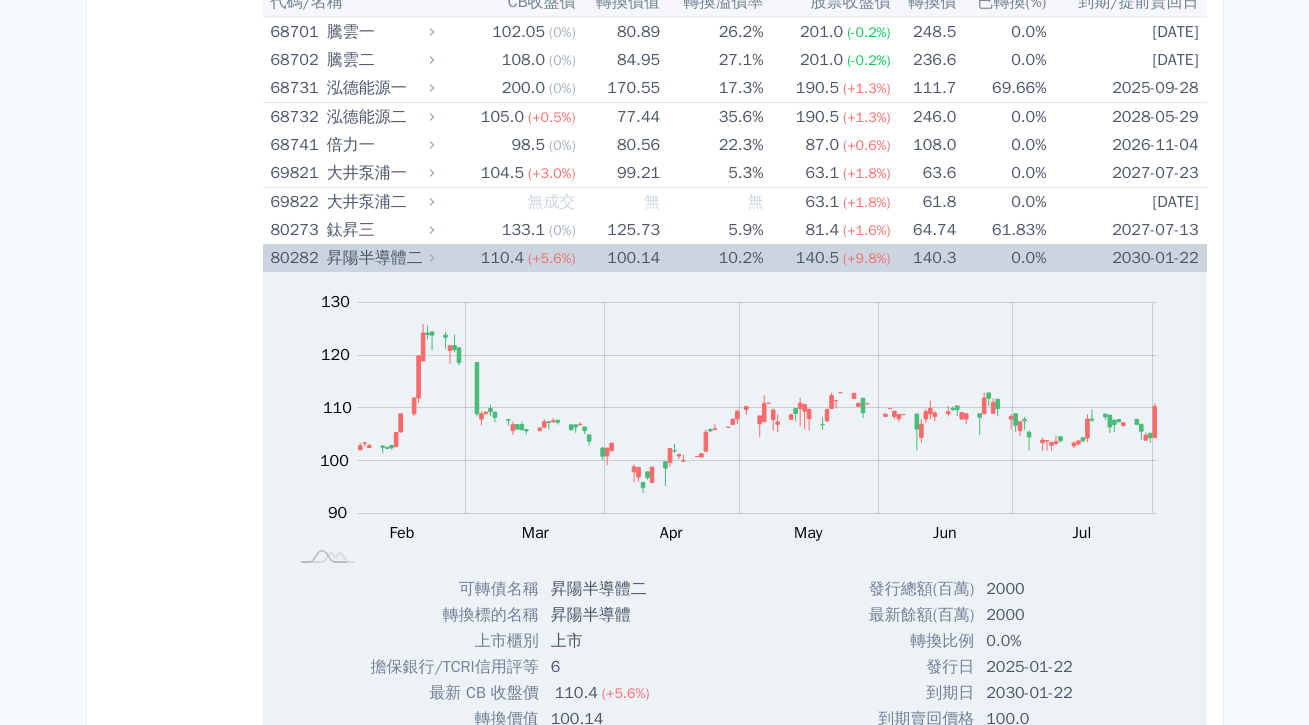 click on "(+5.6%)" at bounding box center [552, 258] 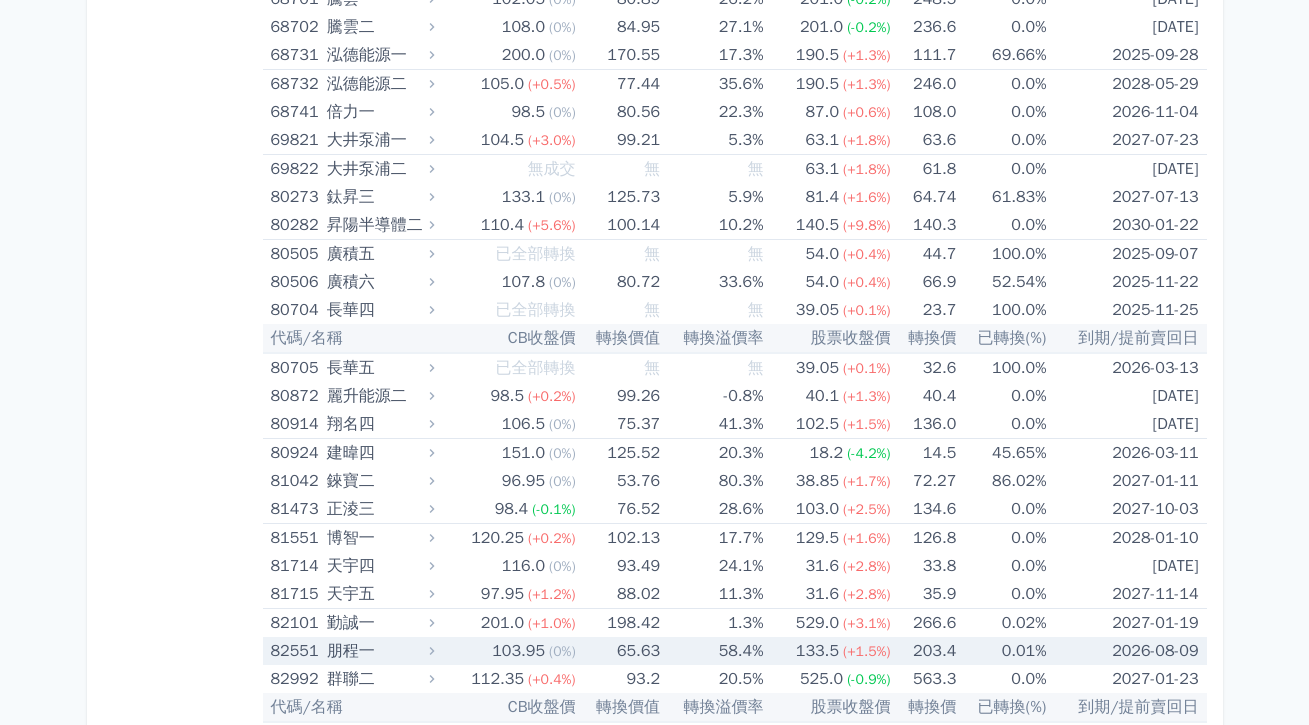 scroll, scrollTop: 14040, scrollLeft: 0, axis: vertical 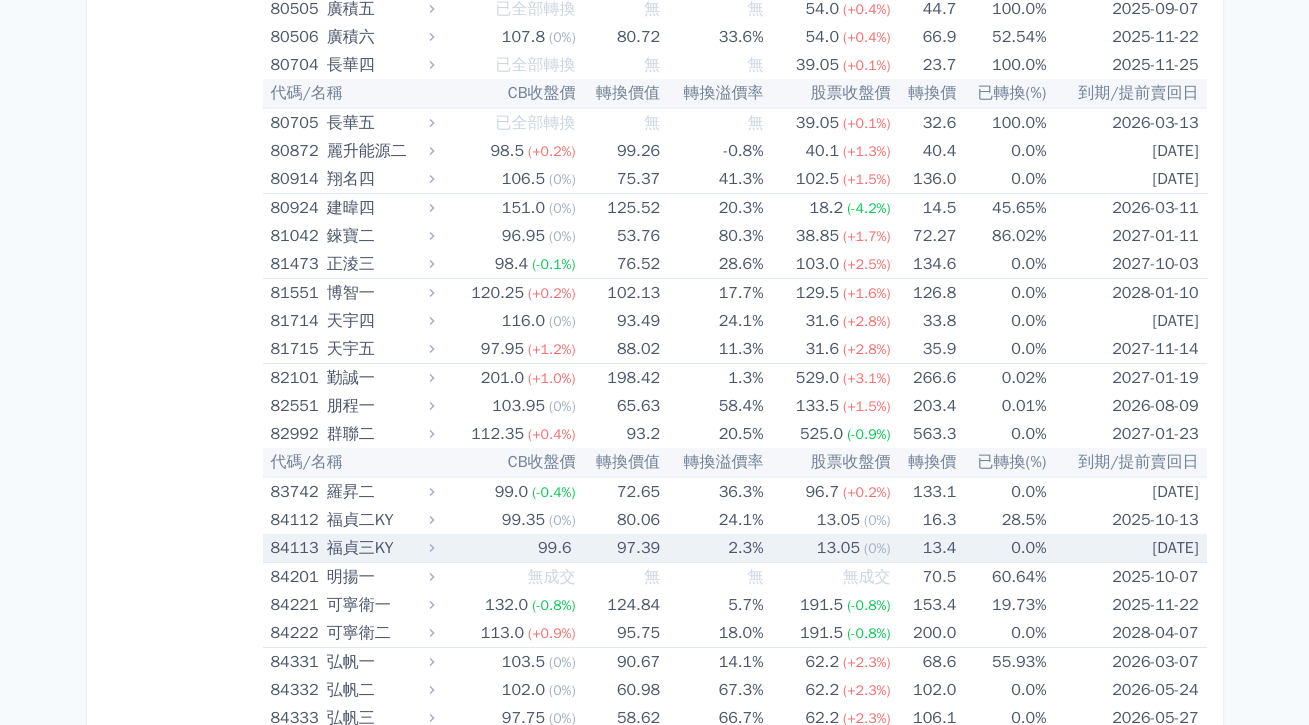 click on "97.39" at bounding box center [618, 548] 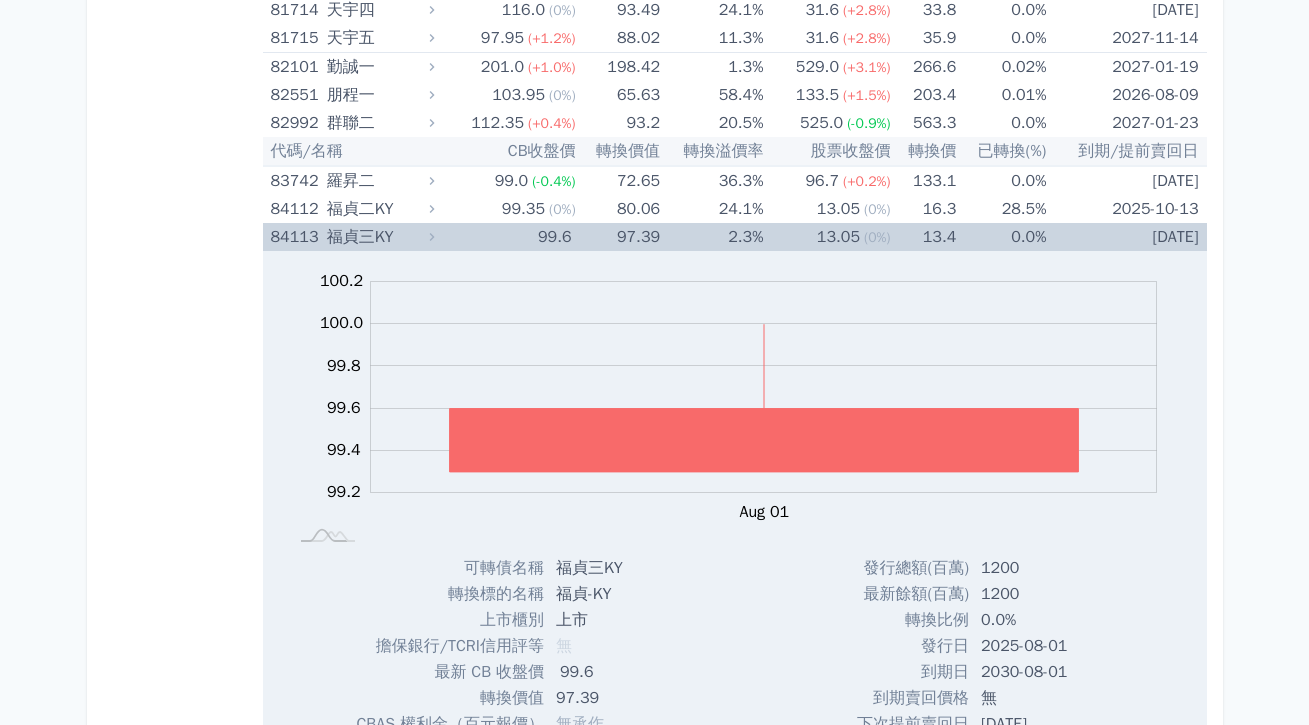 scroll, scrollTop: 14102, scrollLeft: 0, axis: vertical 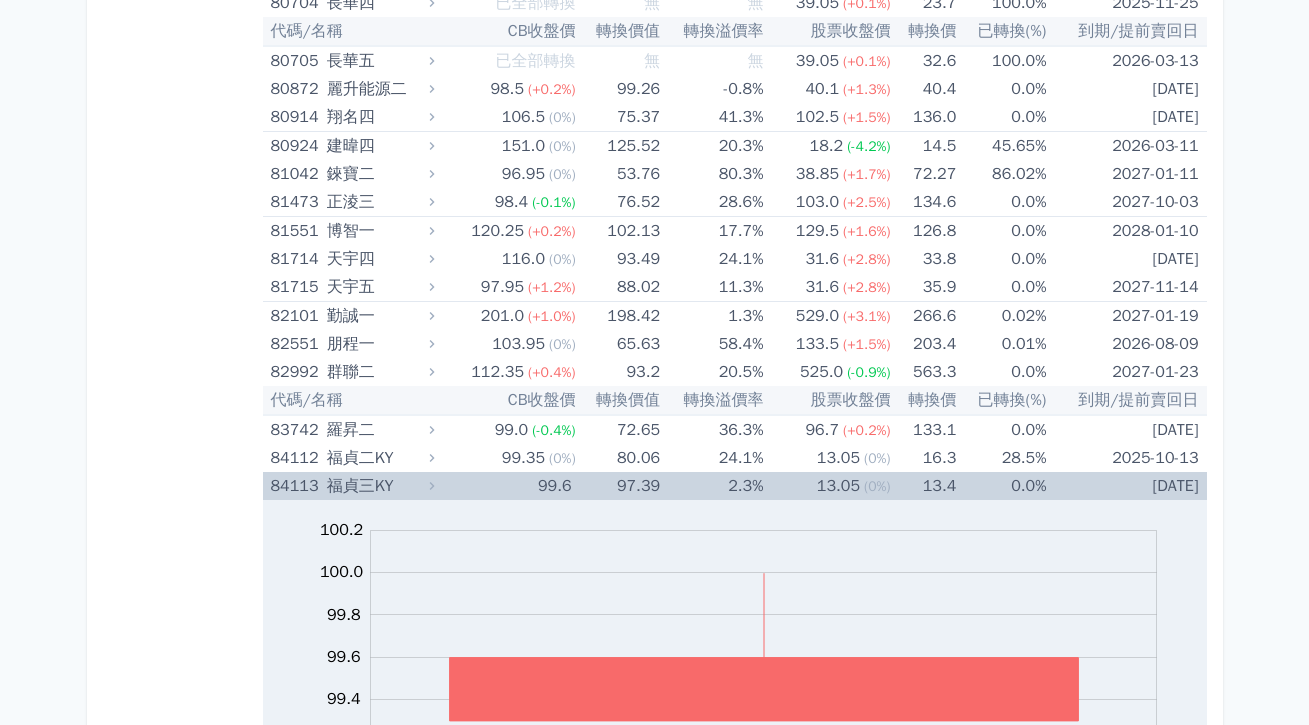 click on "99.6" at bounding box center (507, 486) 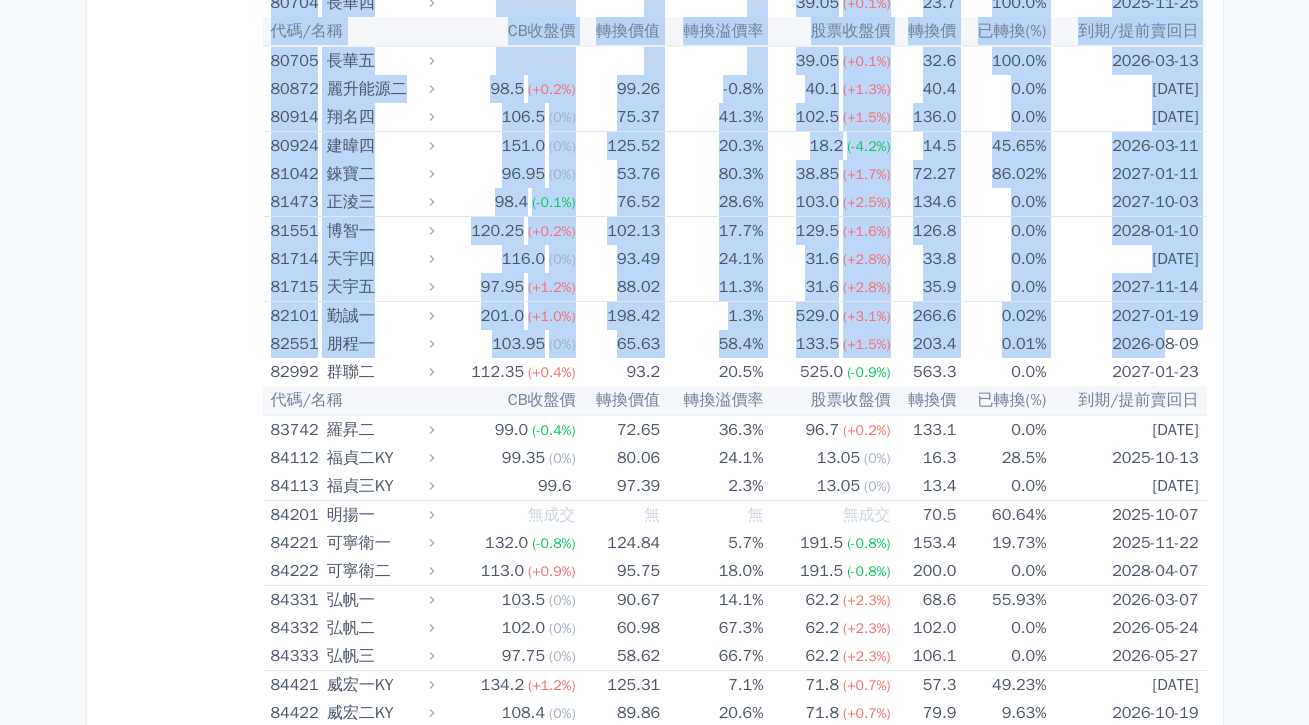 click on "3605
36052 宏致二
36053 宏致三
[PRICE] +[PERCENTAGE]%
可轉債列表
財務數據
可轉債列表
財務數據
登出
登出
按代號排序
即將/近期發行" at bounding box center [654, -6289] 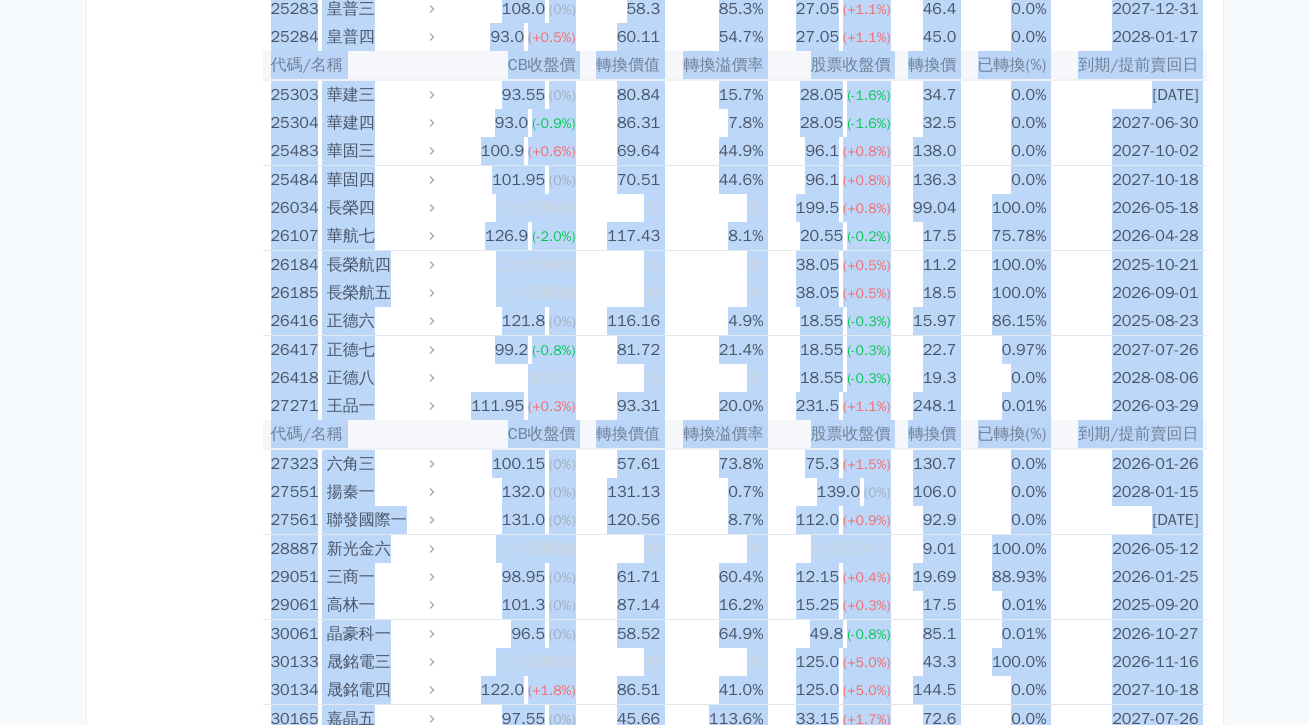 scroll, scrollTop: 2375, scrollLeft: 0, axis: vertical 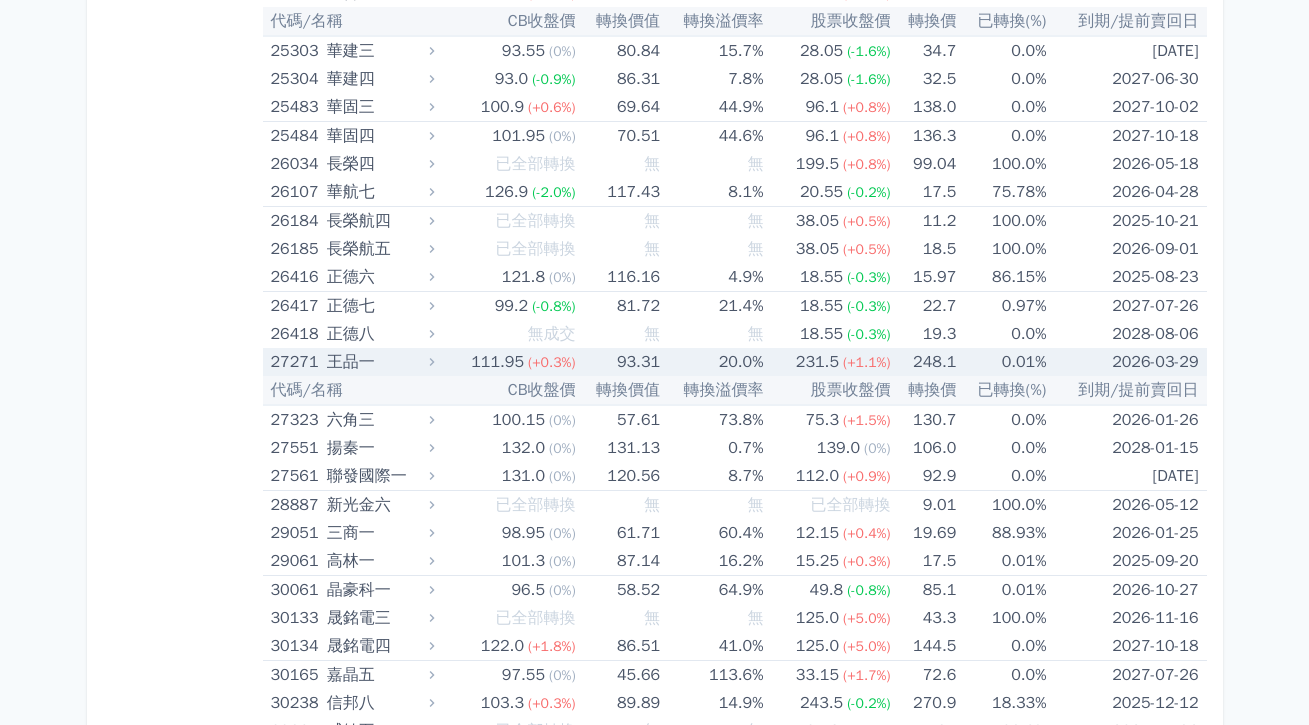 click on "20.0%" at bounding box center [711, 362] 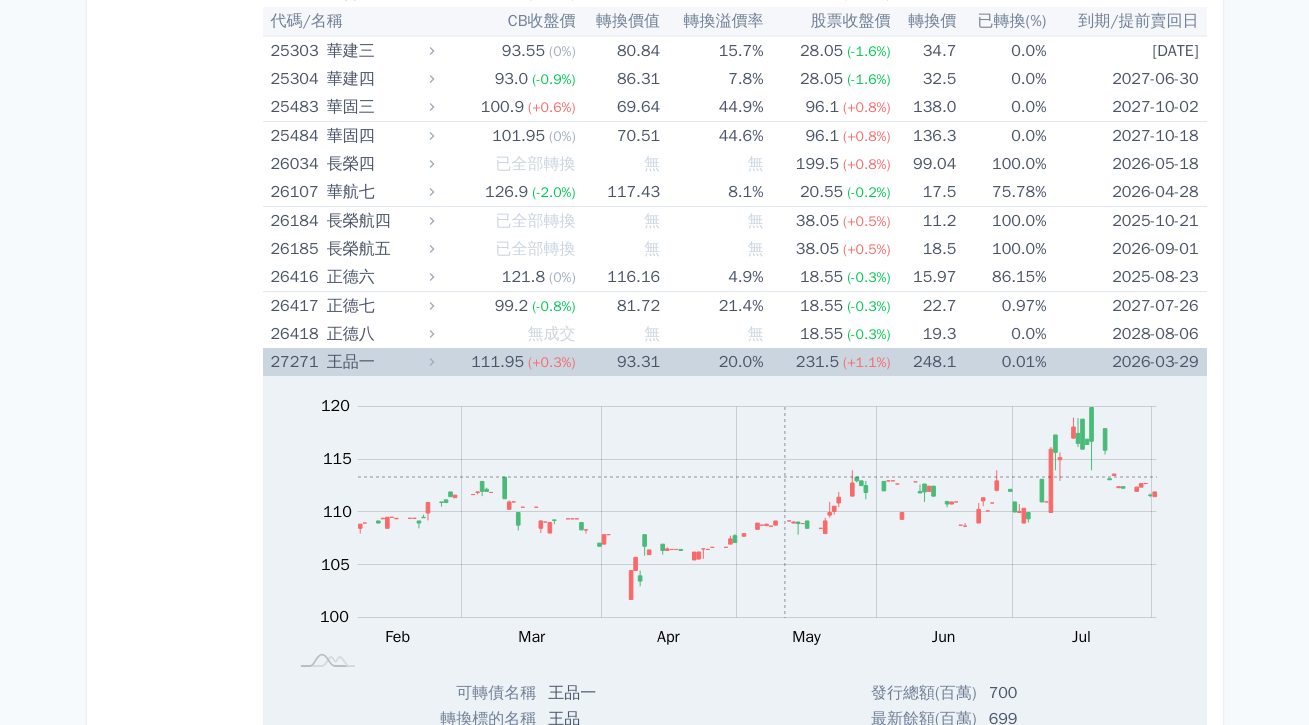 scroll, scrollTop: 2428, scrollLeft: 0, axis: vertical 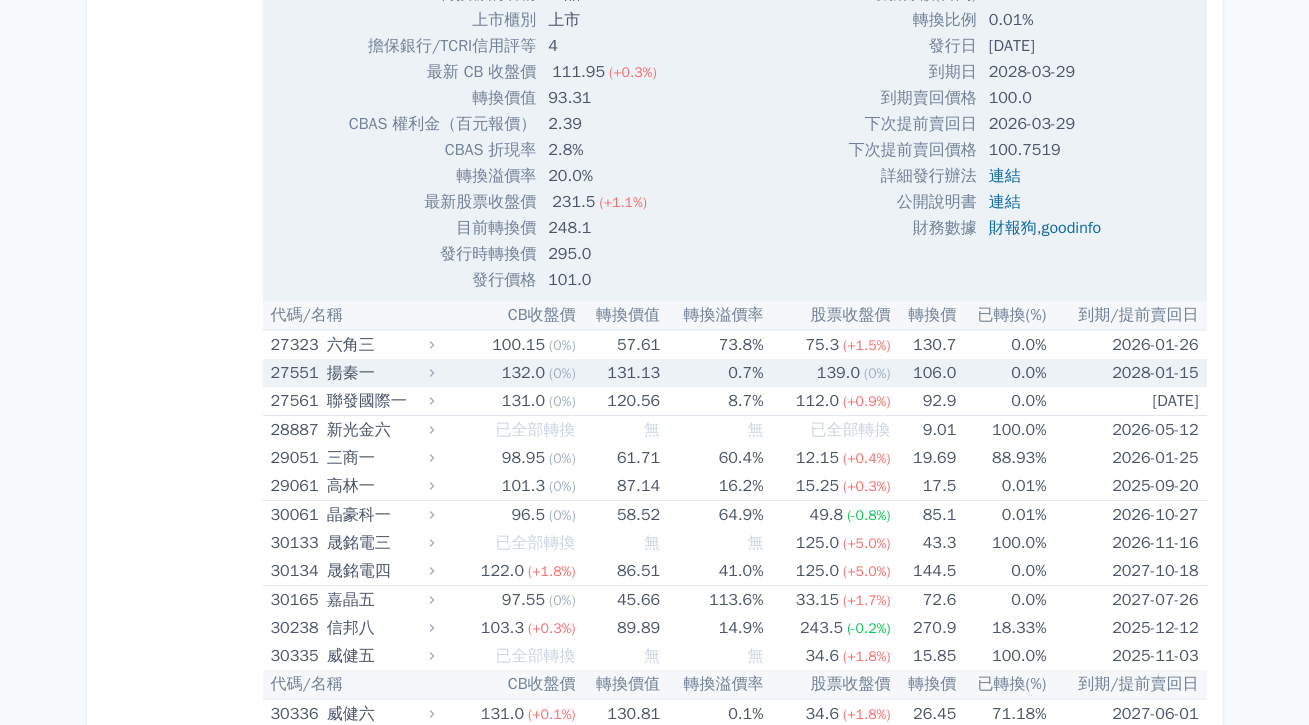 click on "揚秦一" at bounding box center [378, 373] 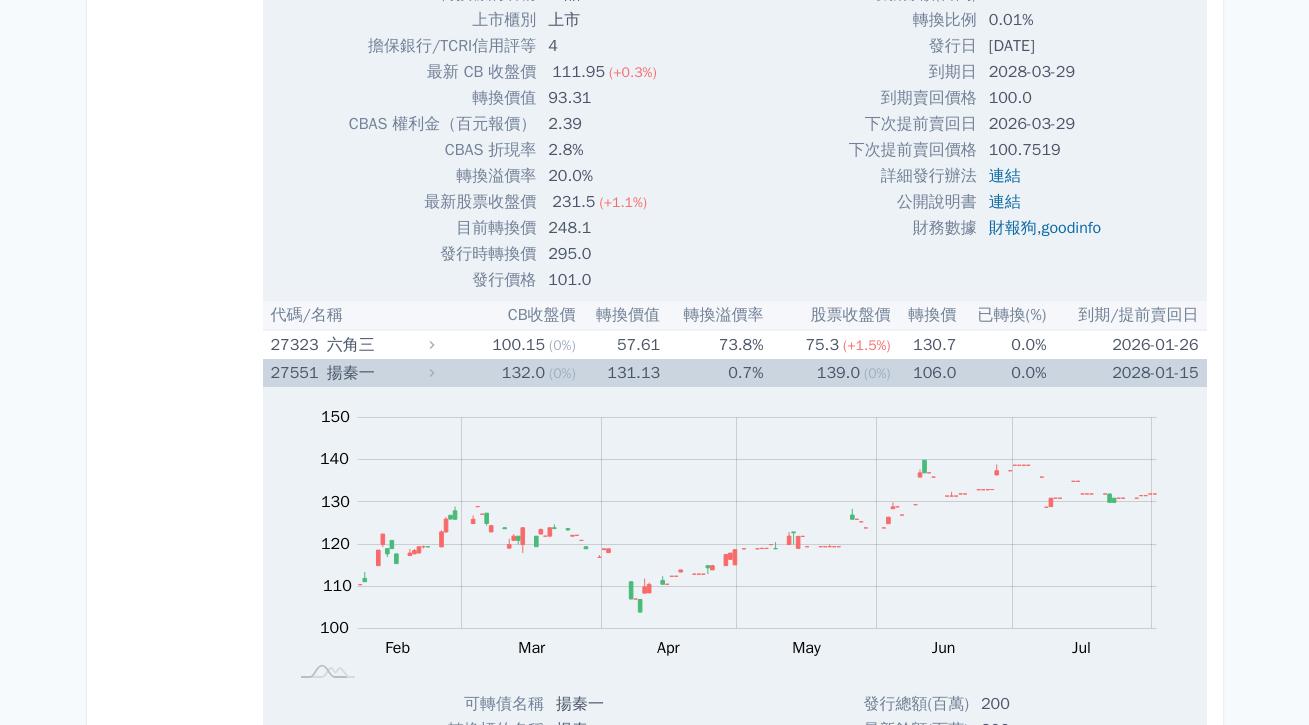 click on "揚秦一" at bounding box center (378, 373) 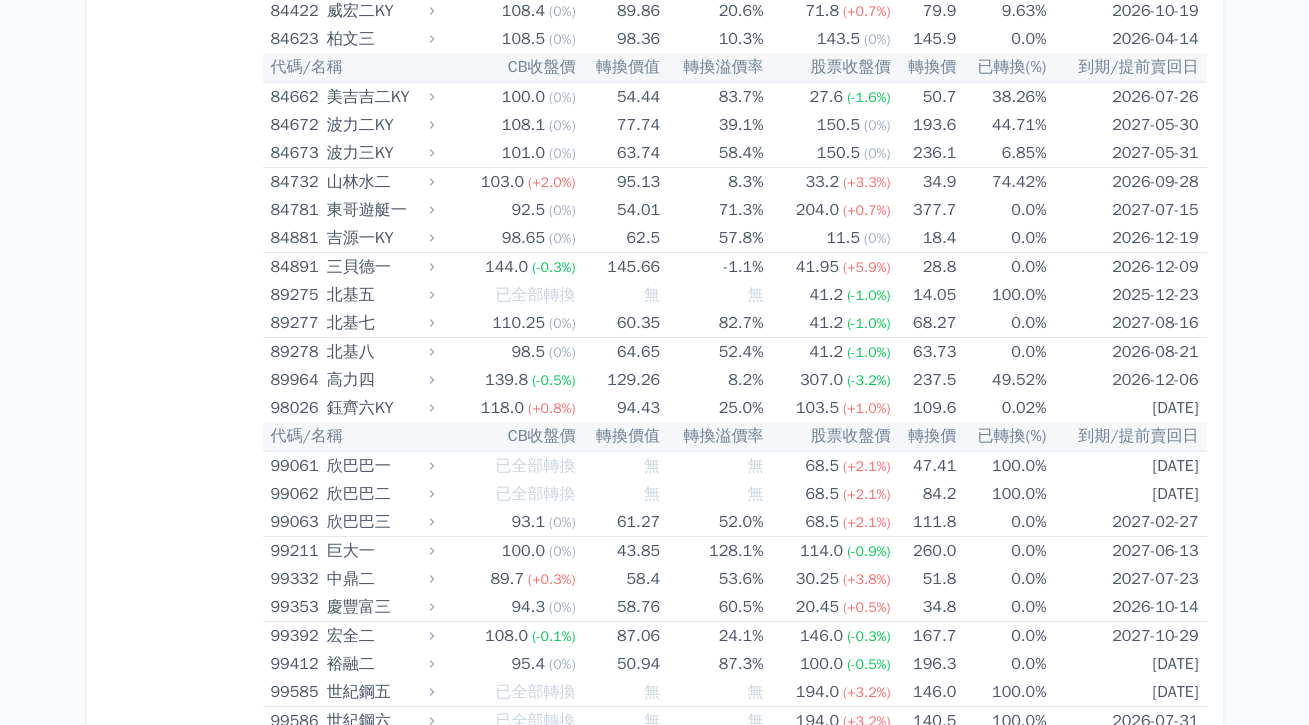 scroll, scrollTop: 15567, scrollLeft: 0, axis: vertical 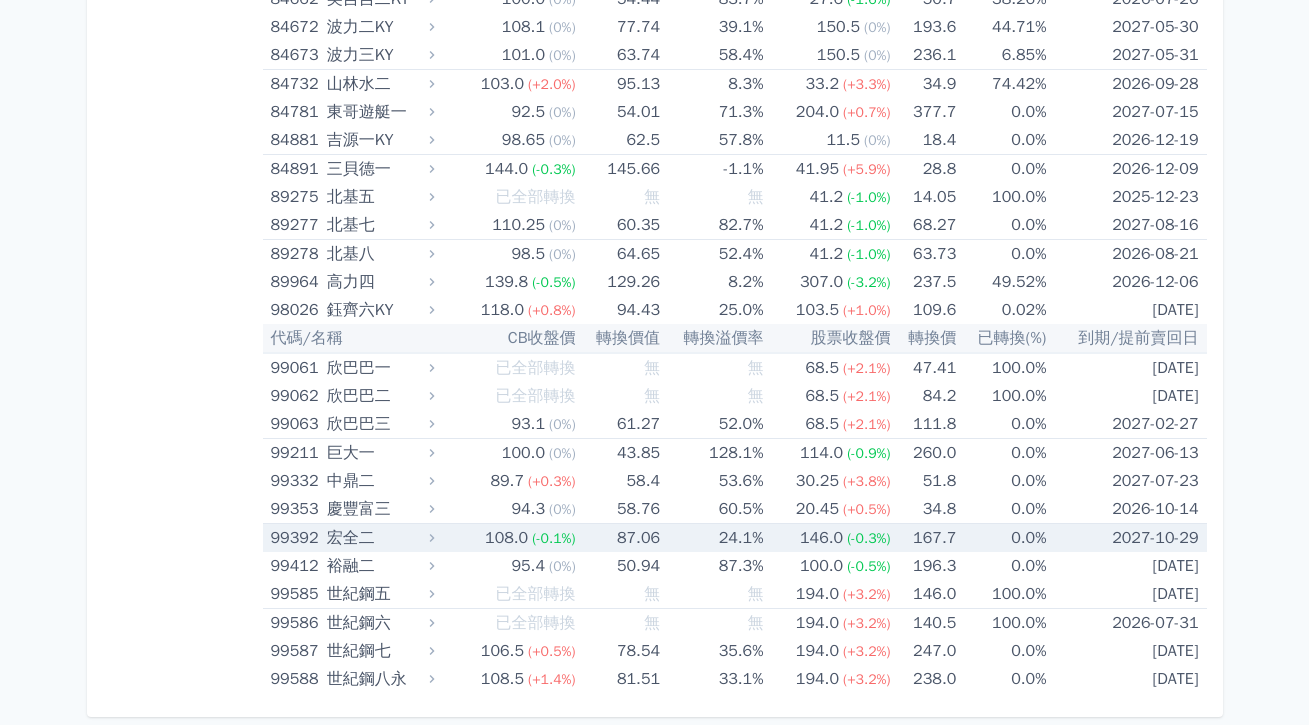 click on "108.0 (-0.1%)" at bounding box center (507, 538) 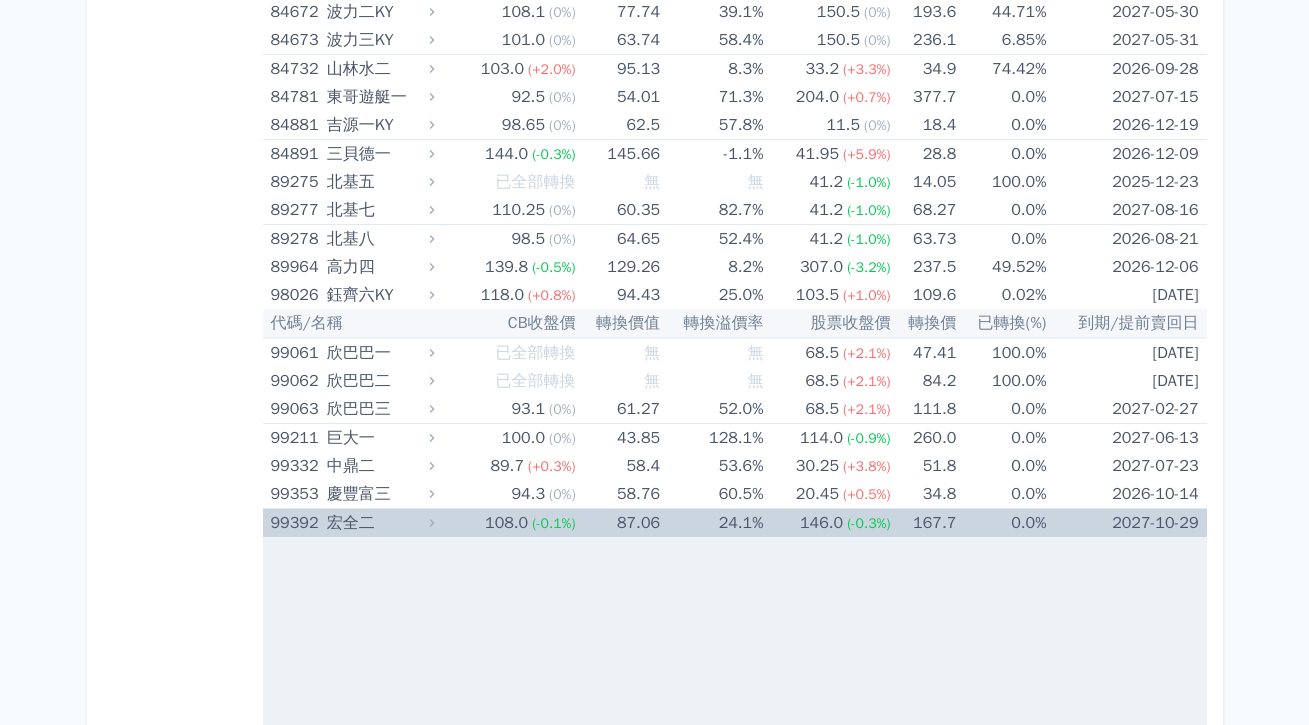 scroll, scrollTop: 15839, scrollLeft: 0, axis: vertical 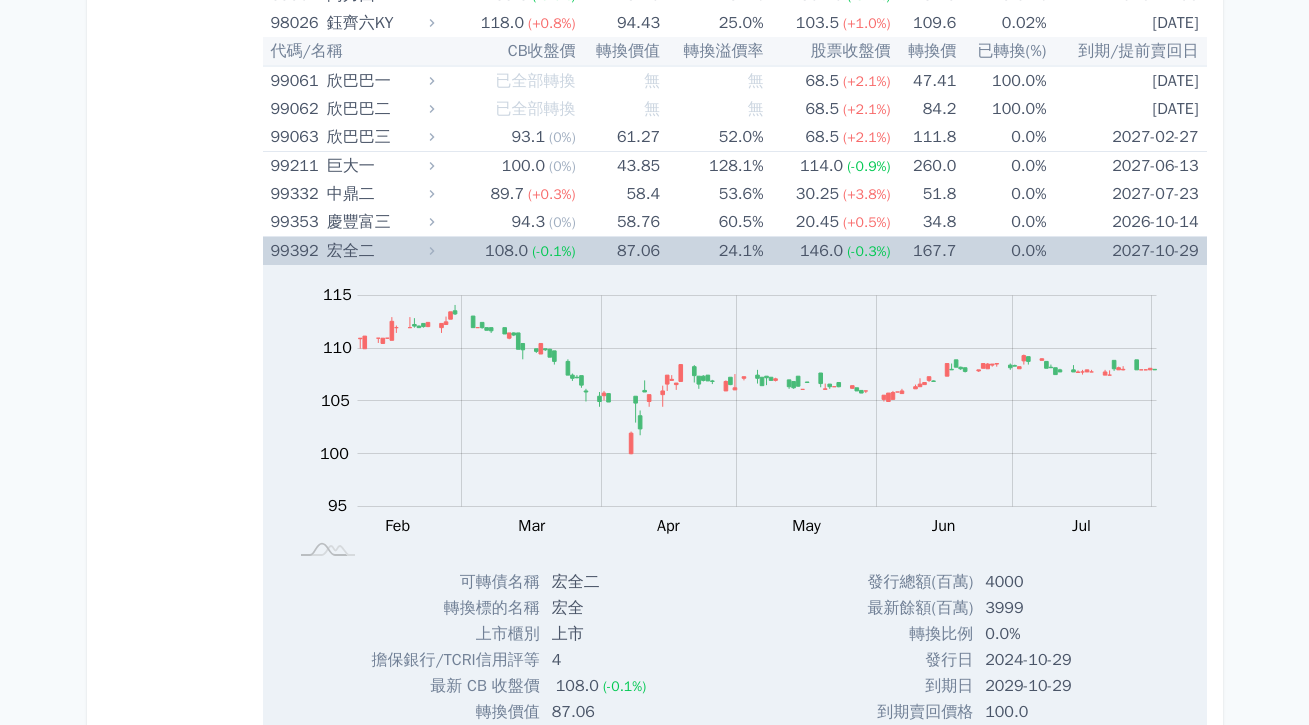 click on "宏全二" at bounding box center [378, 251] 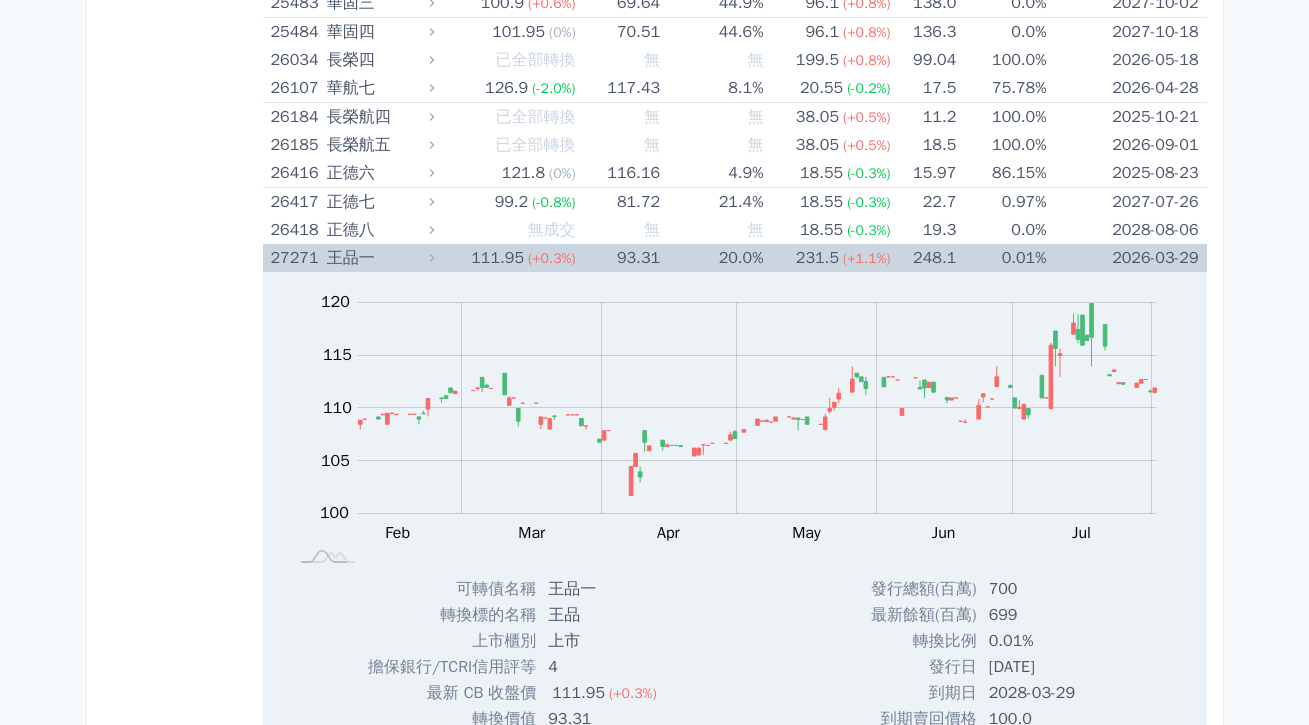 scroll, scrollTop: 2275, scrollLeft: 0, axis: vertical 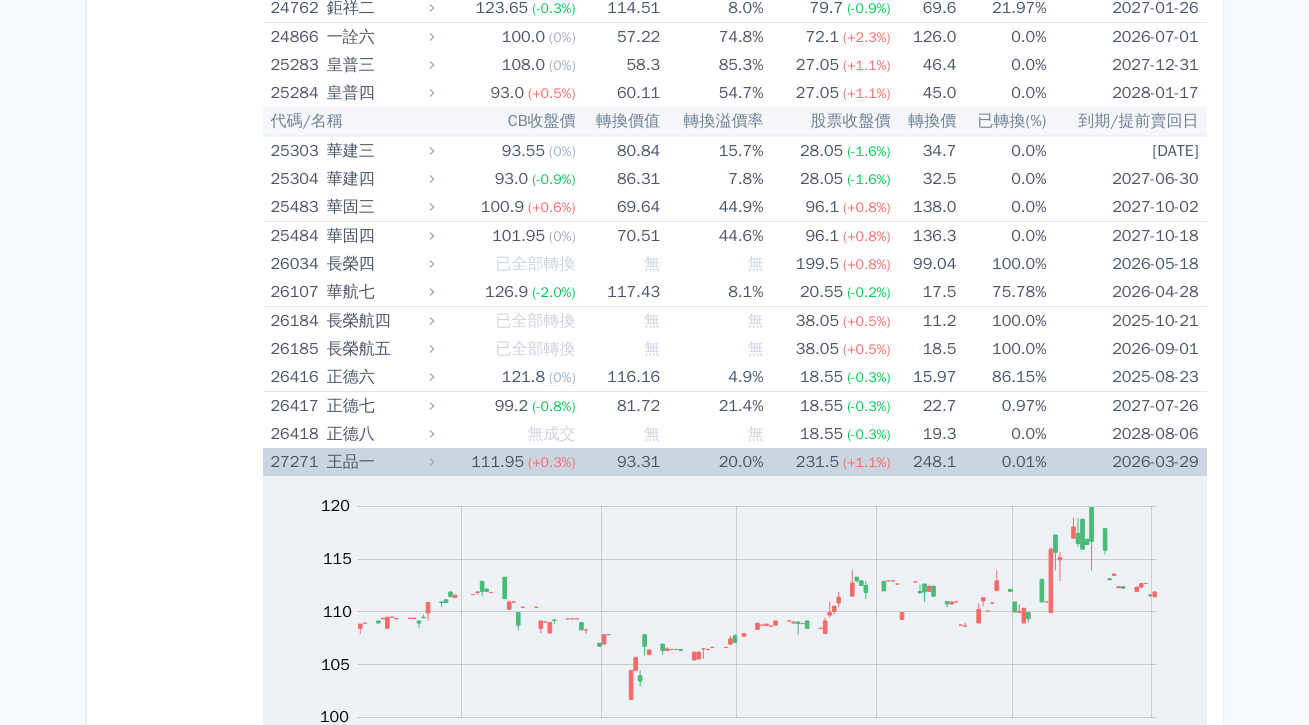 click on "(+0.3%)" at bounding box center (552, 462) 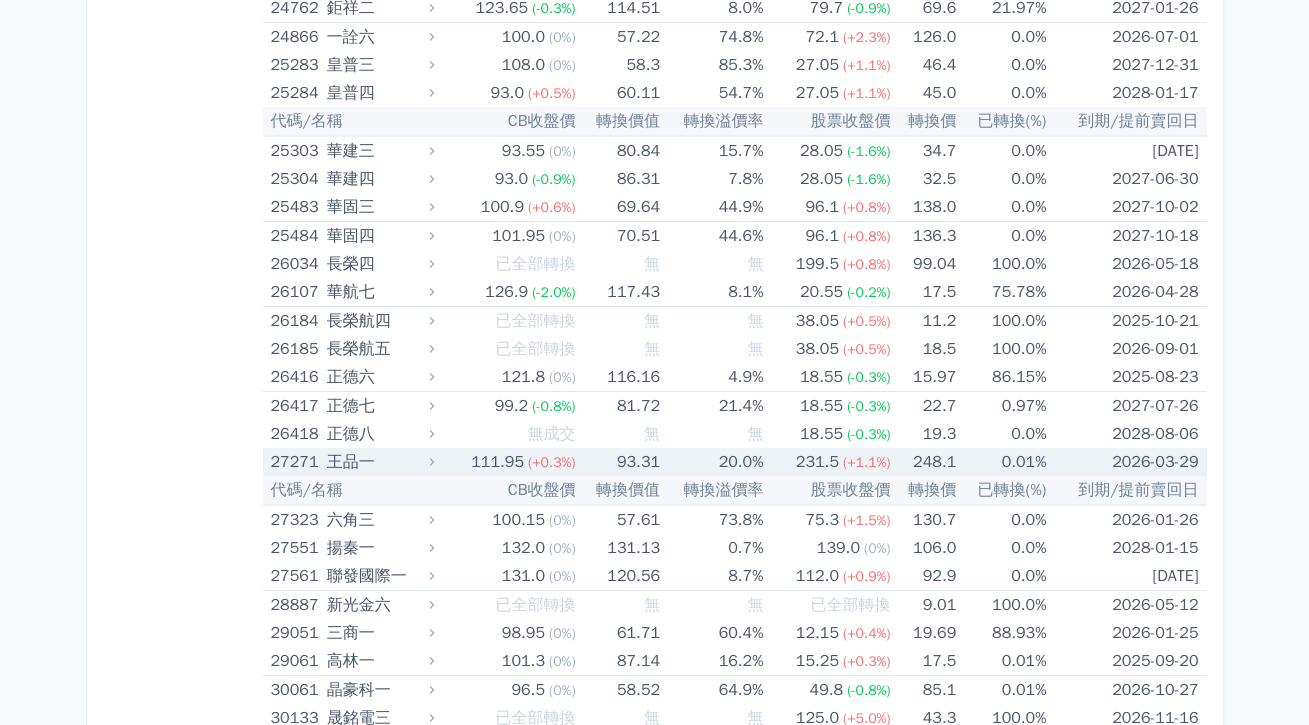 click on "20.0%" at bounding box center (711, 462) 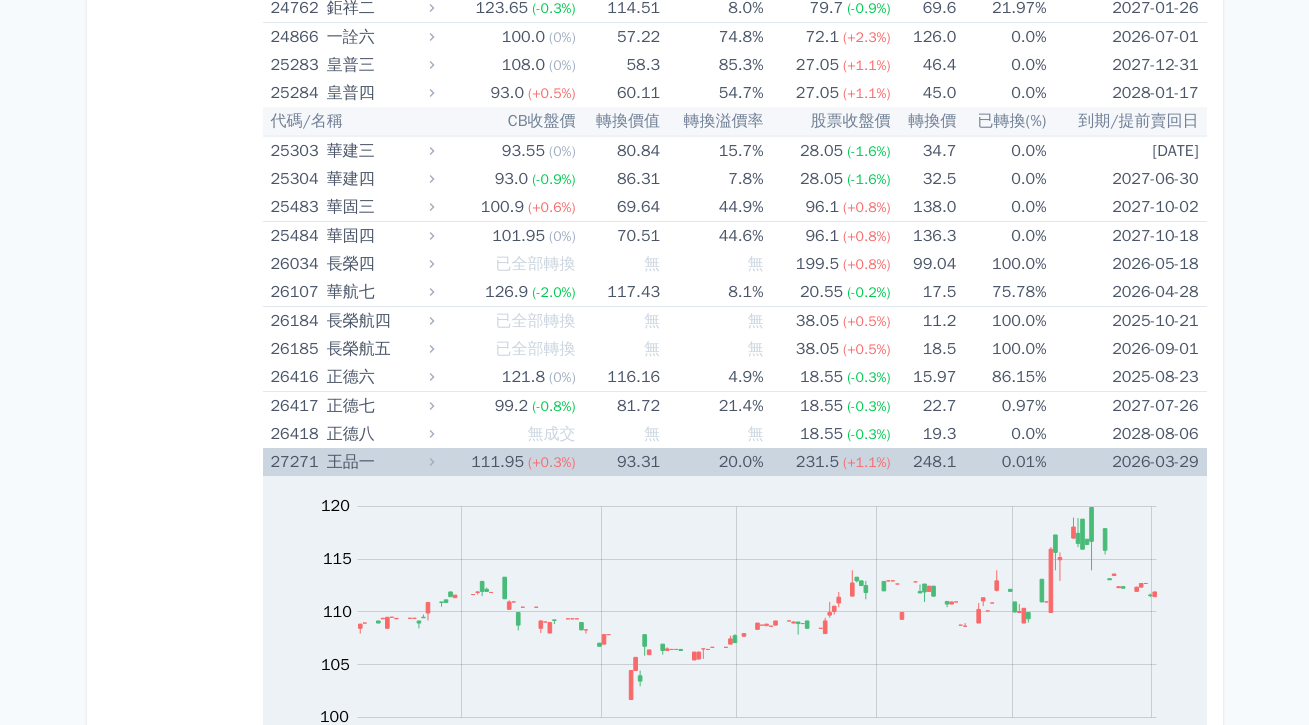 scroll, scrollTop: 2332, scrollLeft: 0, axis: vertical 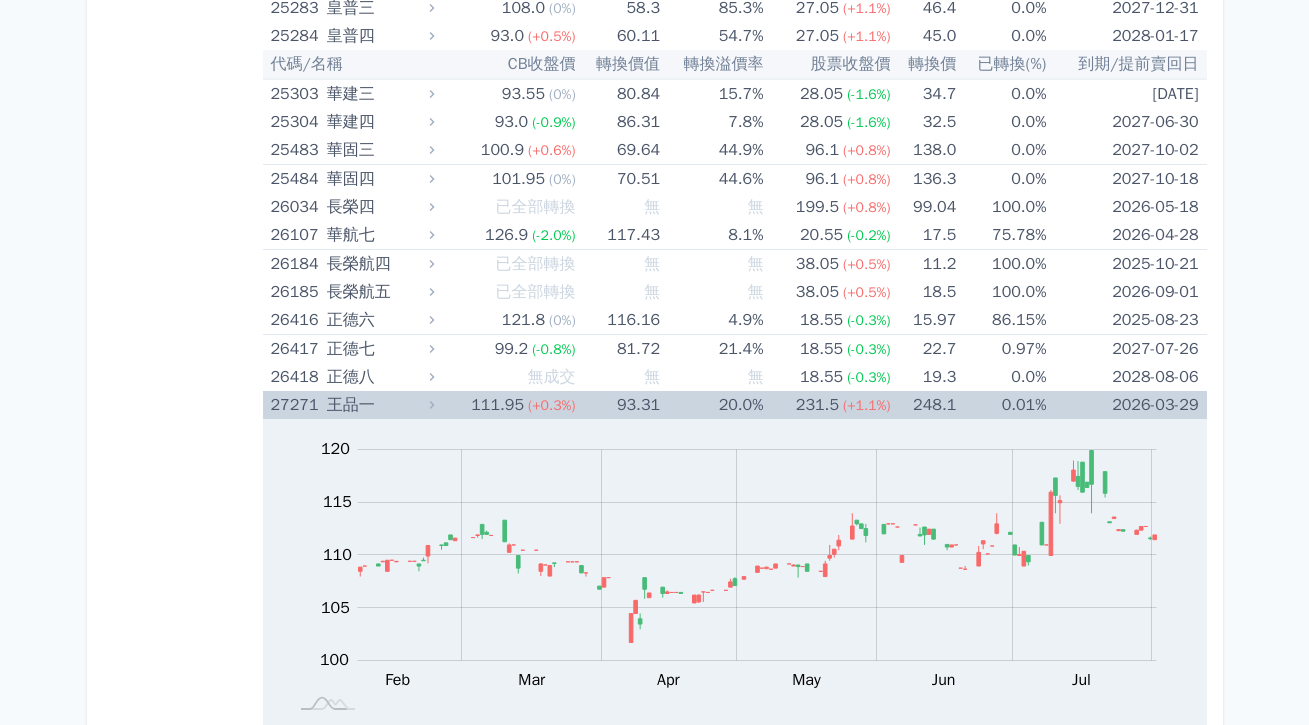 click on "[NUMBER] ([PERCENTAGE])" at bounding box center [826, 405] 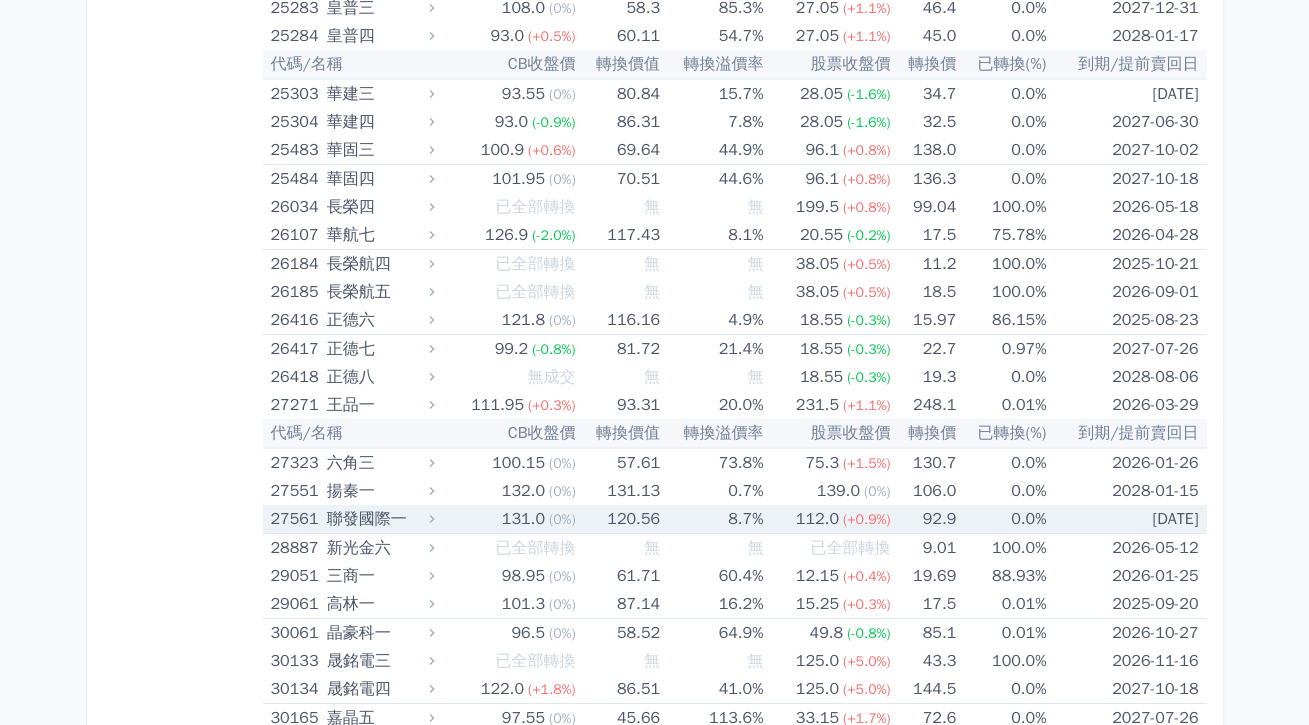 click on "112.0" at bounding box center [817, 519] 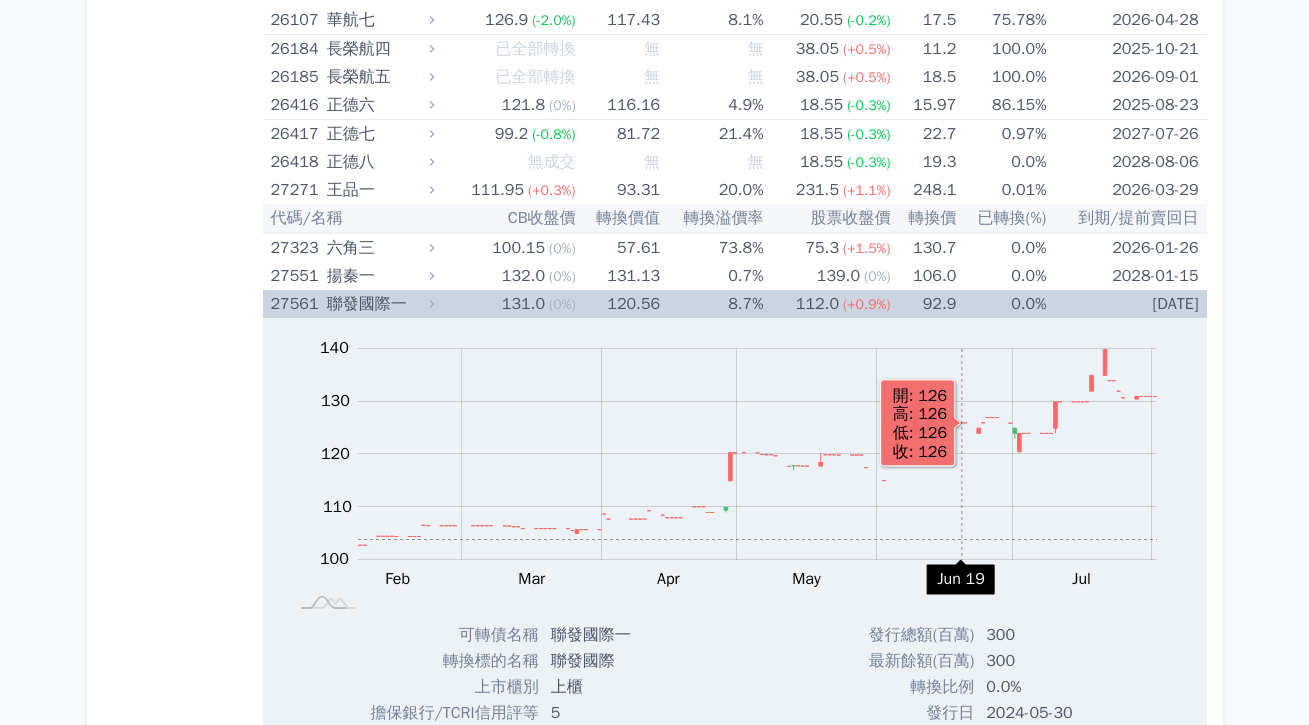 scroll, scrollTop: 2551, scrollLeft: 0, axis: vertical 